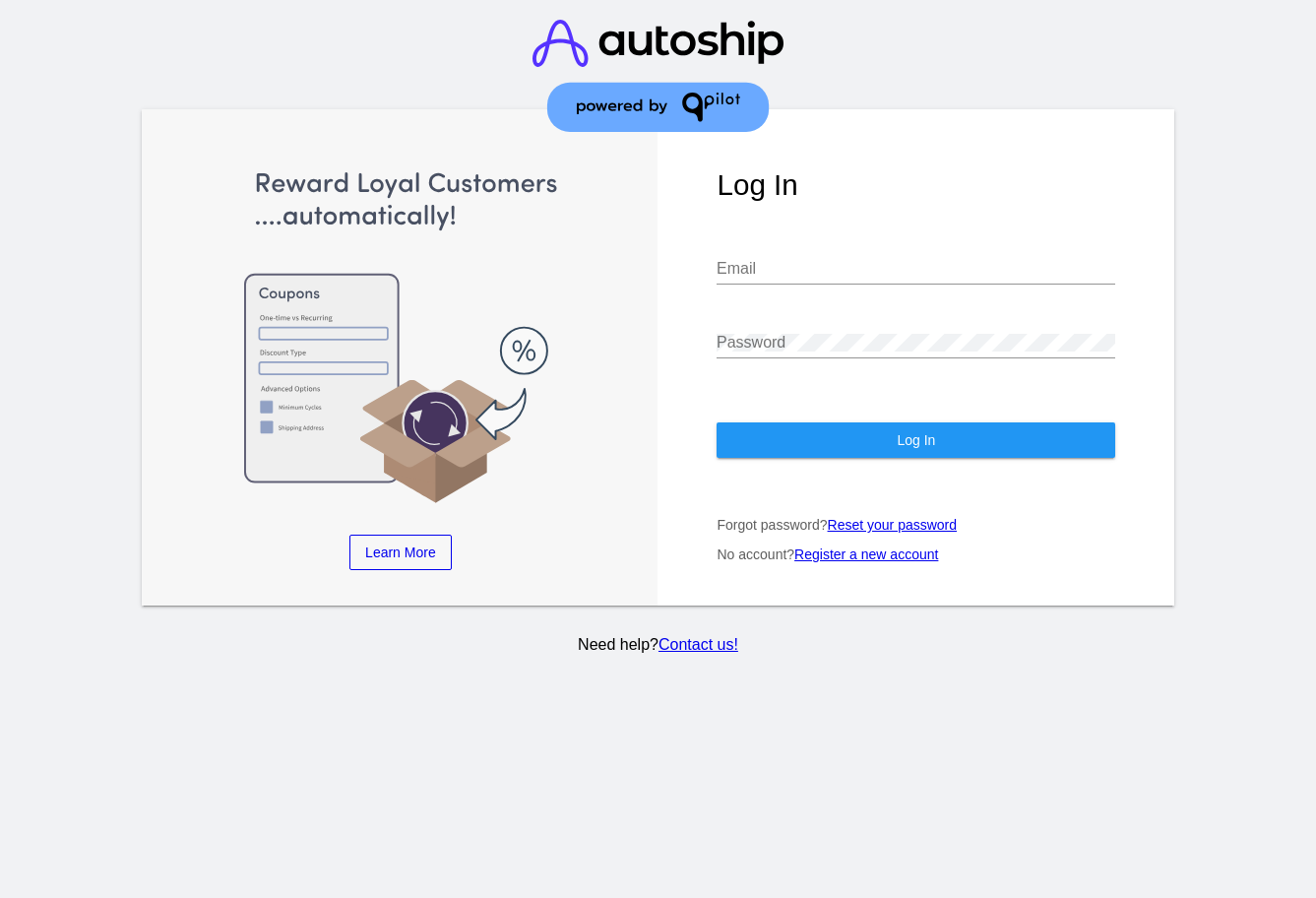 scroll, scrollTop: 0, scrollLeft: 0, axis: both 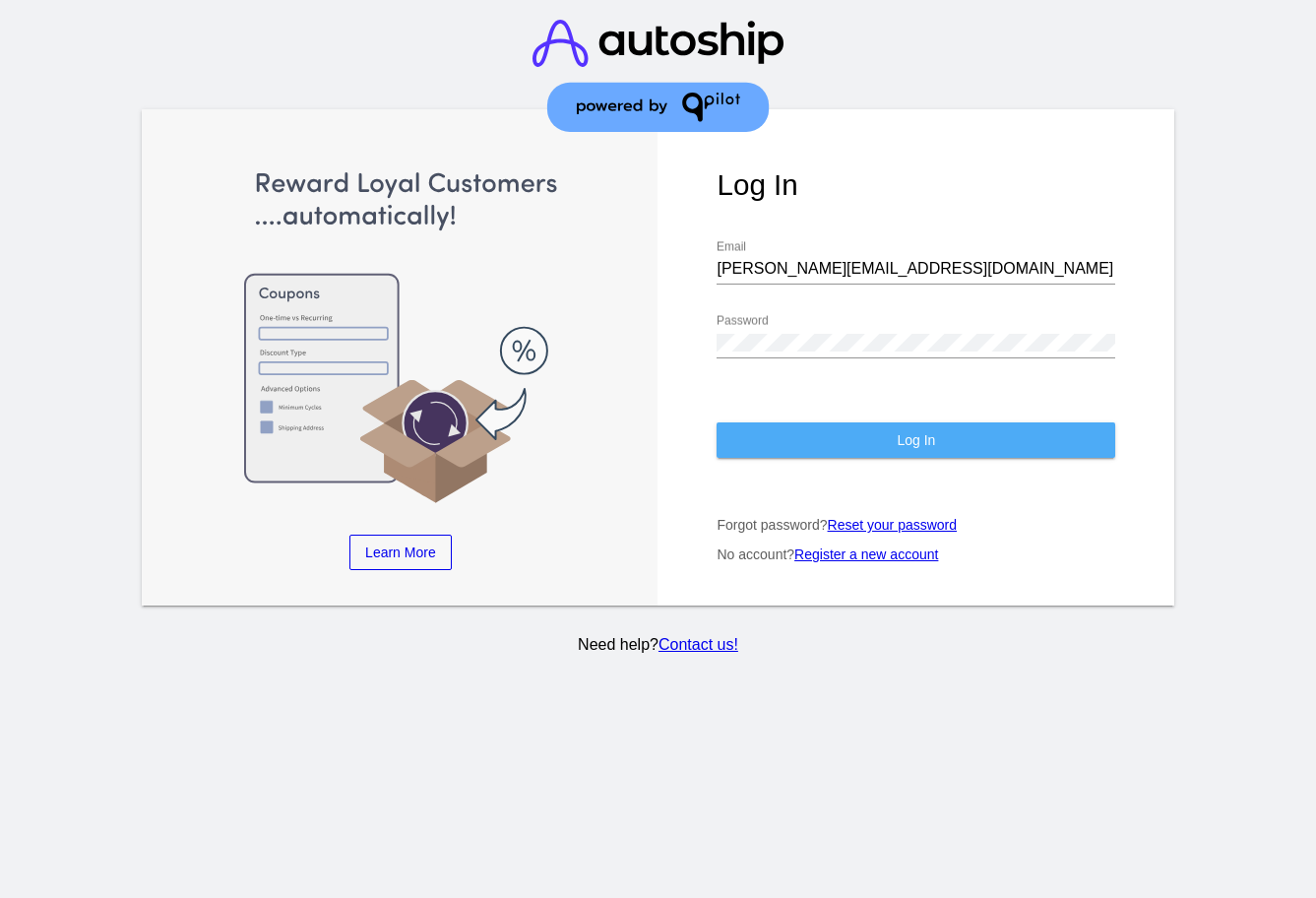 click on "Log In" 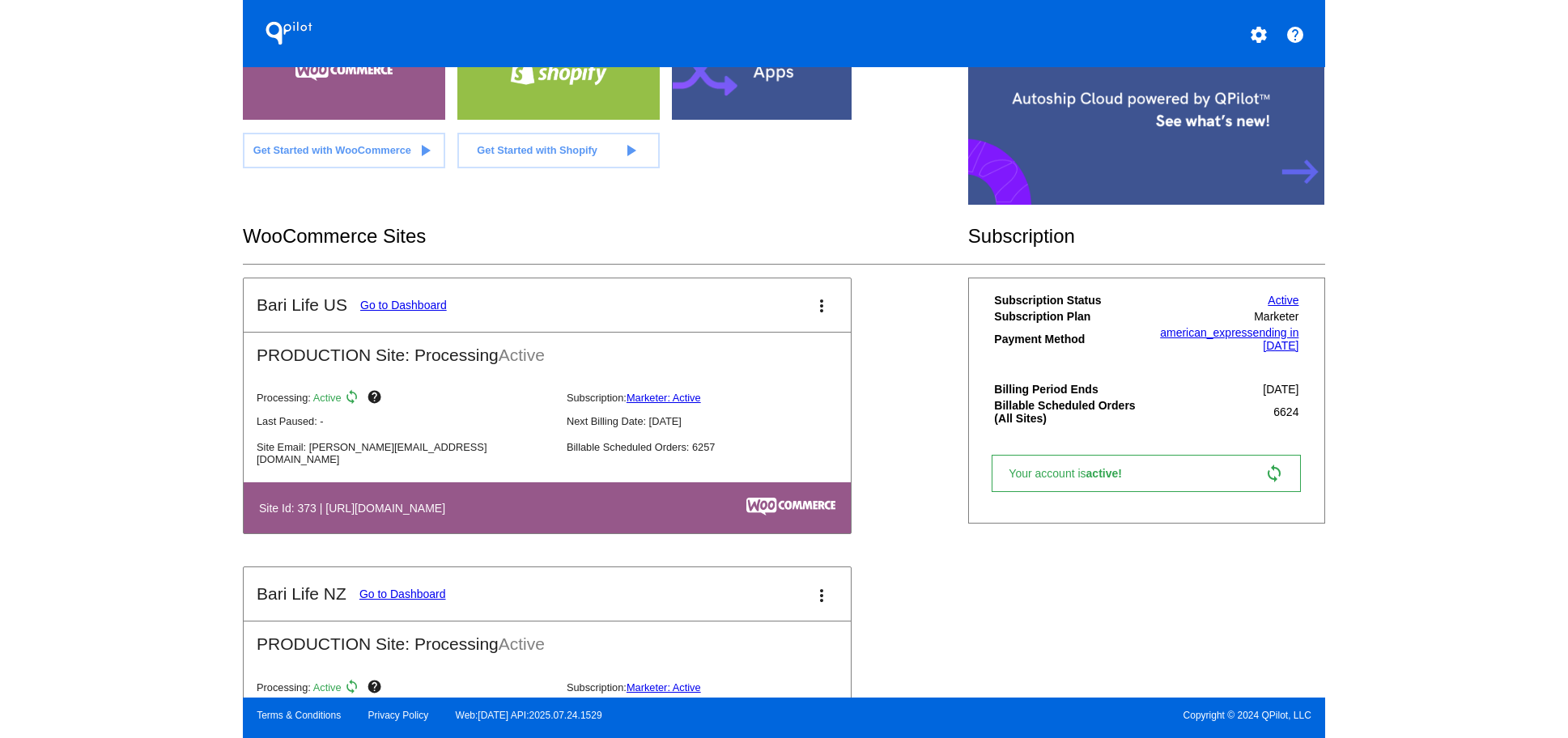 scroll, scrollTop: 151, scrollLeft: 0, axis: vertical 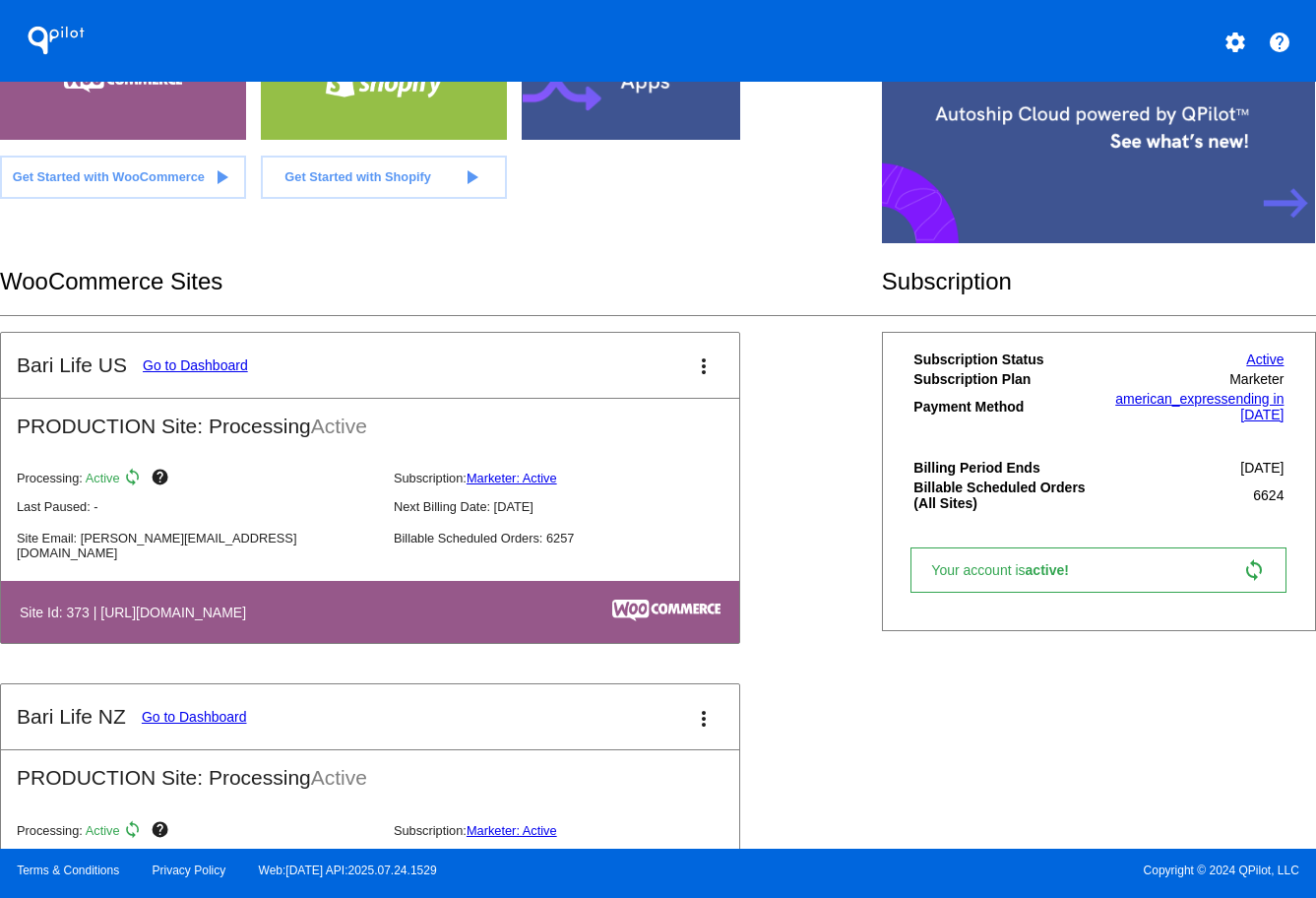 click on "Go to Dashboard" at bounding box center [195, 365] 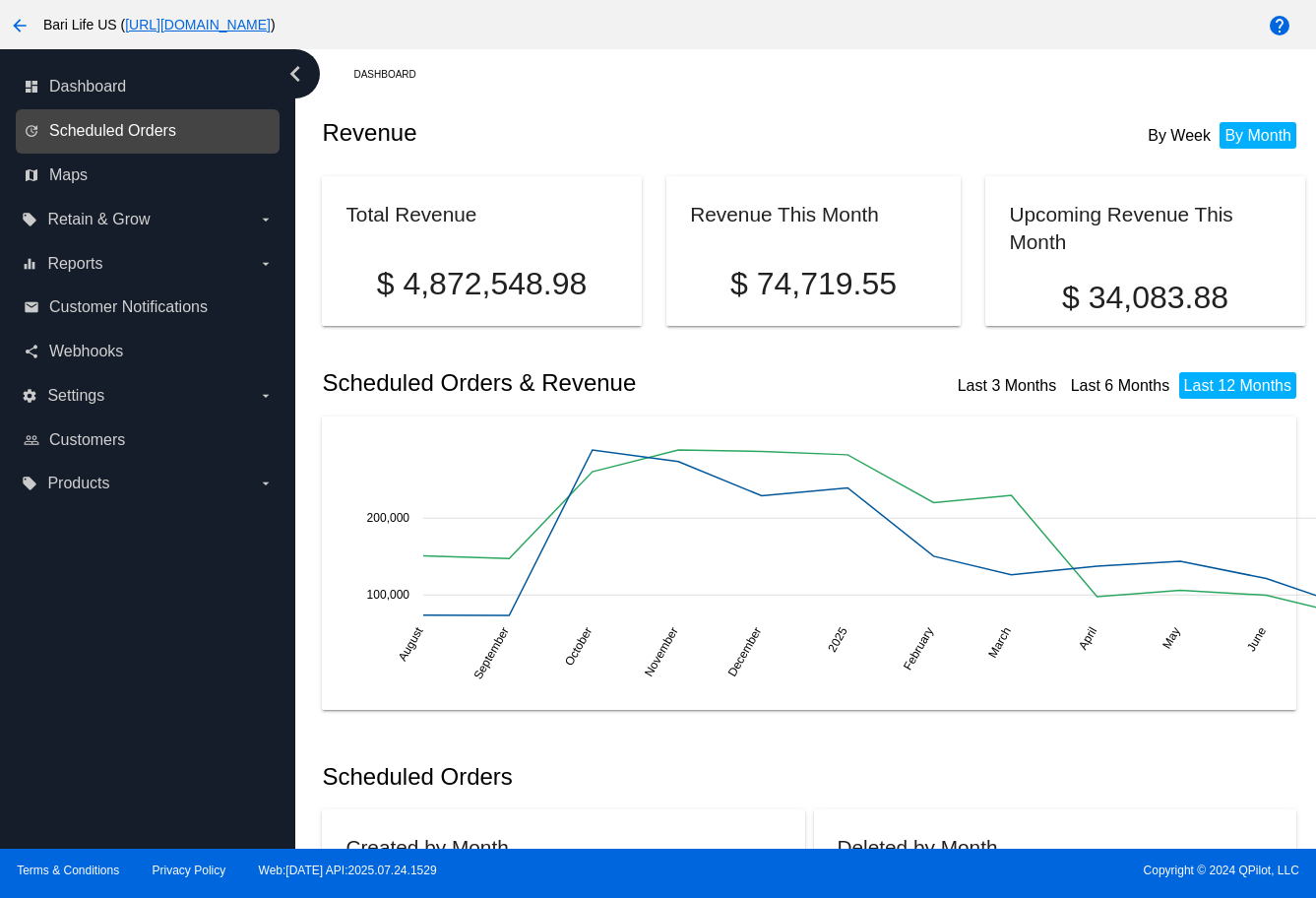 click on "Scheduled Orders" at bounding box center (112, 131) 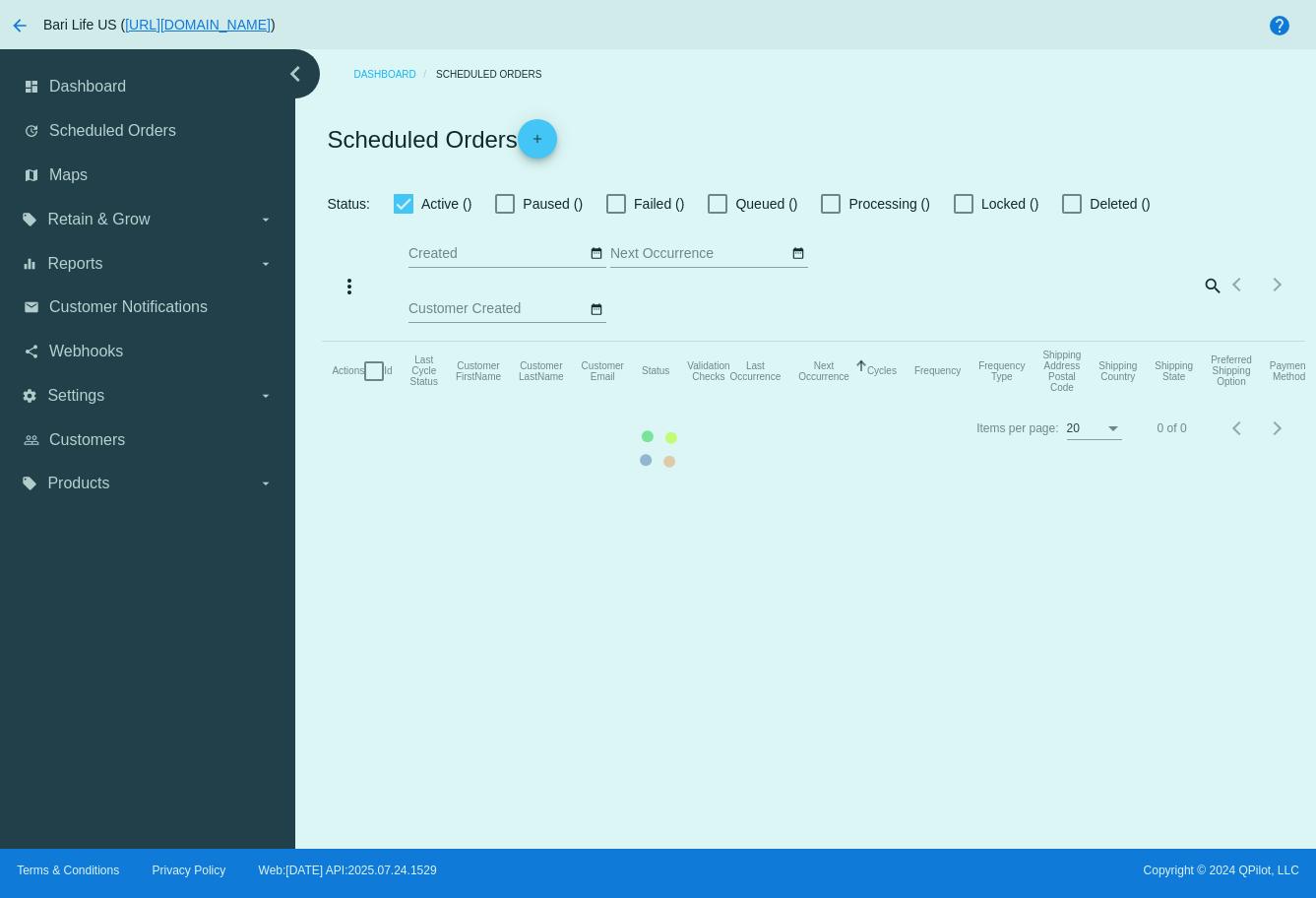 checkbox on "false" 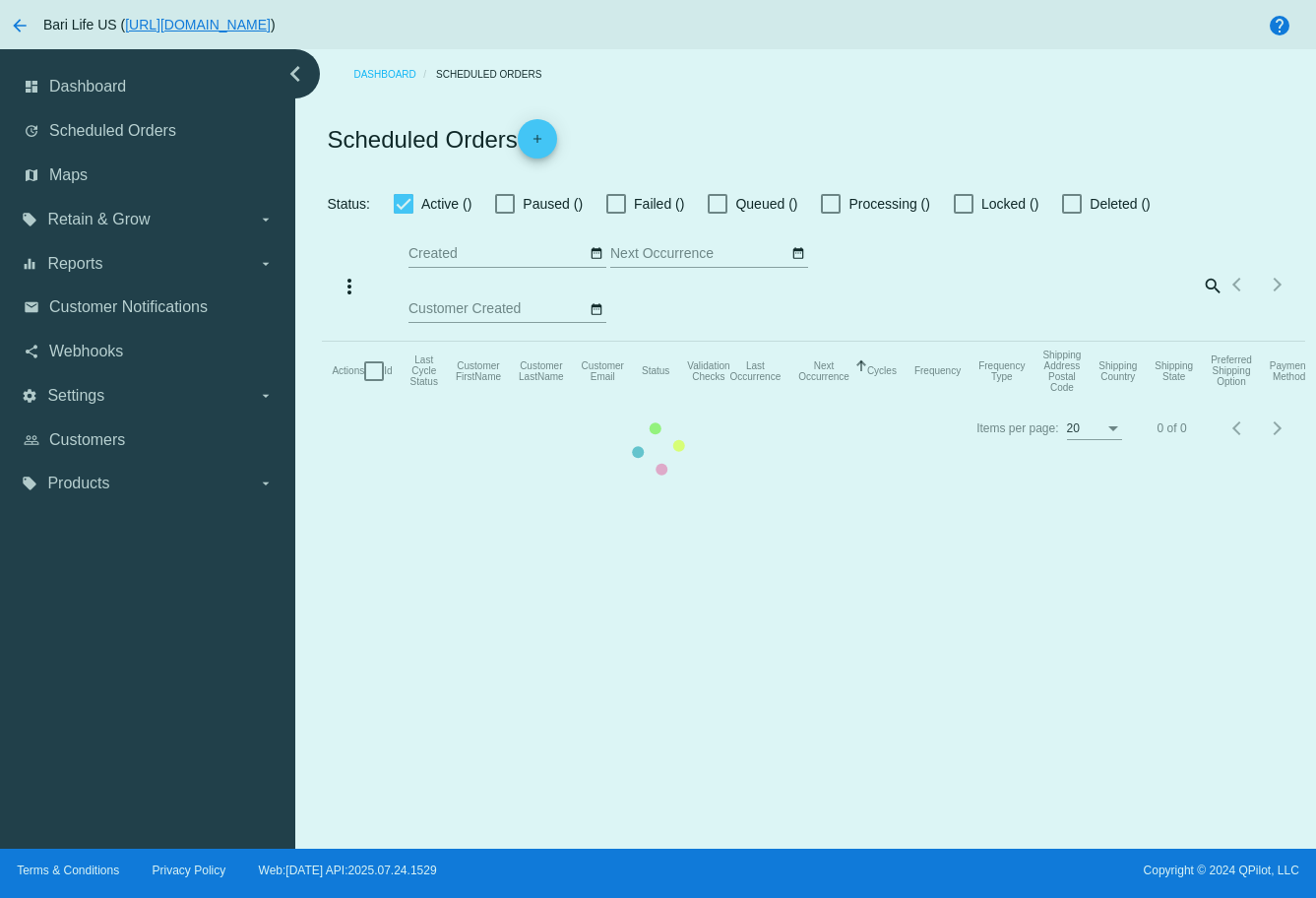 checkbox on "true" 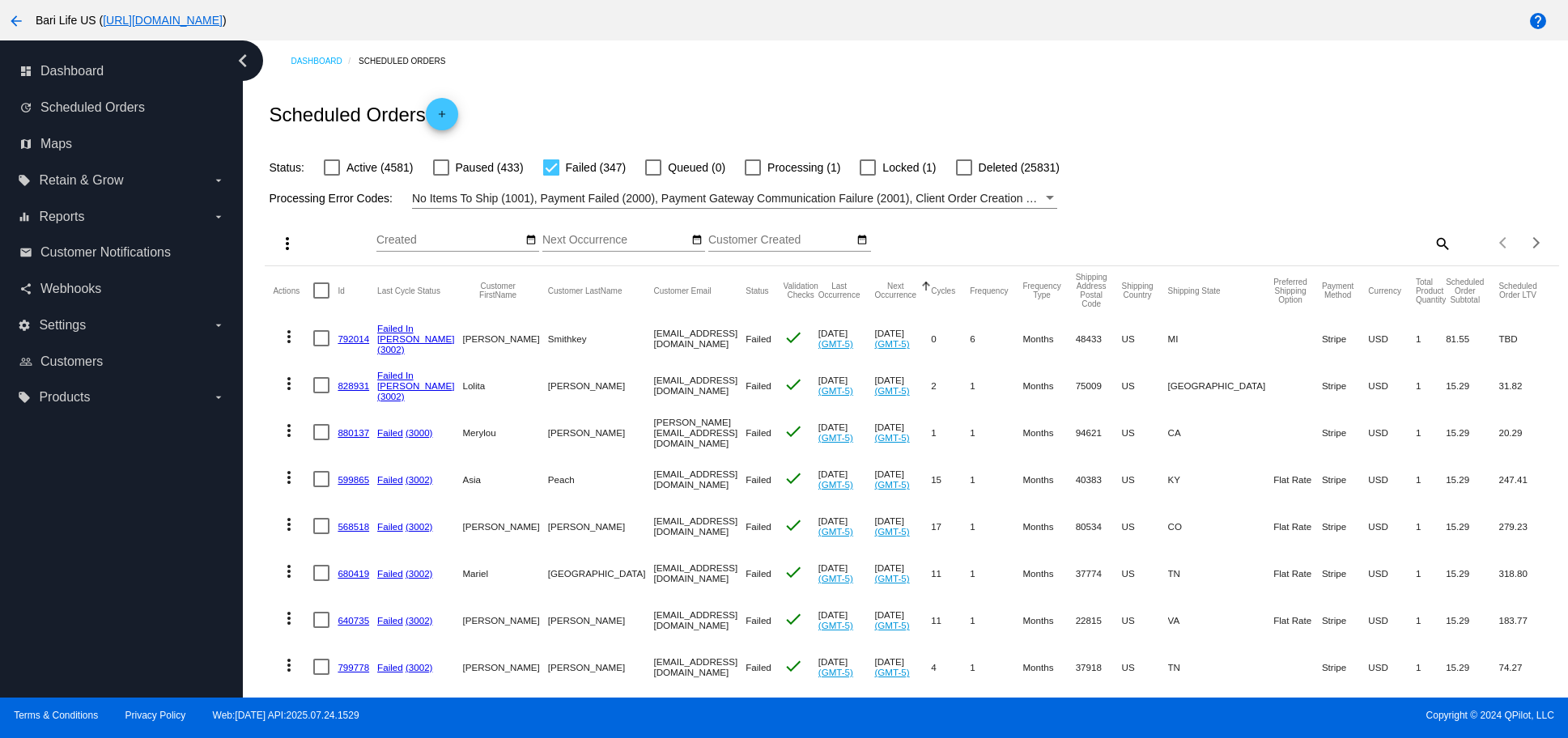 click on "Active (4581)" at bounding box center (380, 168) 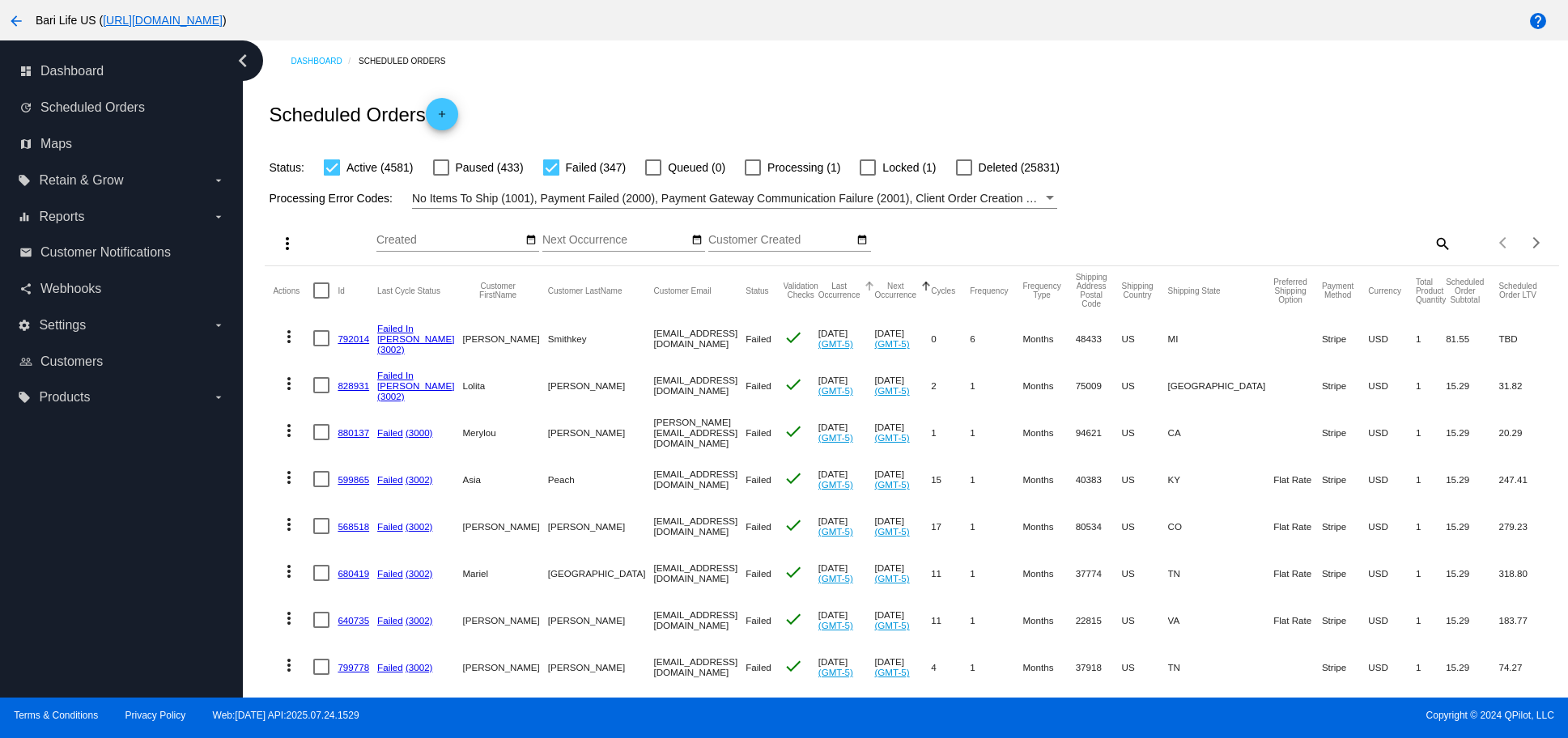 click on "Last Occurrence" 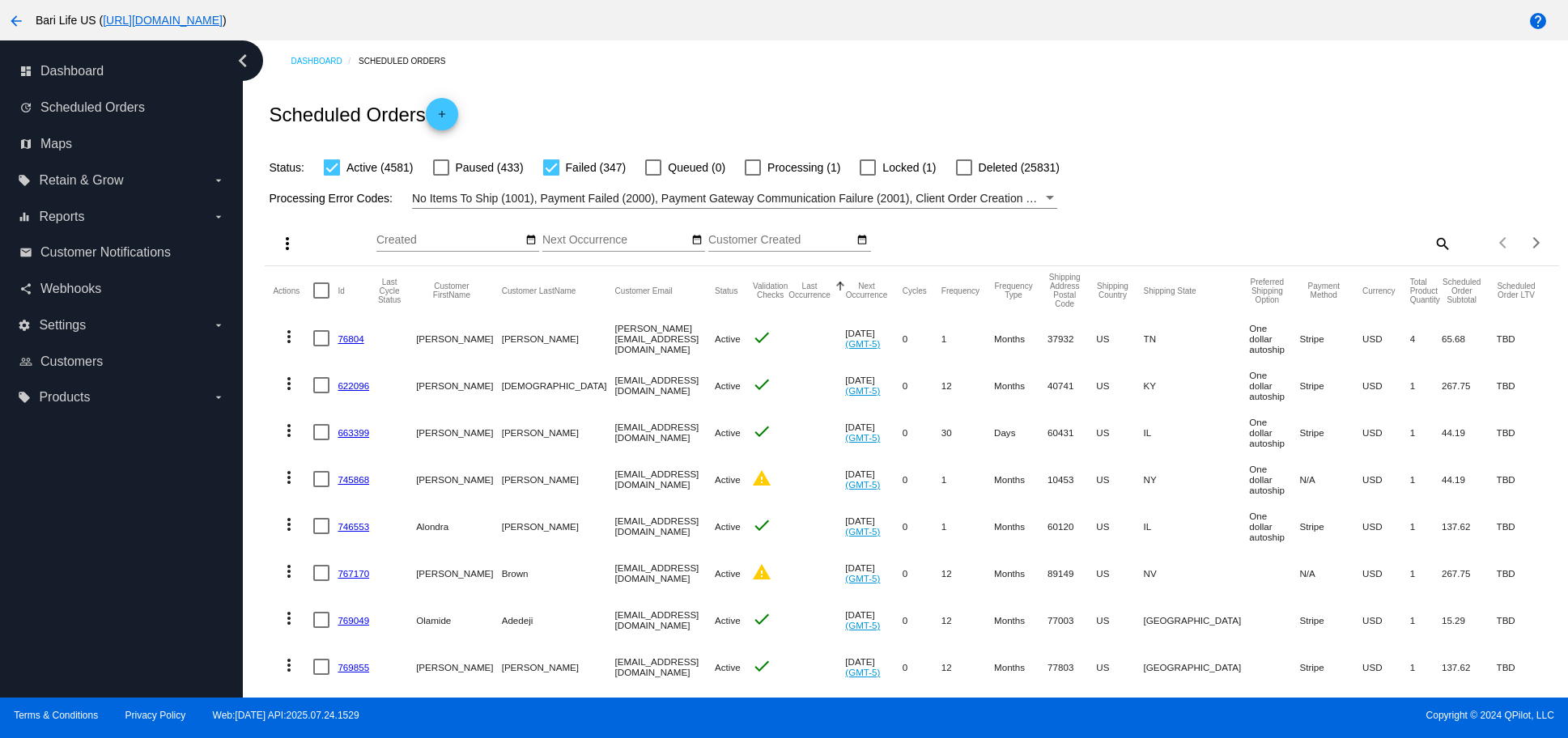 click on "Last Occurrence" 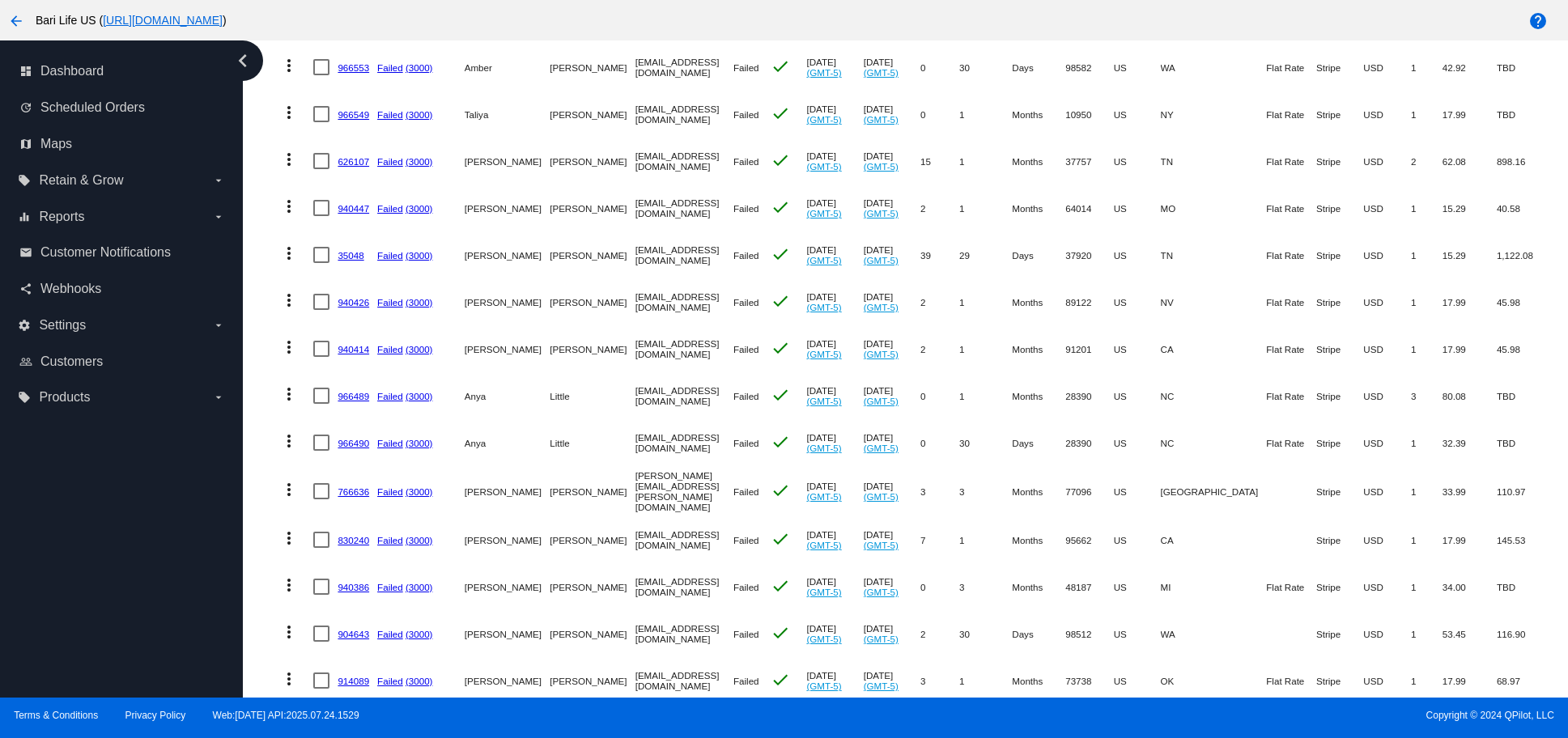 scroll, scrollTop: 0, scrollLeft: 0, axis: both 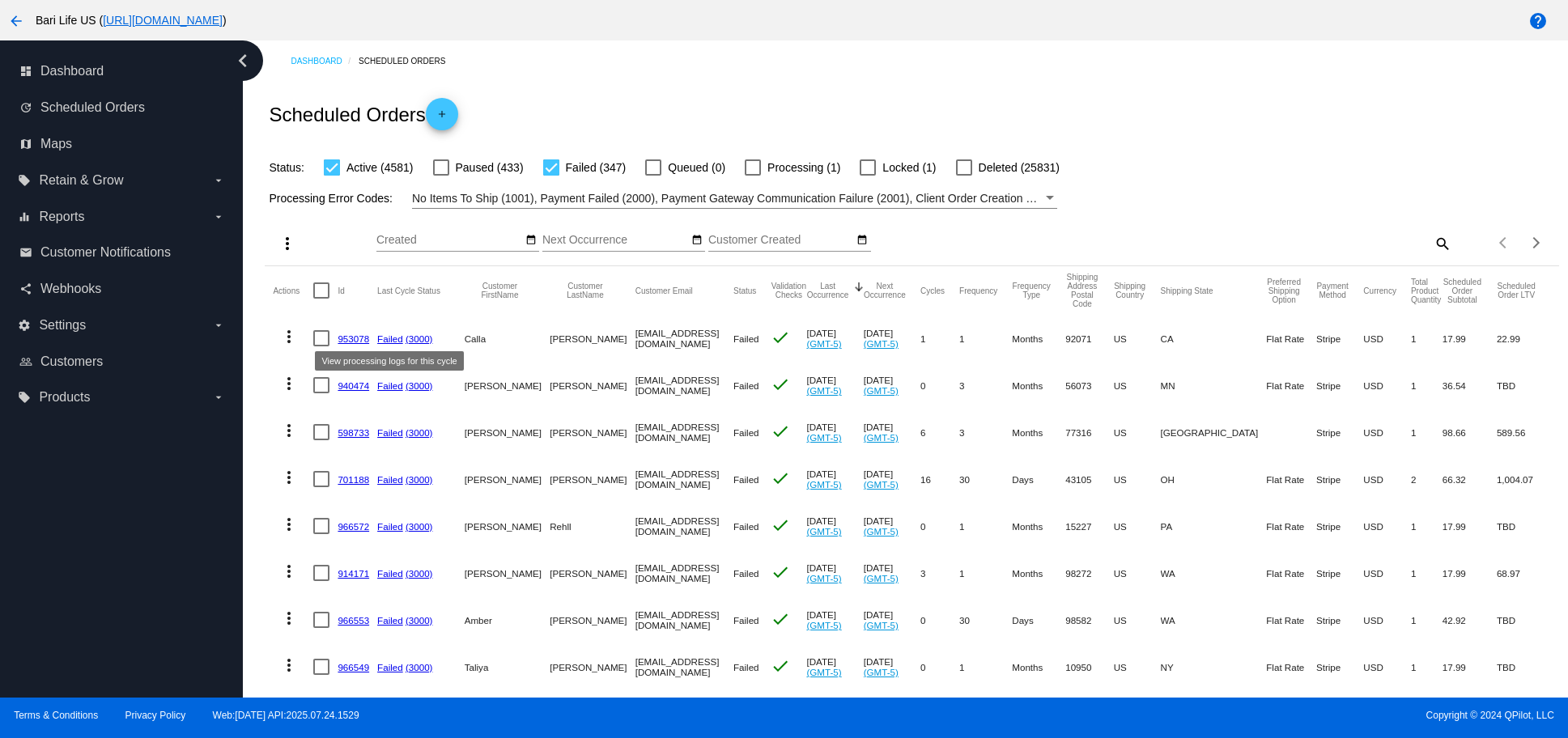 click on "Failed" 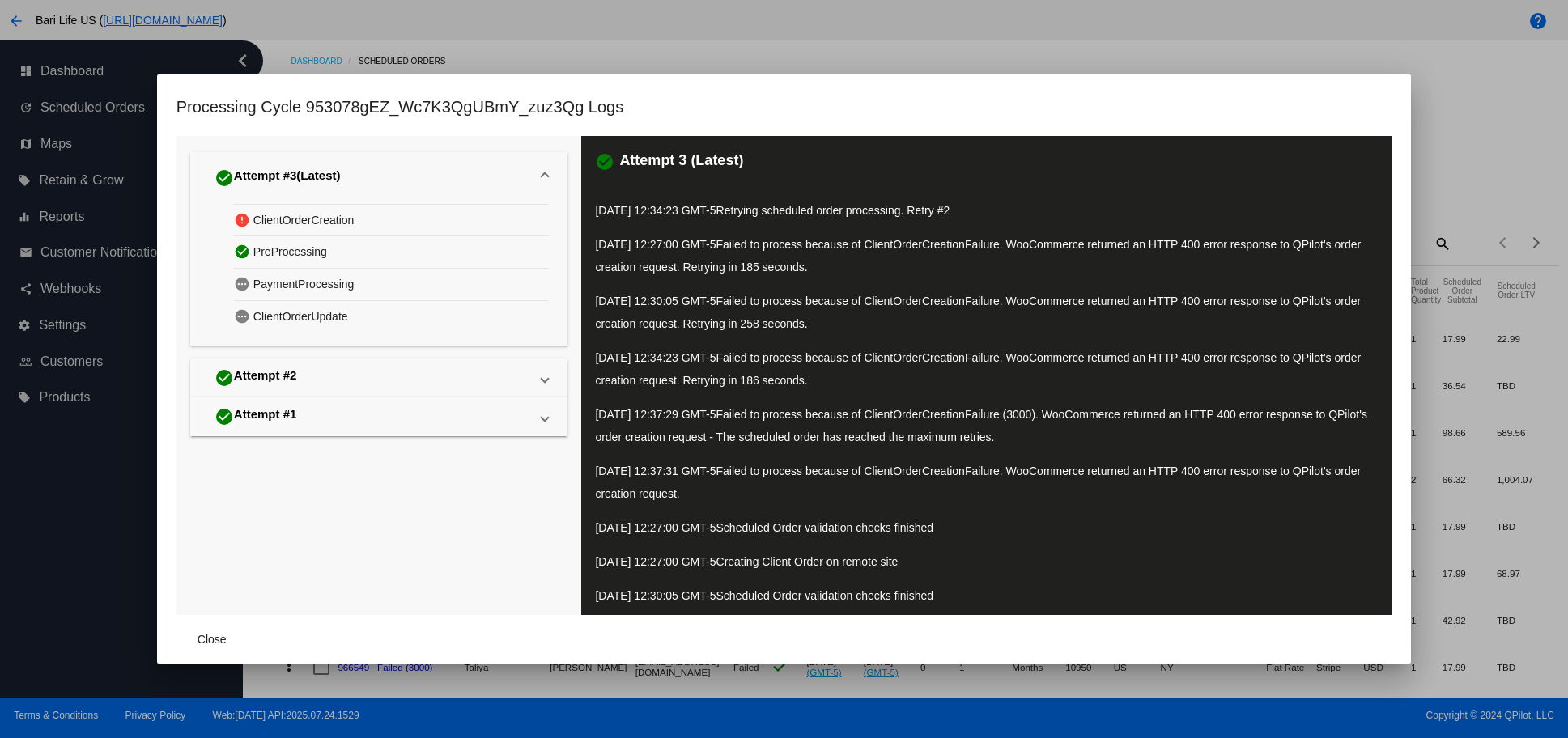 click at bounding box center [784, 369] 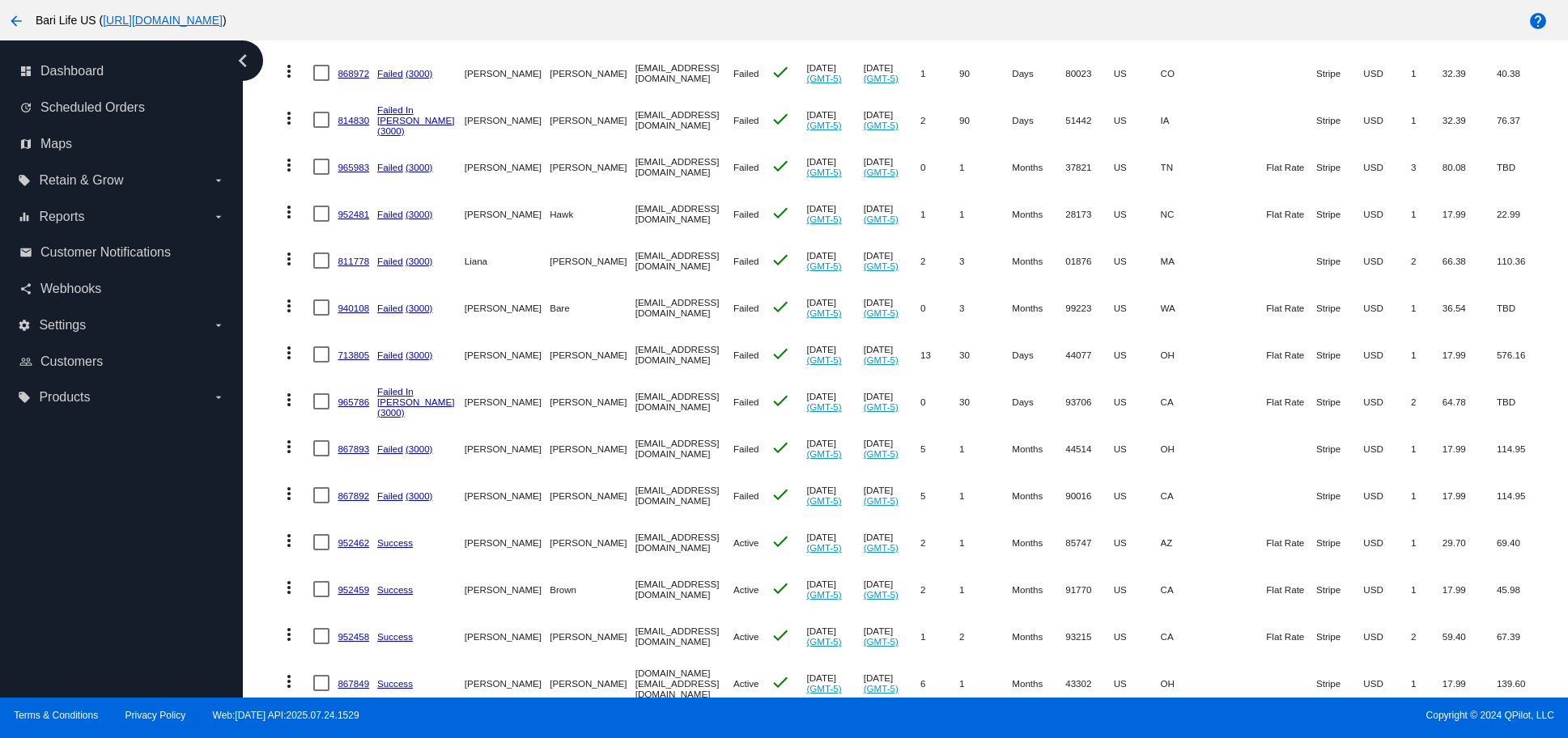 scroll, scrollTop: 3606, scrollLeft: 0, axis: vertical 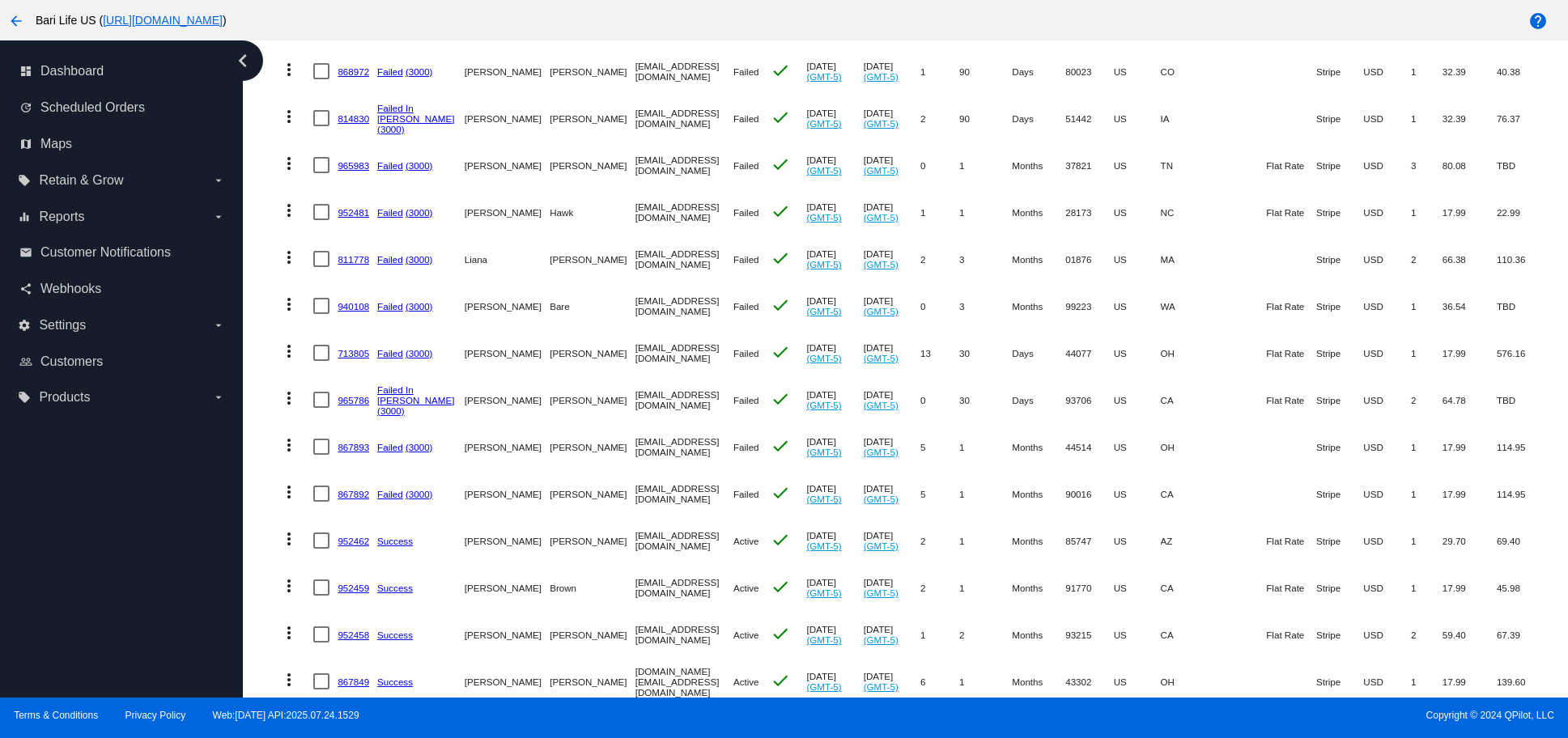 click at bounding box center [321, 494] 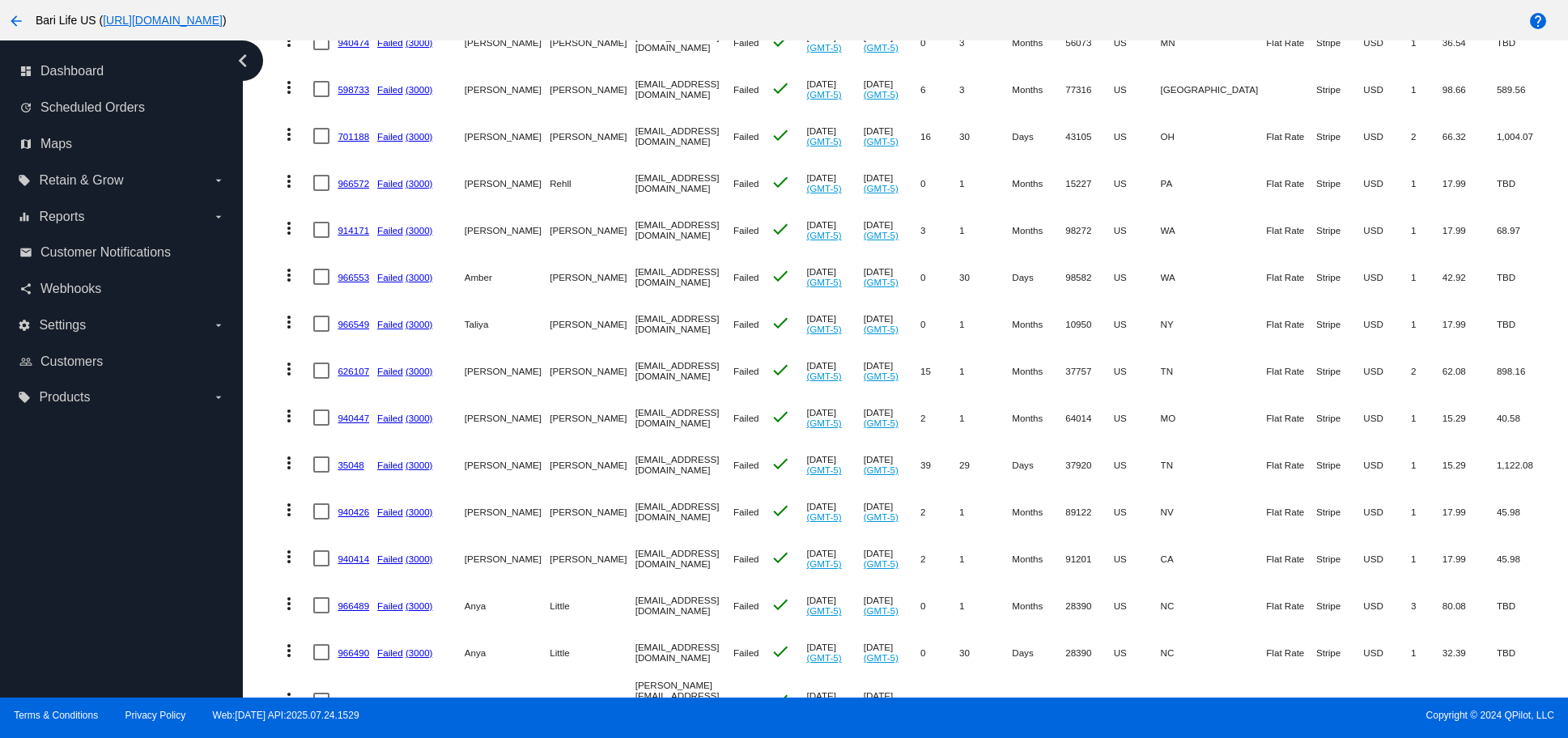 scroll, scrollTop: 0, scrollLeft: 0, axis: both 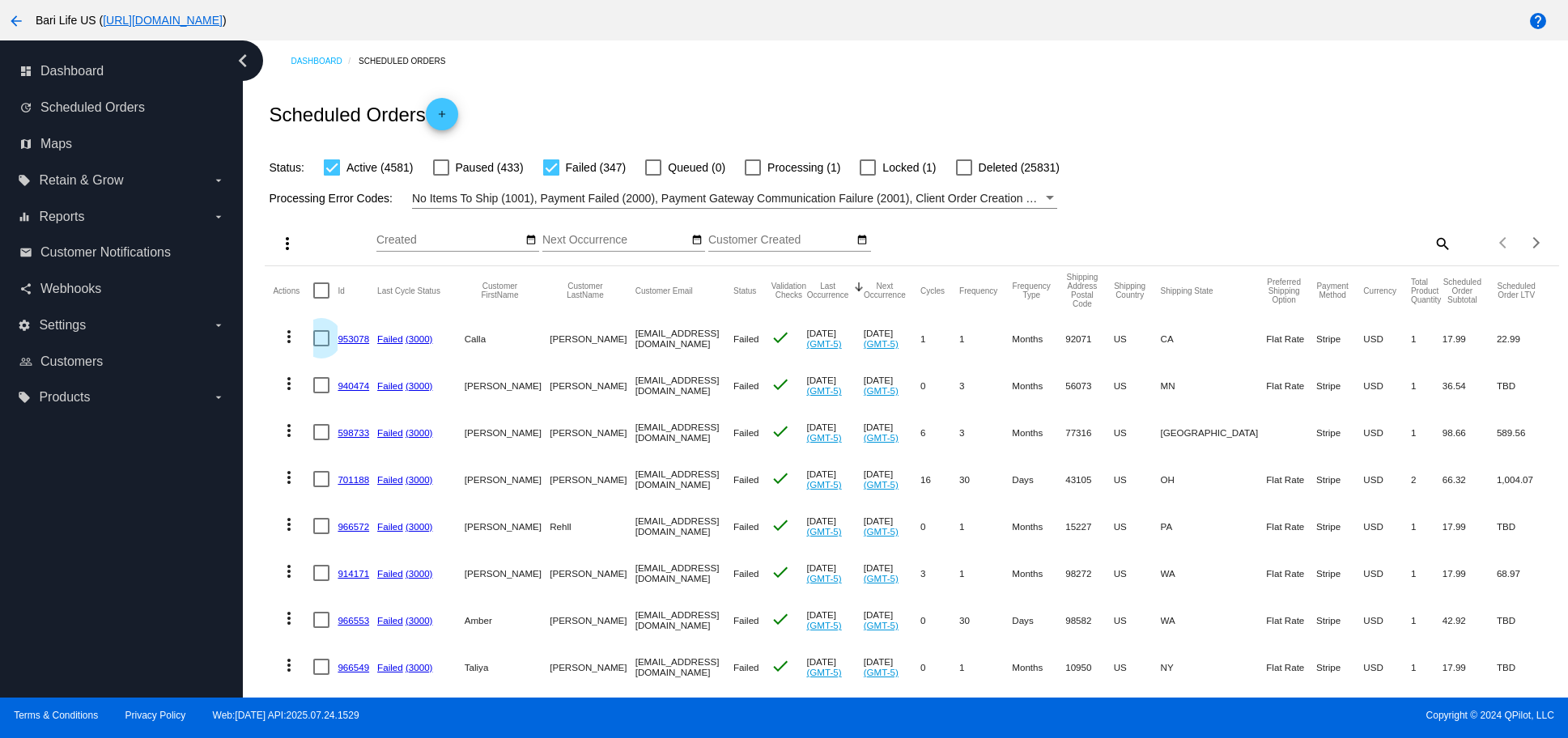click at bounding box center [321, 338] 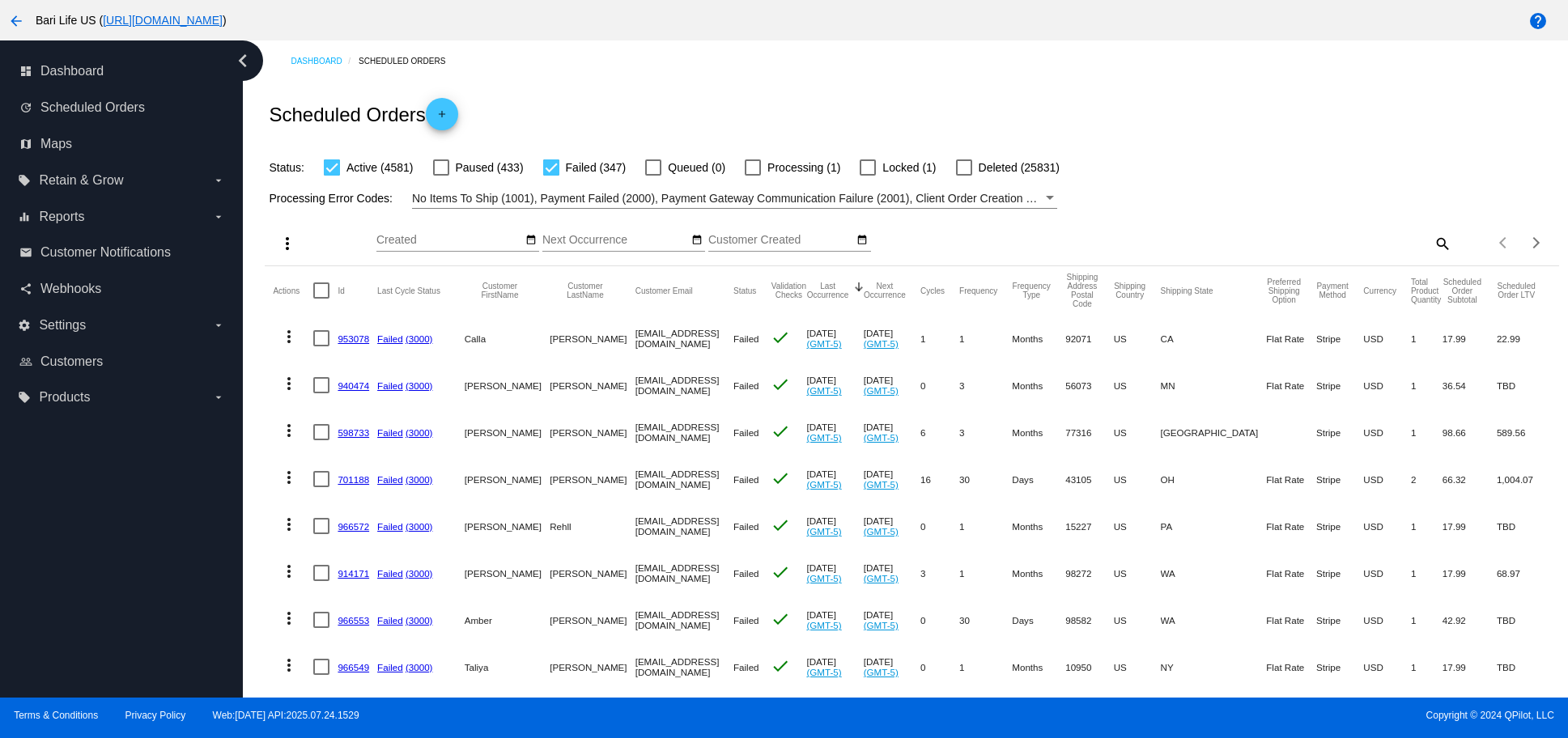 click at bounding box center (321, 338) 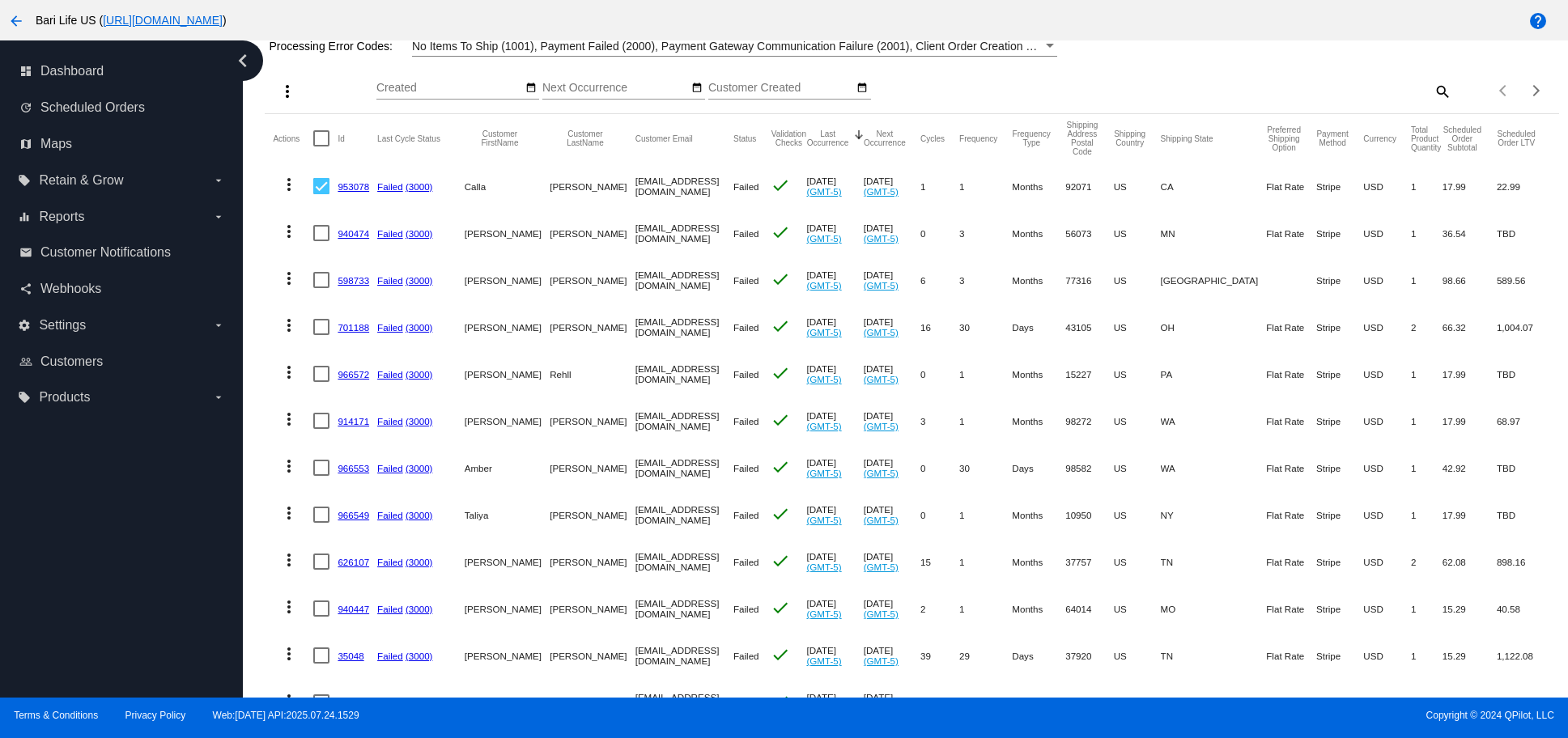 click at bounding box center [321, 233] 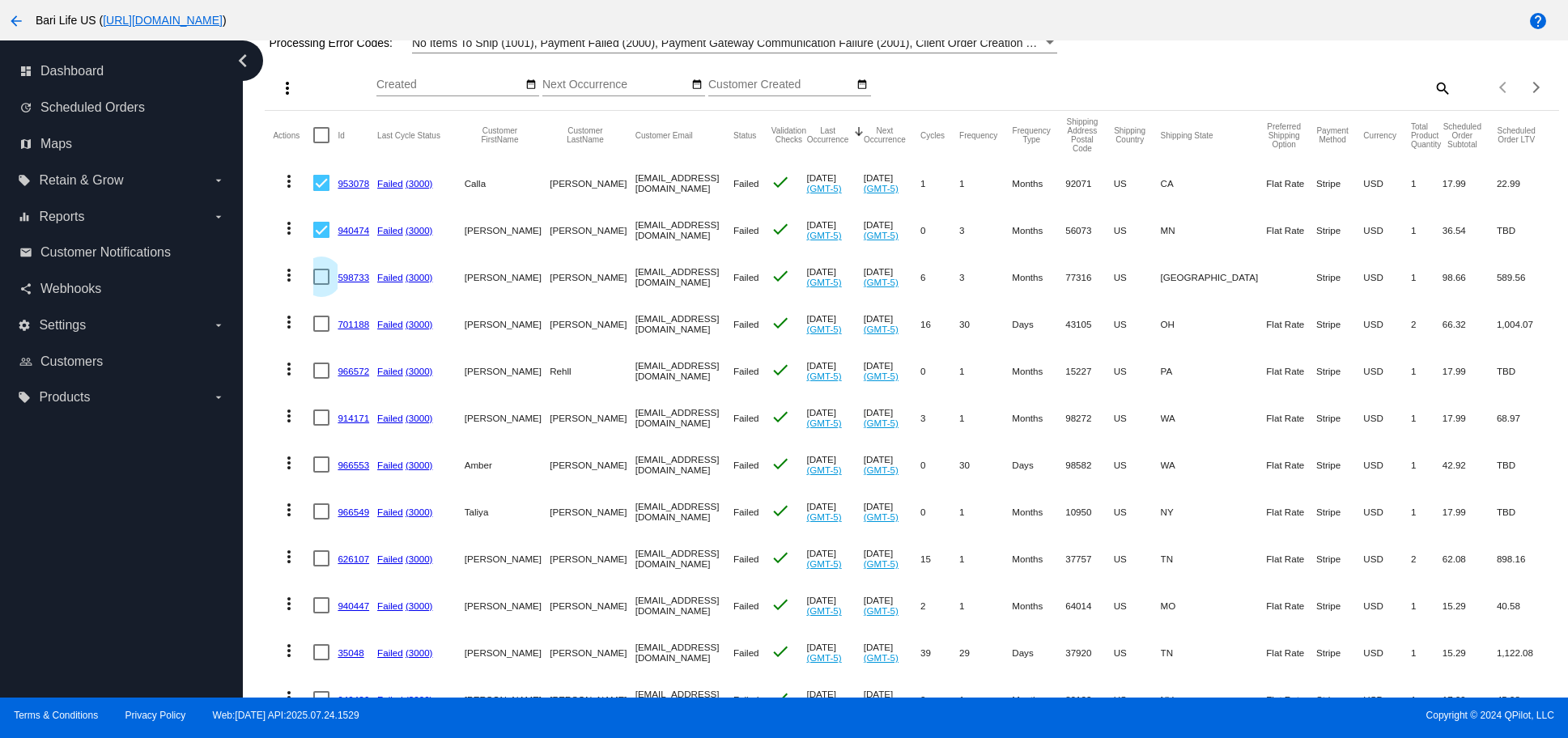drag, startPoint x: 317, startPoint y: 272, endPoint x: 323, endPoint y: 346, distance: 74.24284 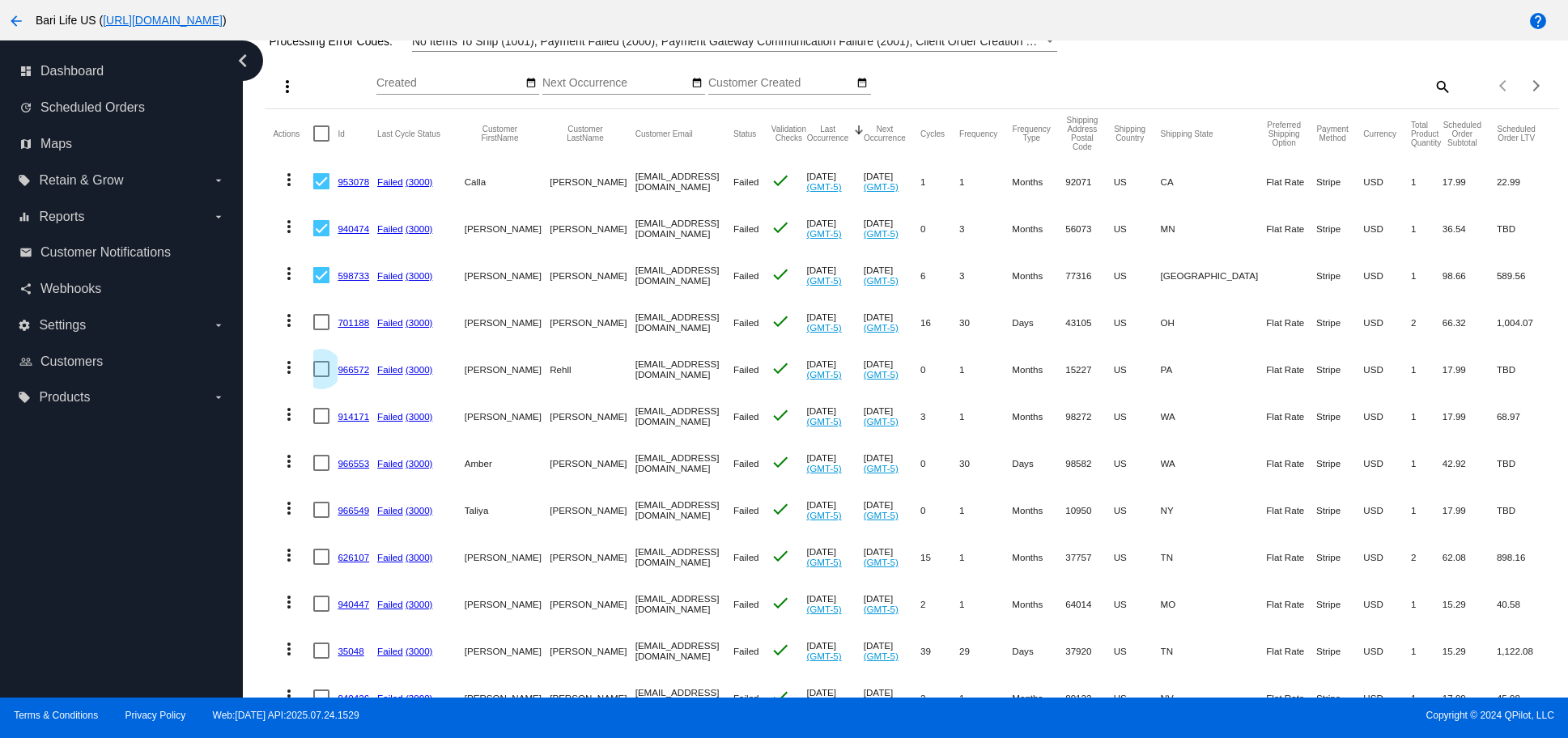 click at bounding box center (321, 369) 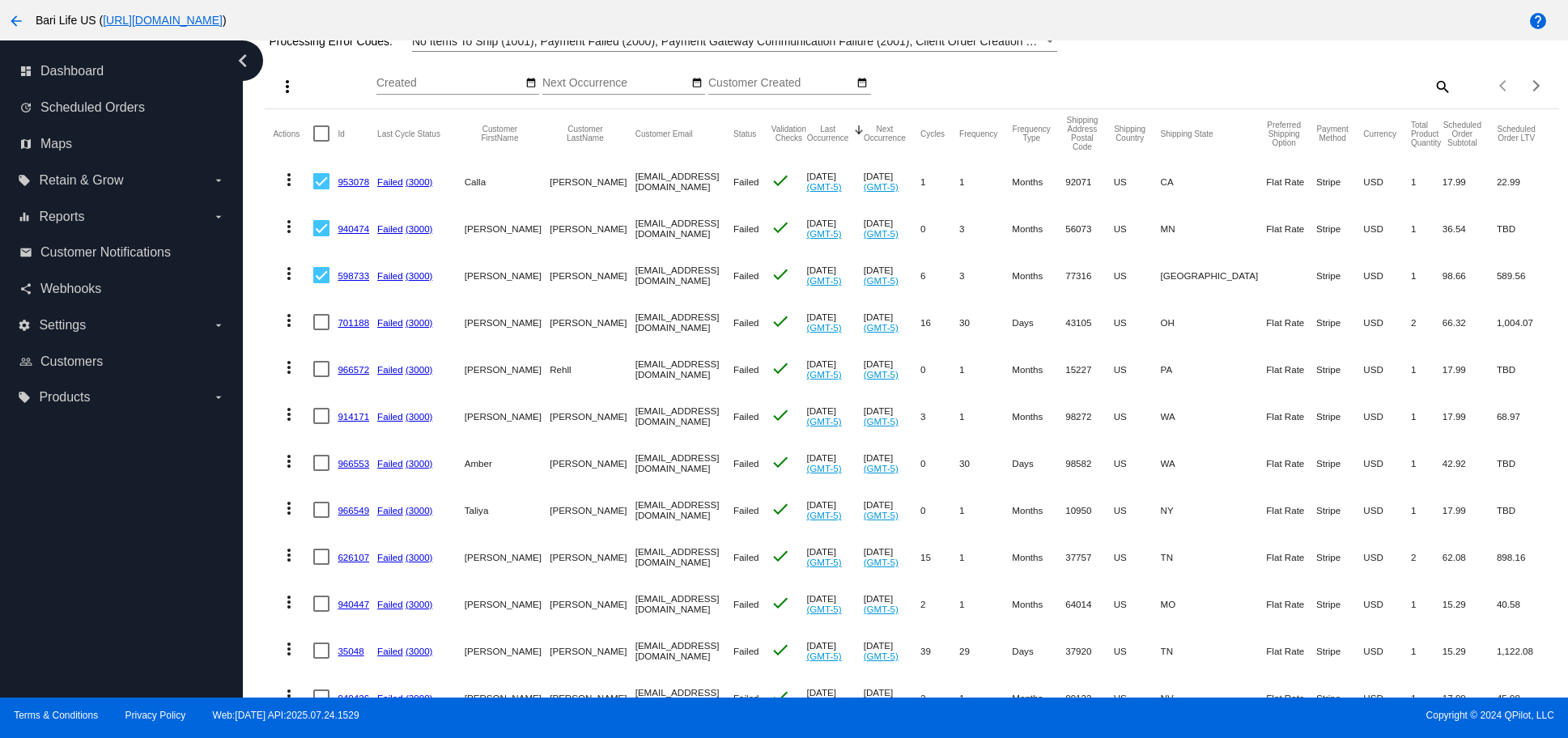 click at bounding box center (321, 322) 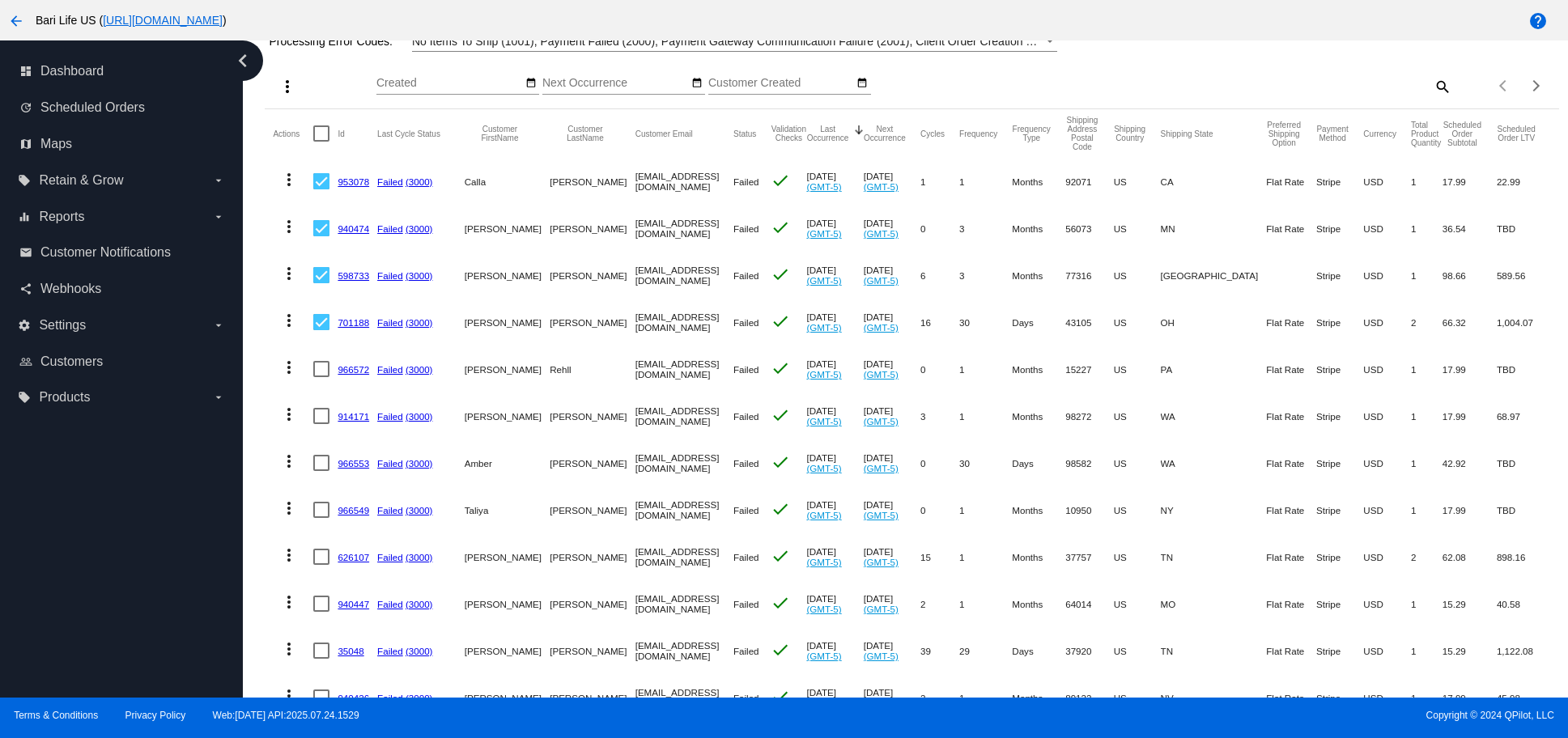 click at bounding box center [321, 369] 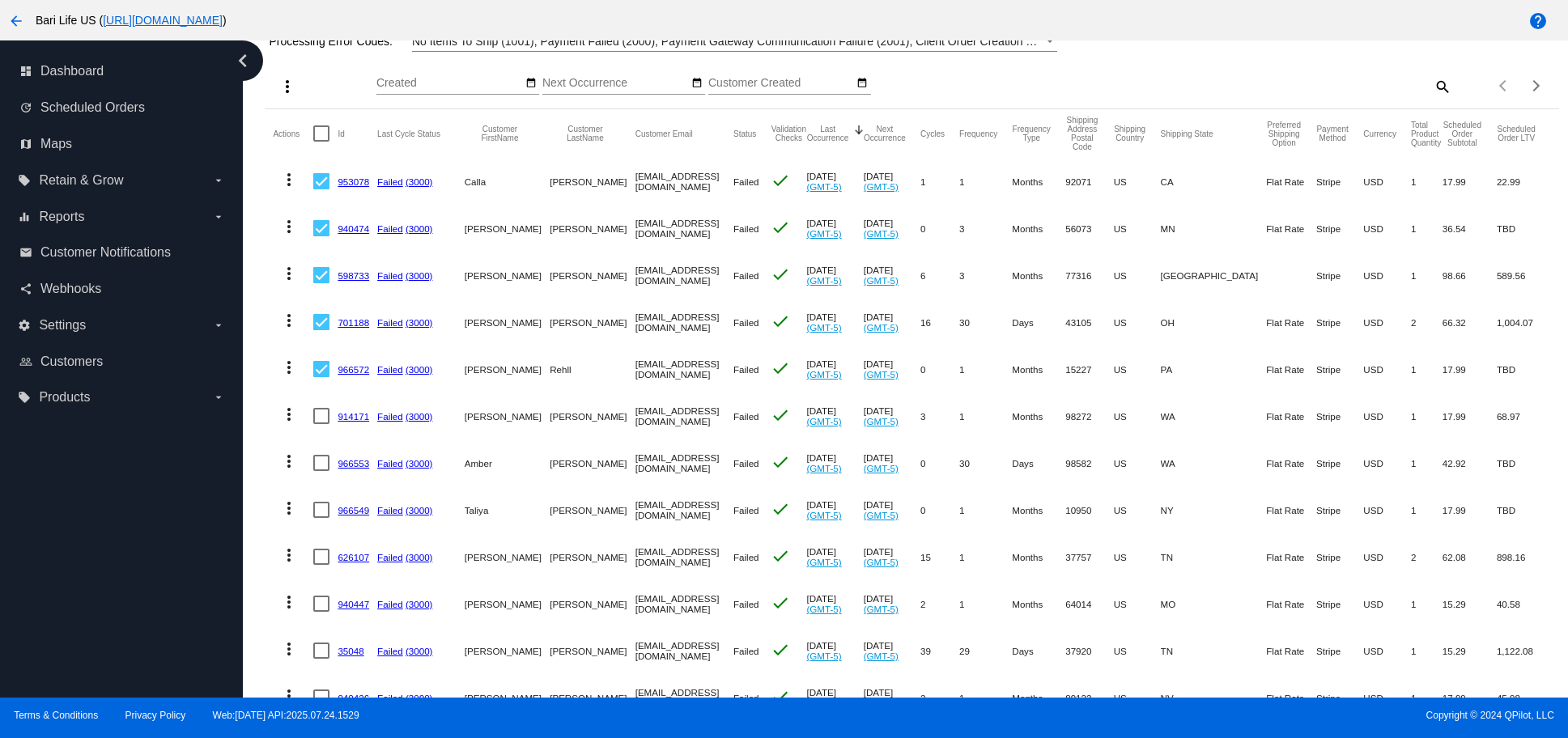 click at bounding box center [321, 416] 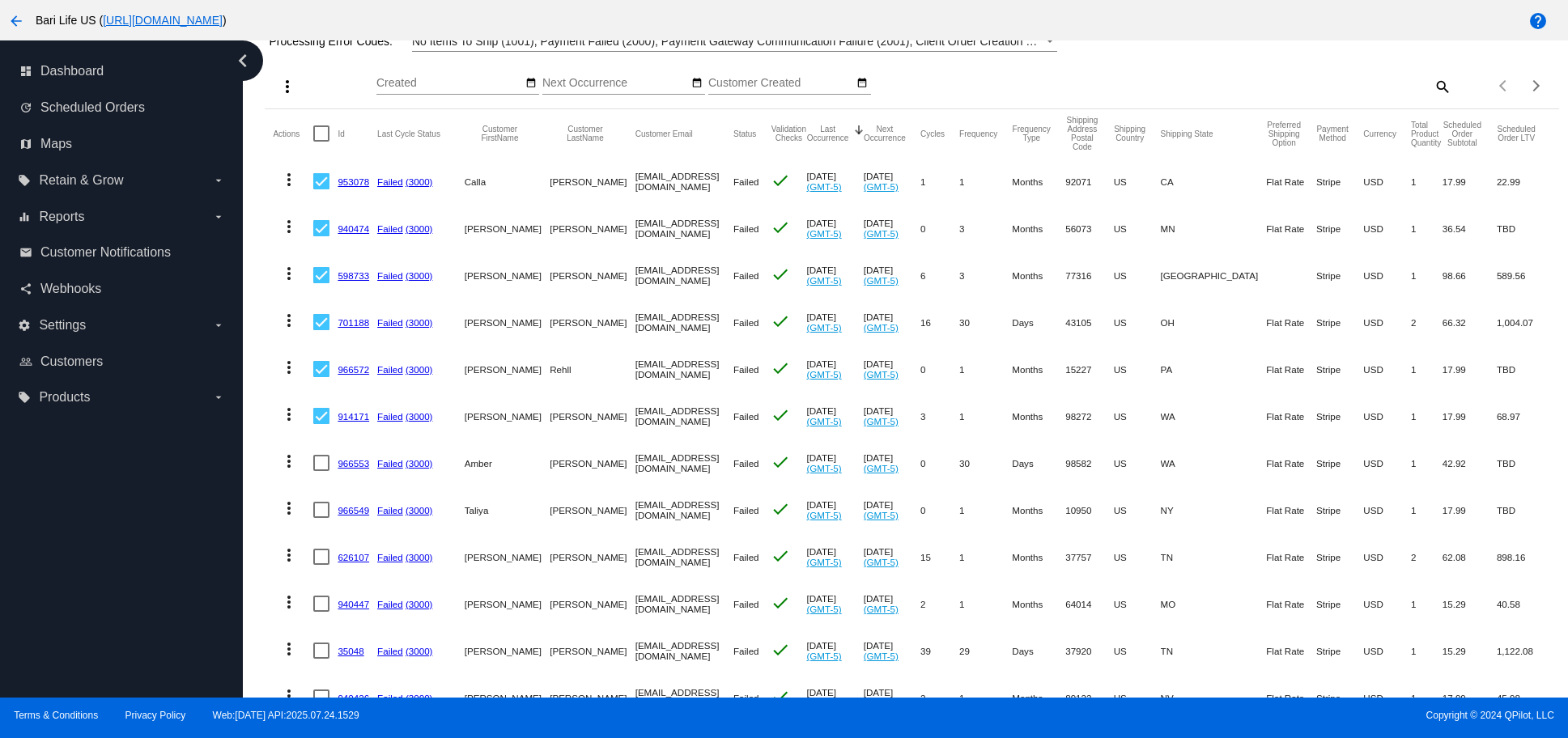 click at bounding box center (321, 463) 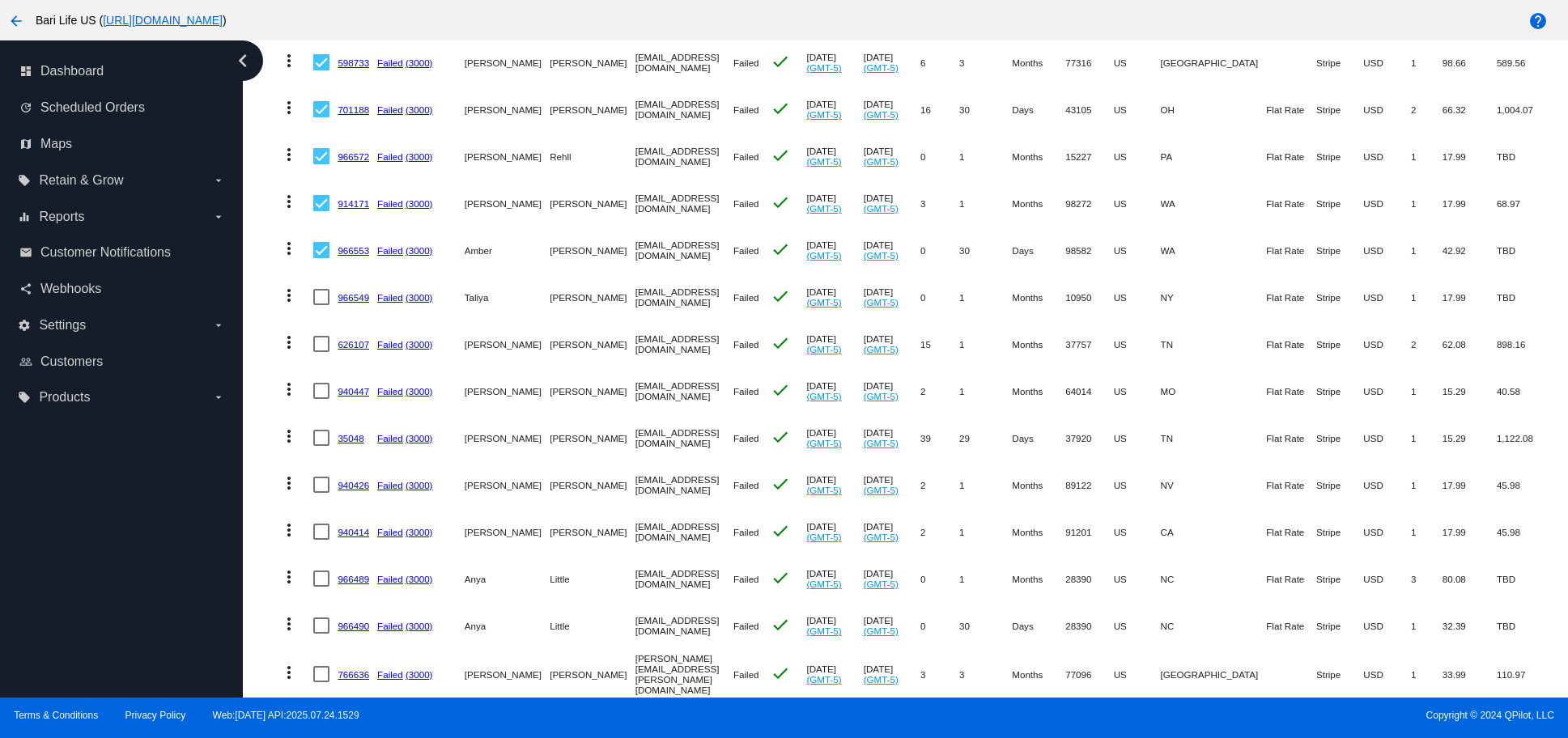 scroll, scrollTop: 372, scrollLeft: 0, axis: vertical 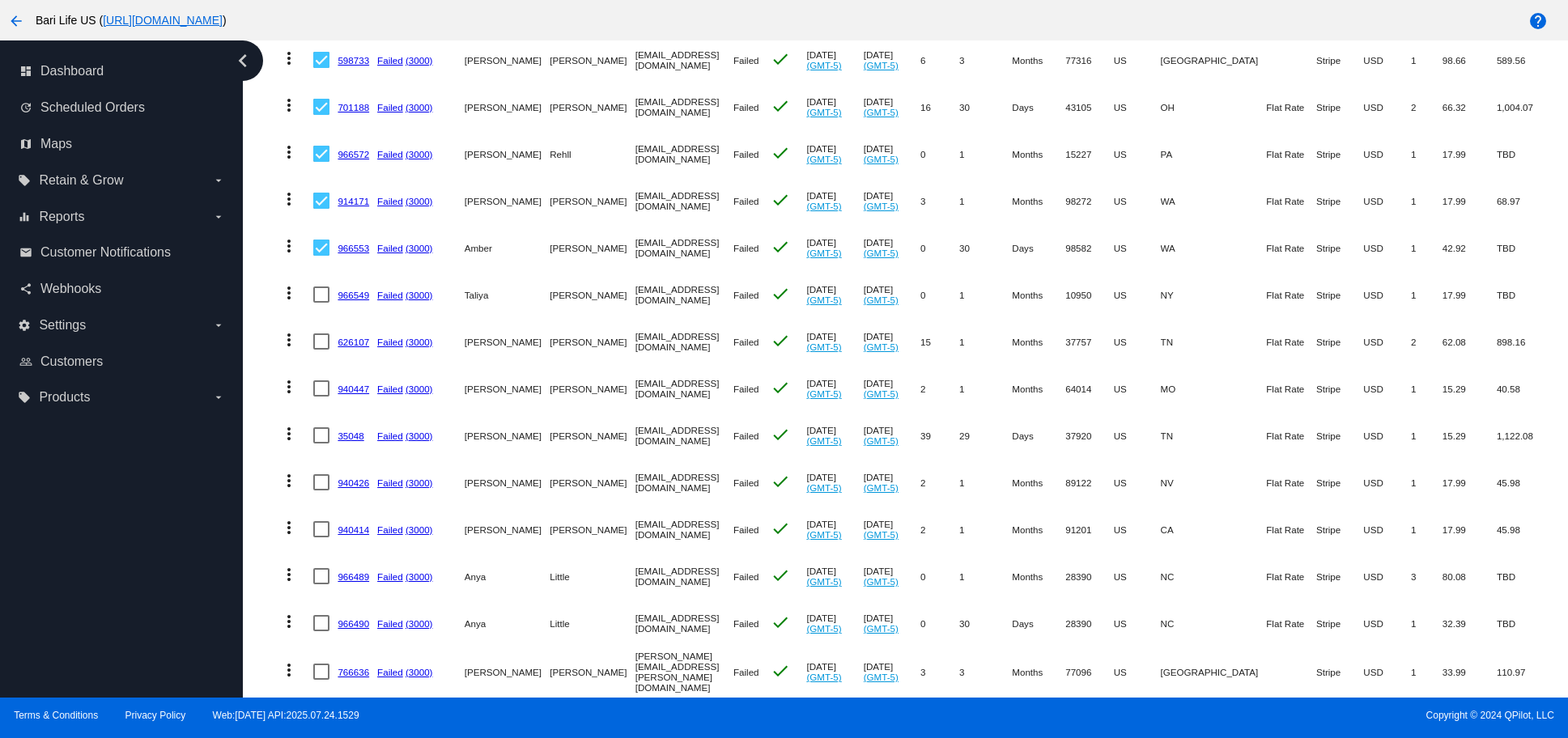 click at bounding box center [321, 295] 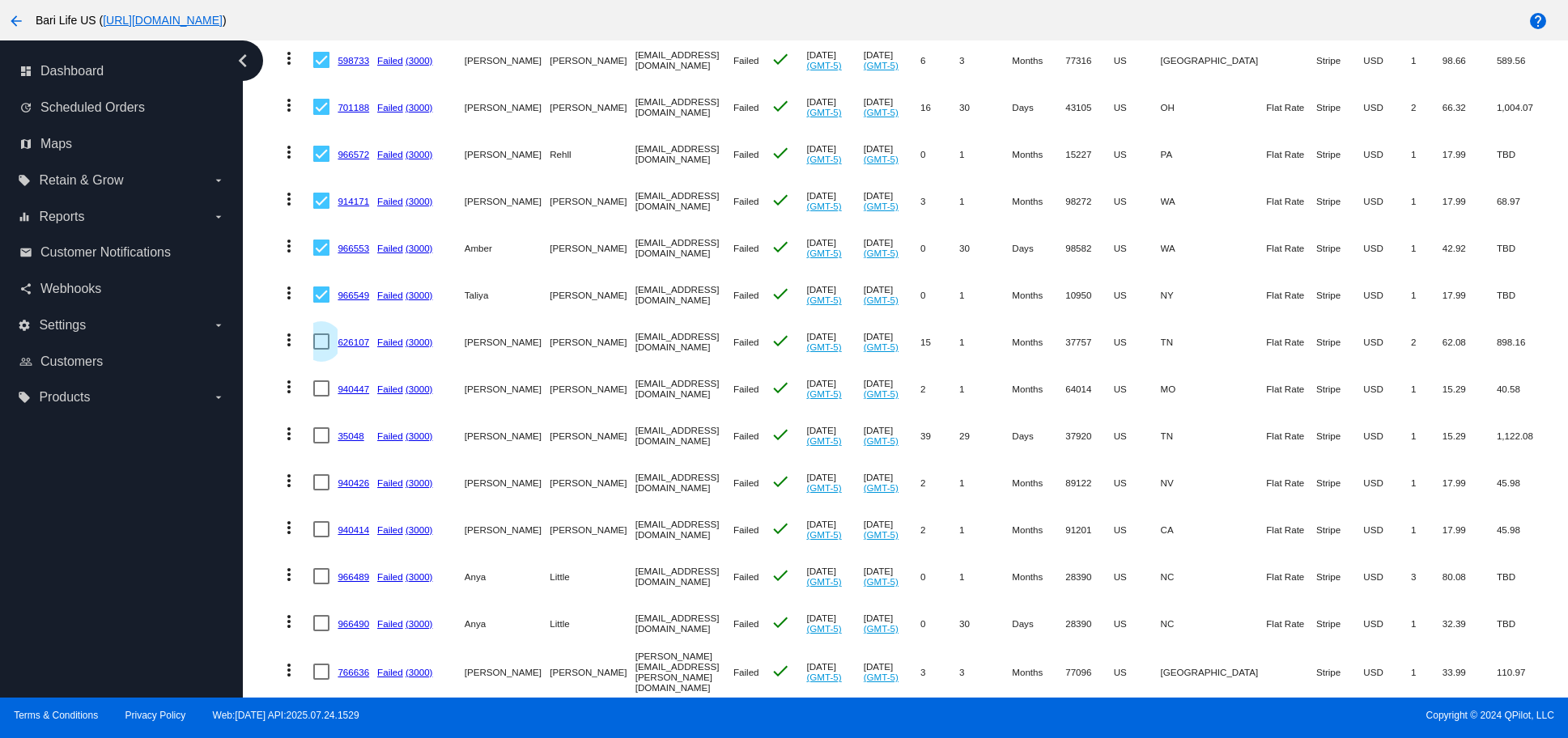 drag, startPoint x: 321, startPoint y: 342, endPoint x: 321, endPoint y: 364, distance: 22 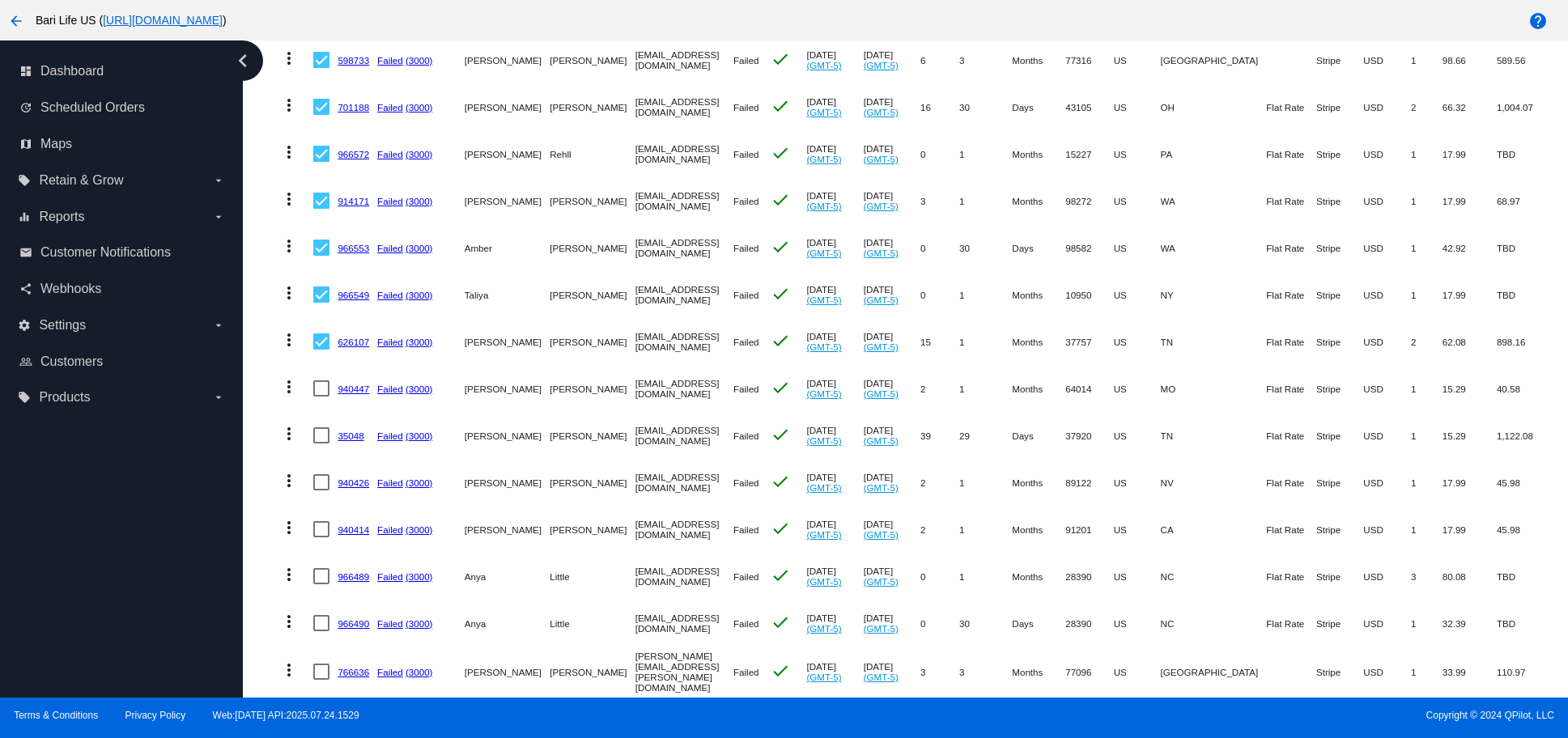 drag, startPoint x: 320, startPoint y: 388, endPoint x: 323, endPoint y: 403, distance: 15.297059 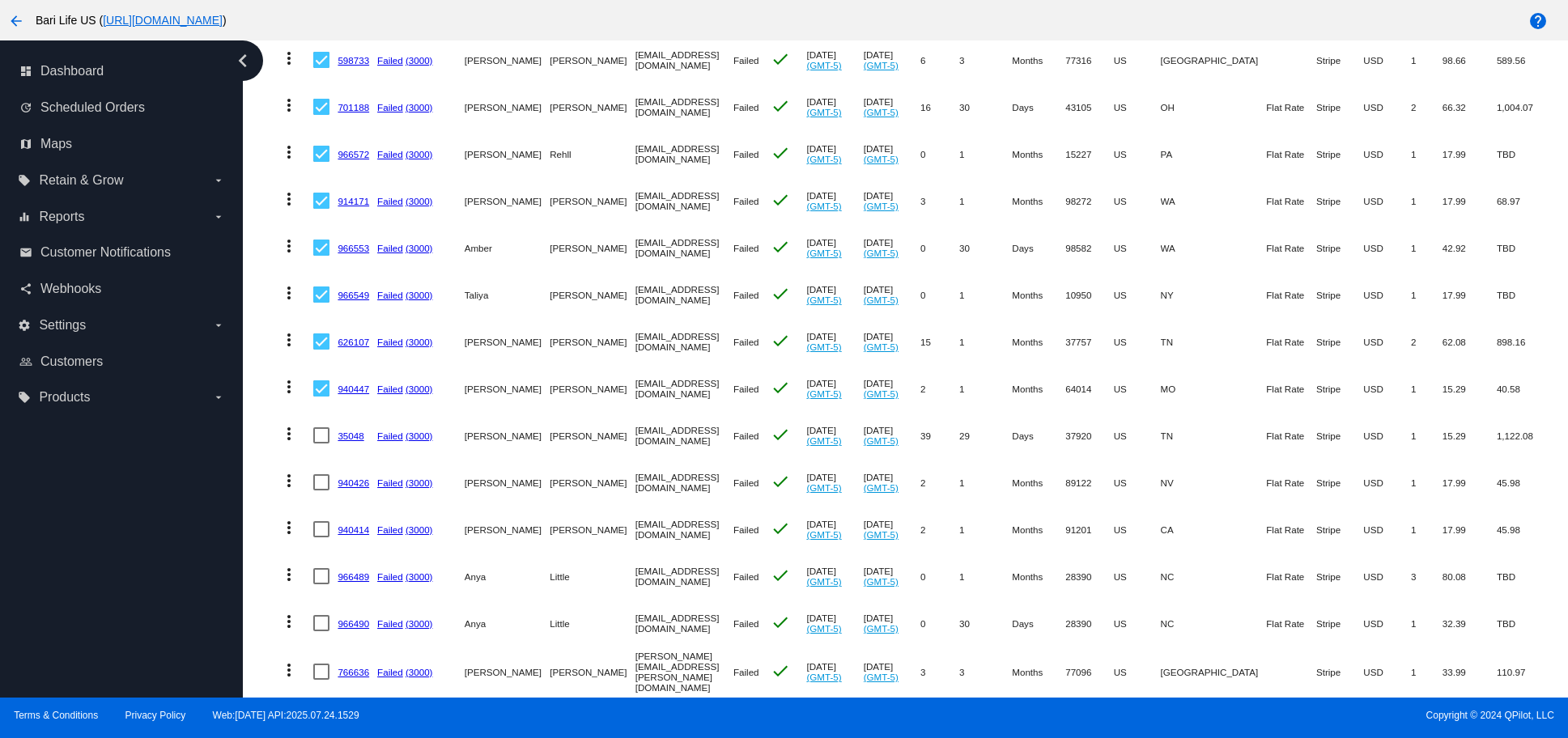 click at bounding box center (321, 435) 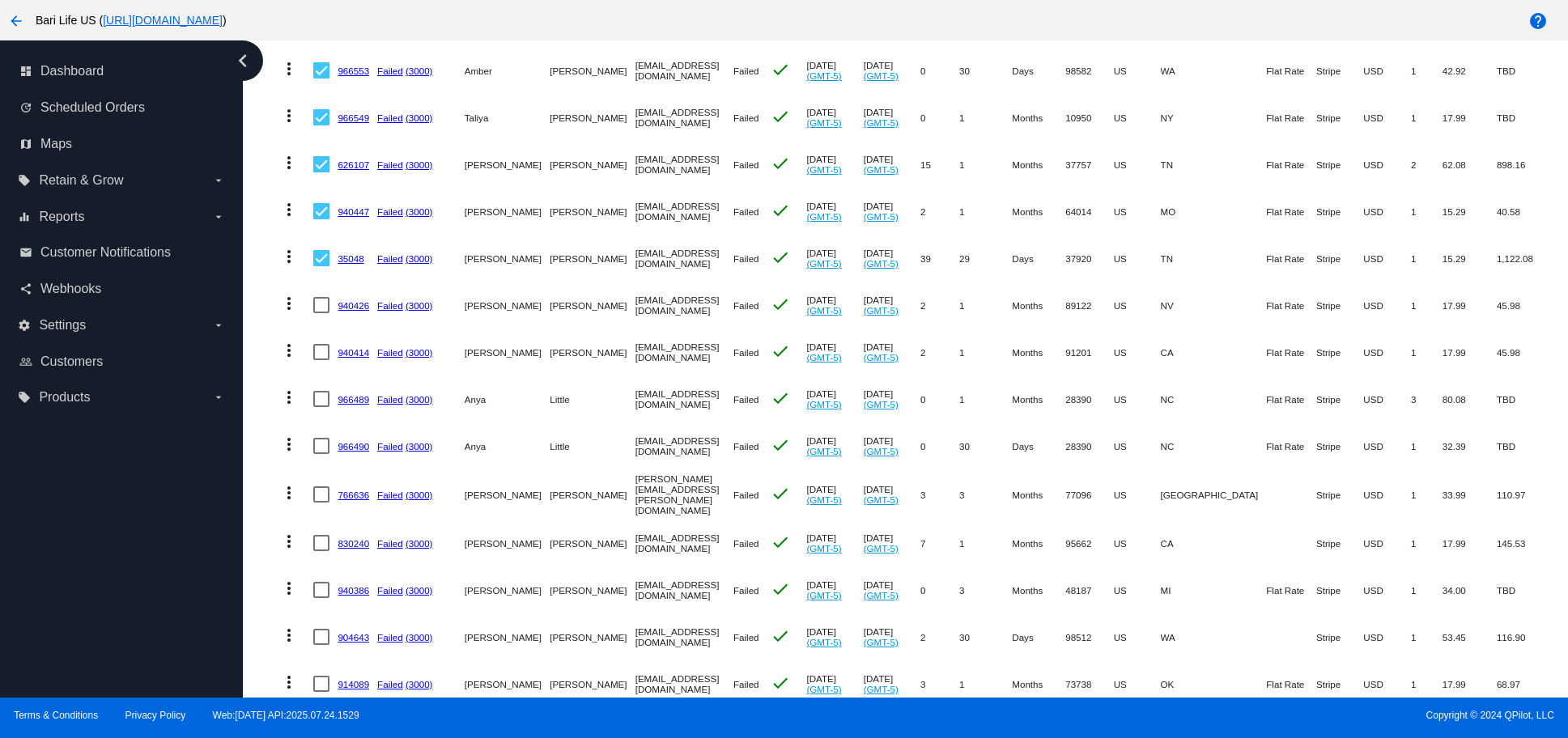 scroll, scrollTop: 562, scrollLeft: 0, axis: vertical 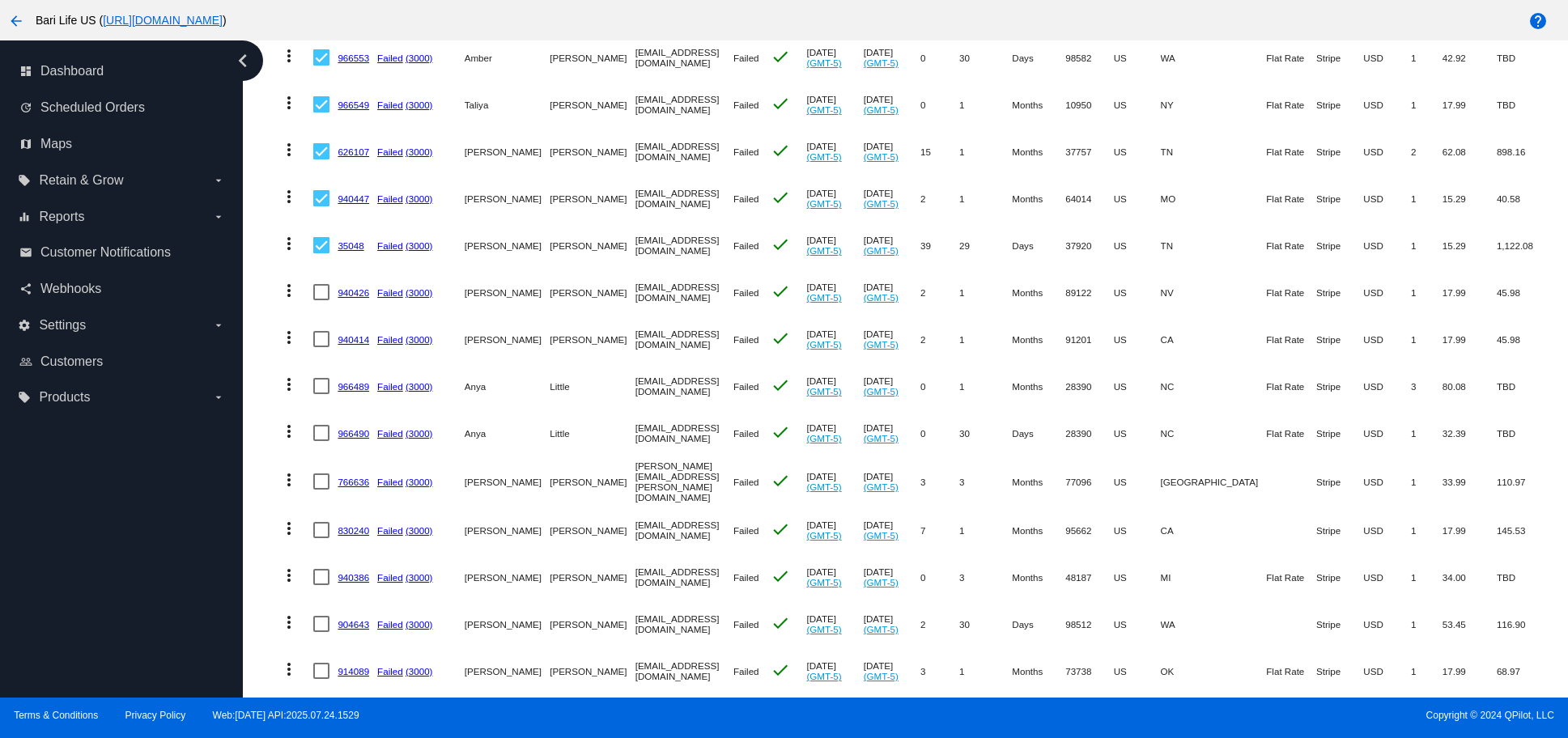 drag, startPoint x: 319, startPoint y: 292, endPoint x: 317, endPoint y: 326, distance: 34.058773 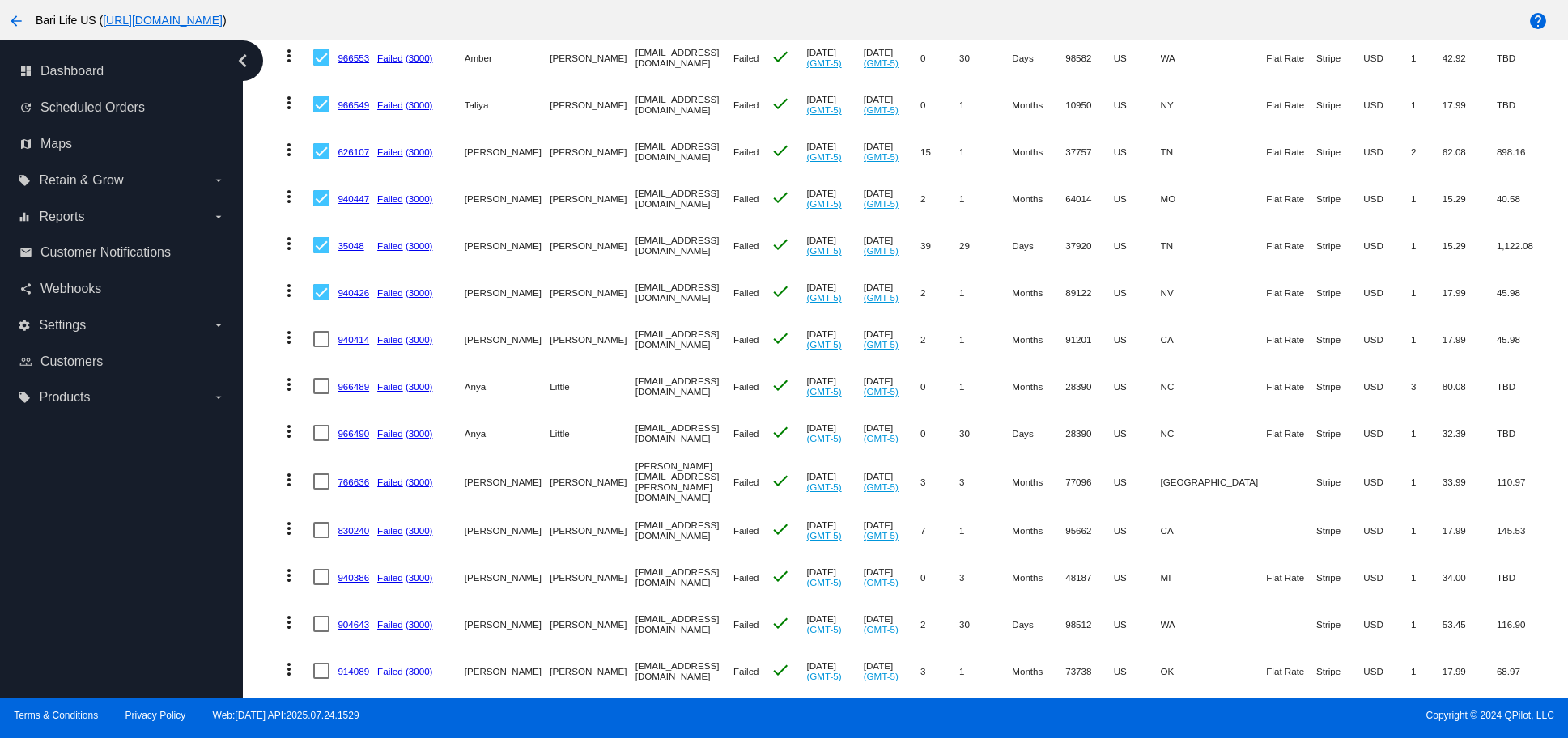click 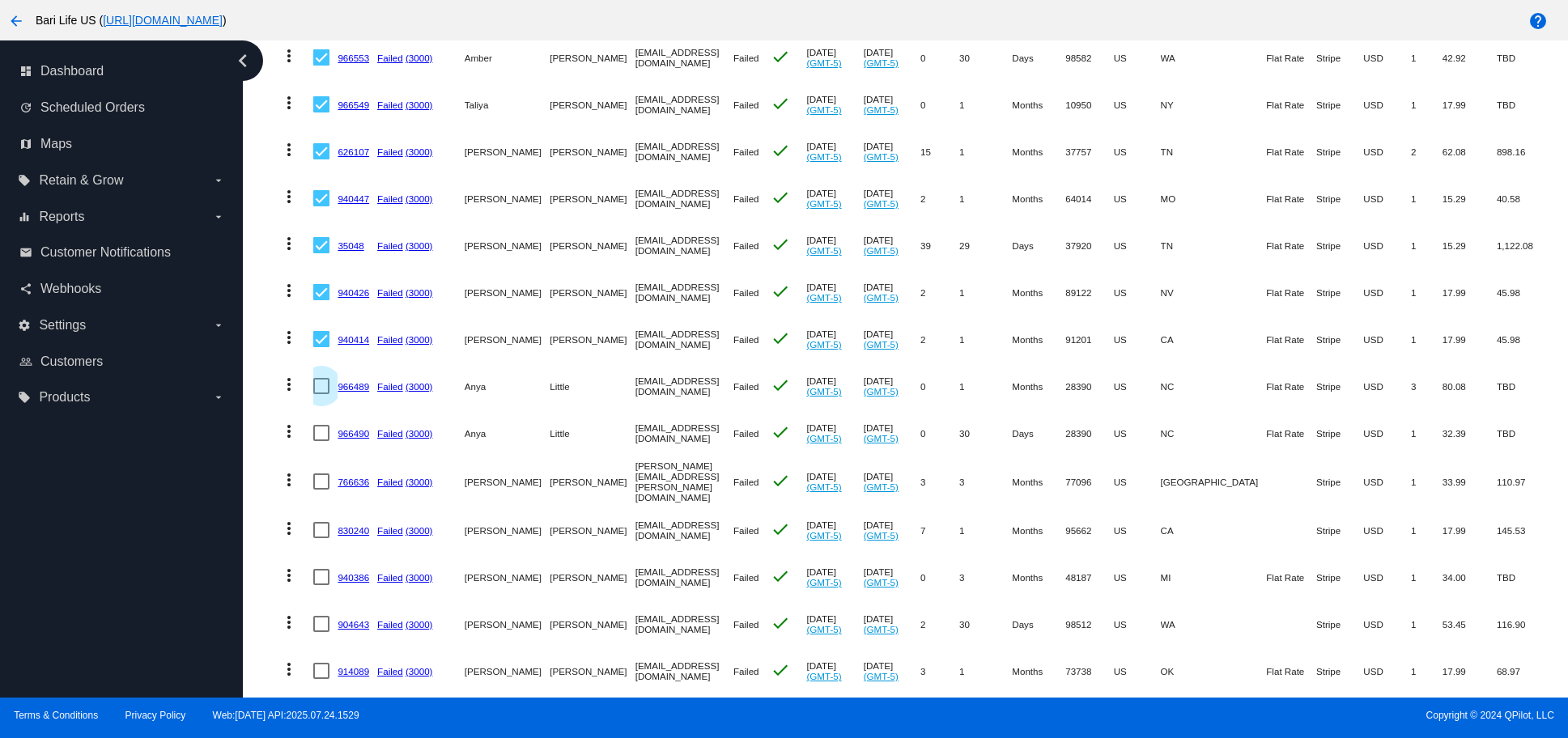 drag, startPoint x: 321, startPoint y: 382, endPoint x: 325, endPoint y: 410, distance: 28.28427 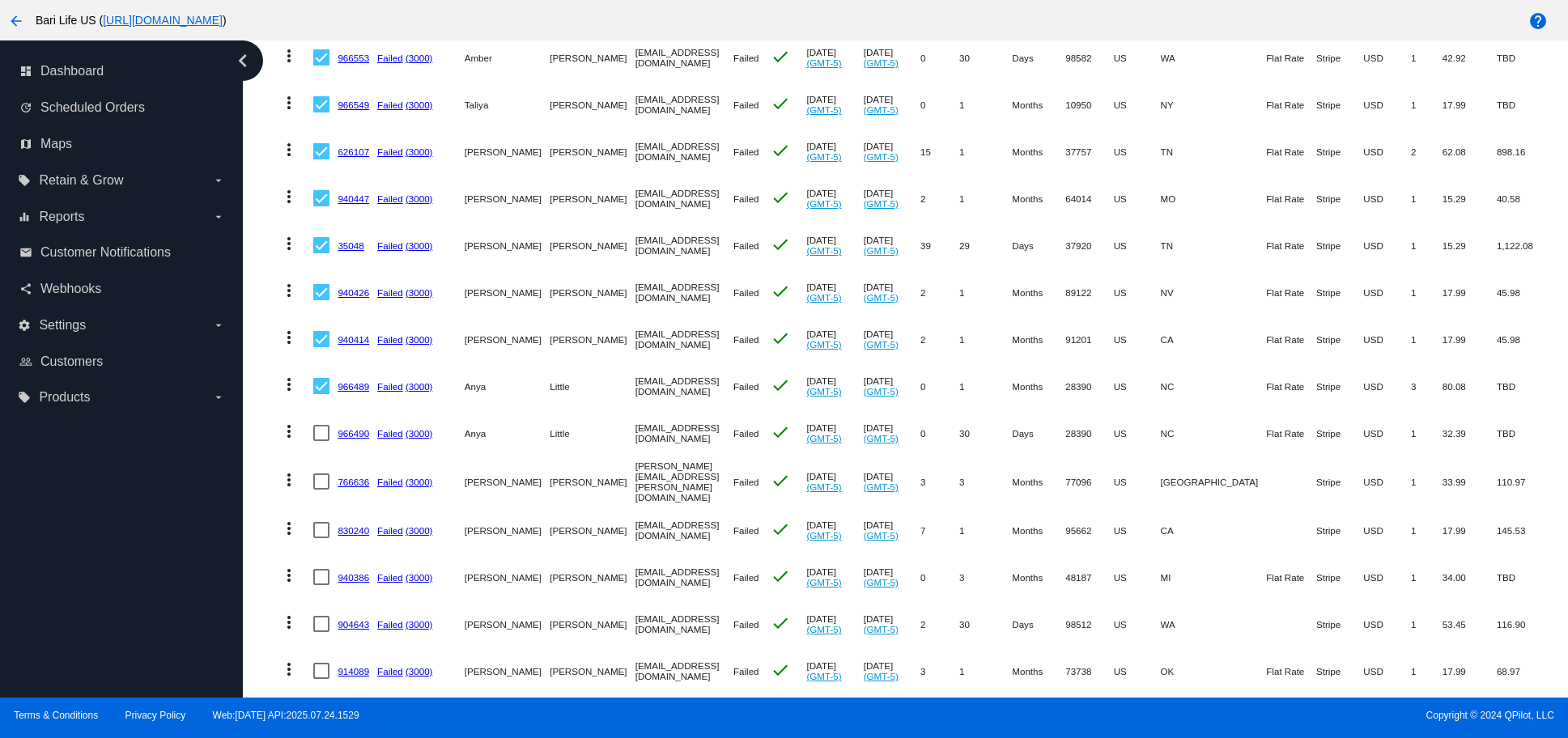 click at bounding box center [321, 433] 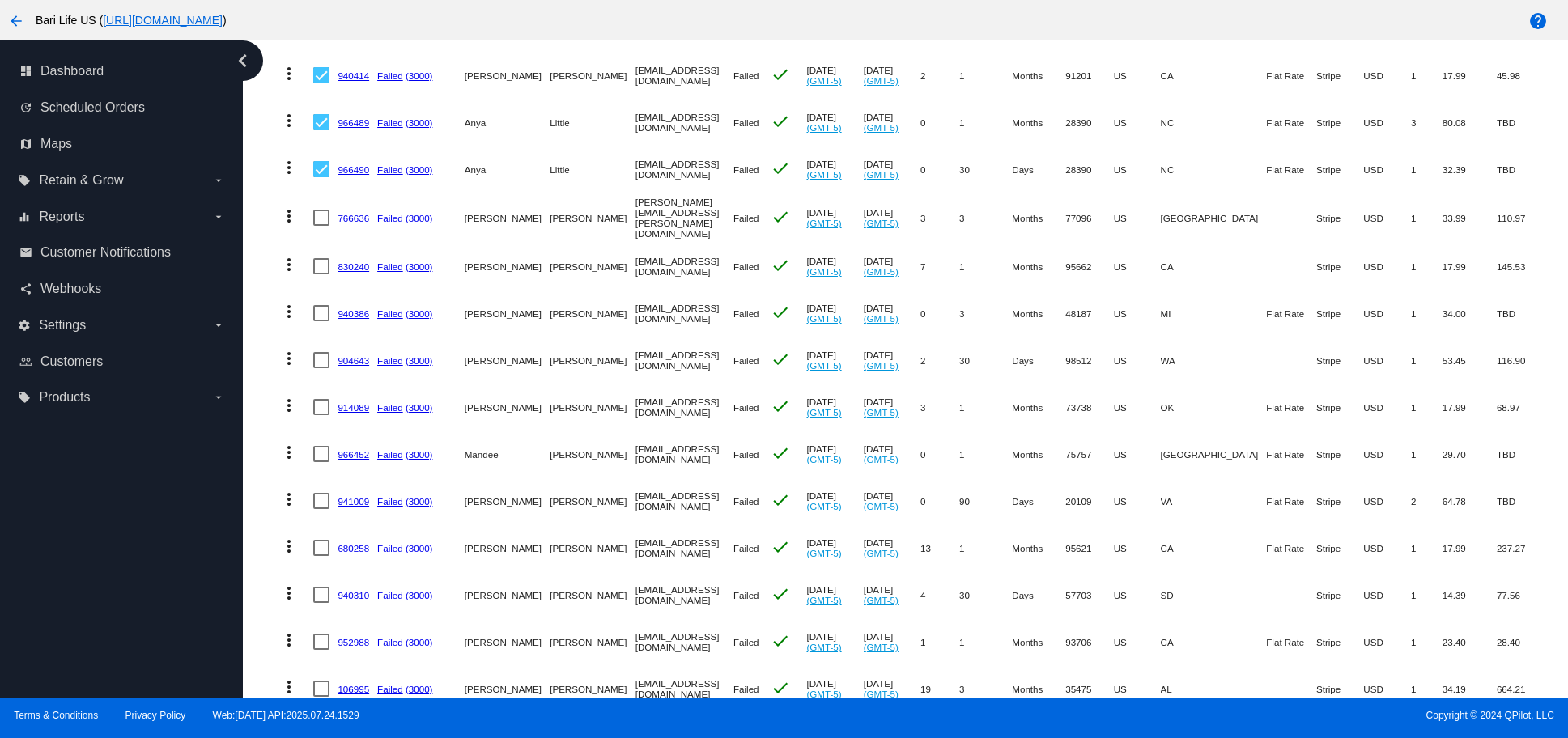 scroll, scrollTop: 854, scrollLeft: 0, axis: vertical 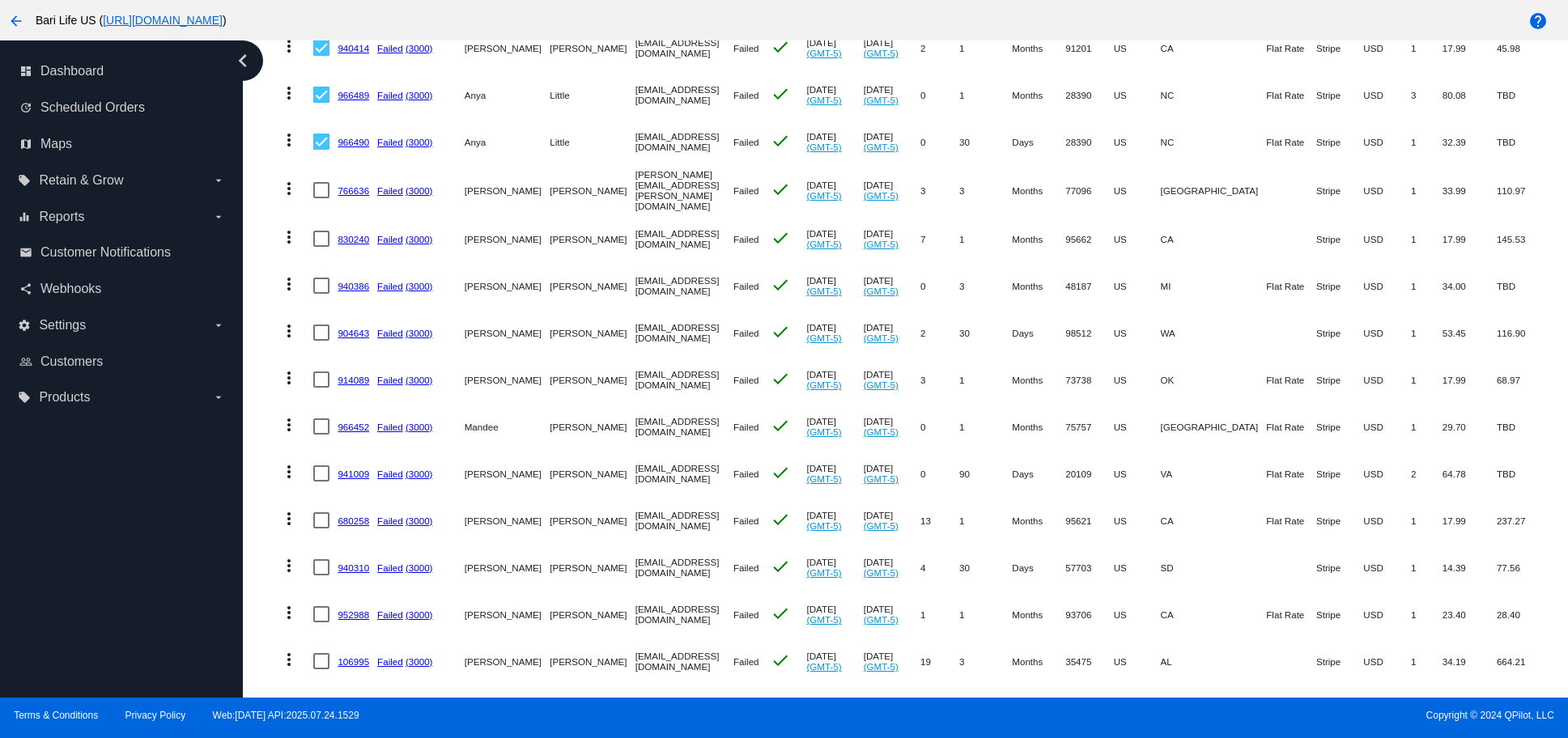drag, startPoint x: 322, startPoint y: 187, endPoint x: 323, endPoint y: 224, distance: 37.013511 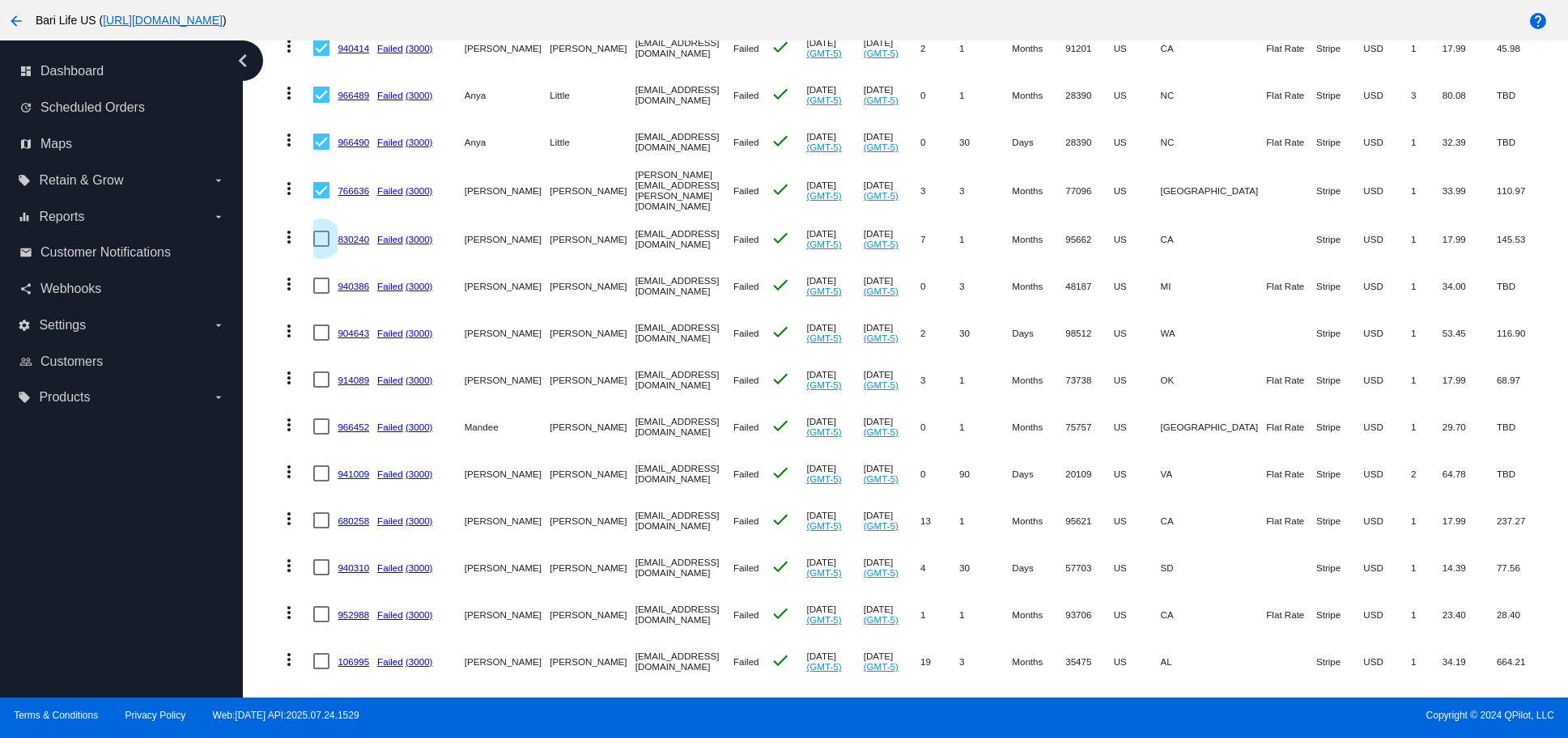 drag, startPoint x: 322, startPoint y: 235, endPoint x: 323, endPoint y: 265, distance: 30.016662 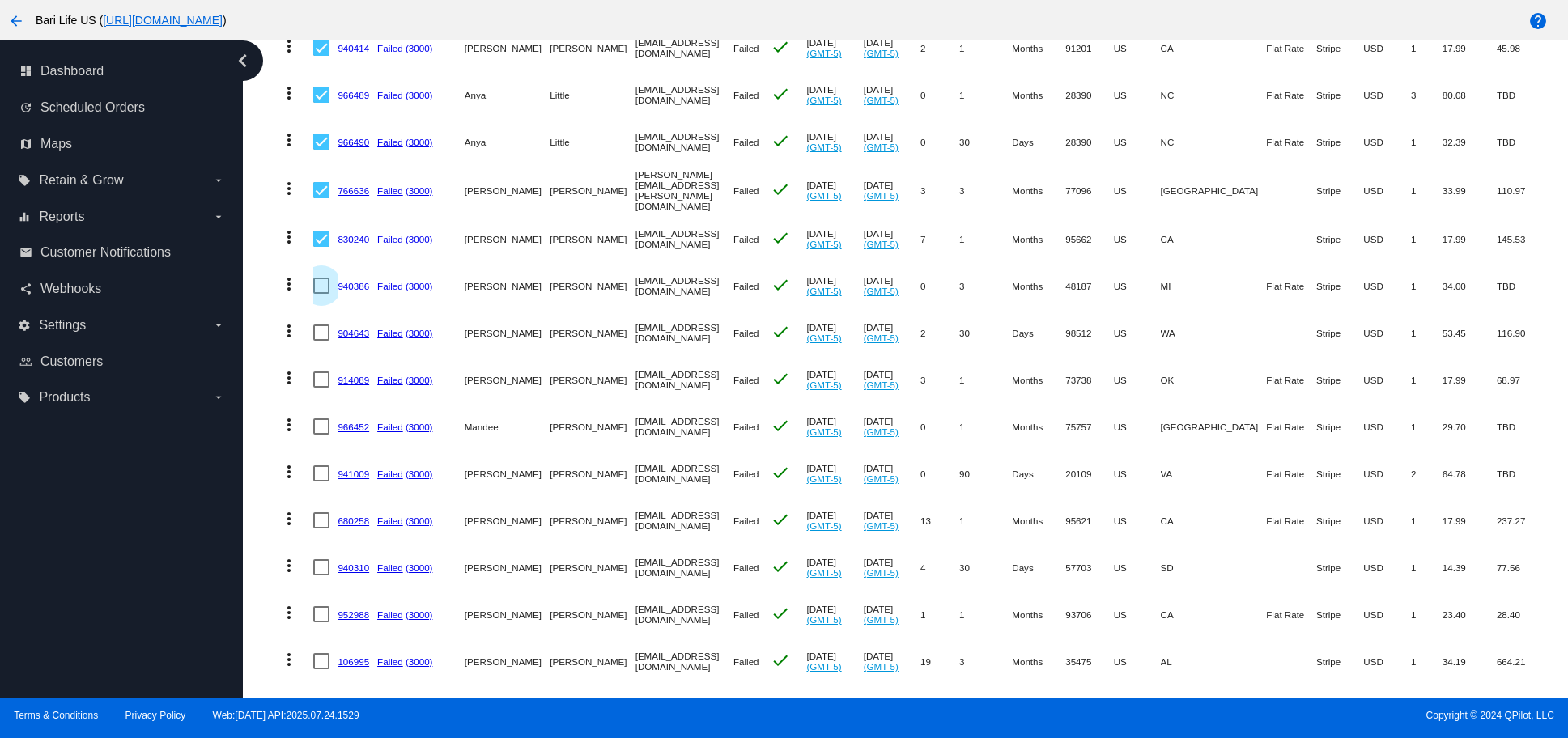 drag, startPoint x: 322, startPoint y: 277, endPoint x: 323, endPoint y: 307, distance: 30.01666 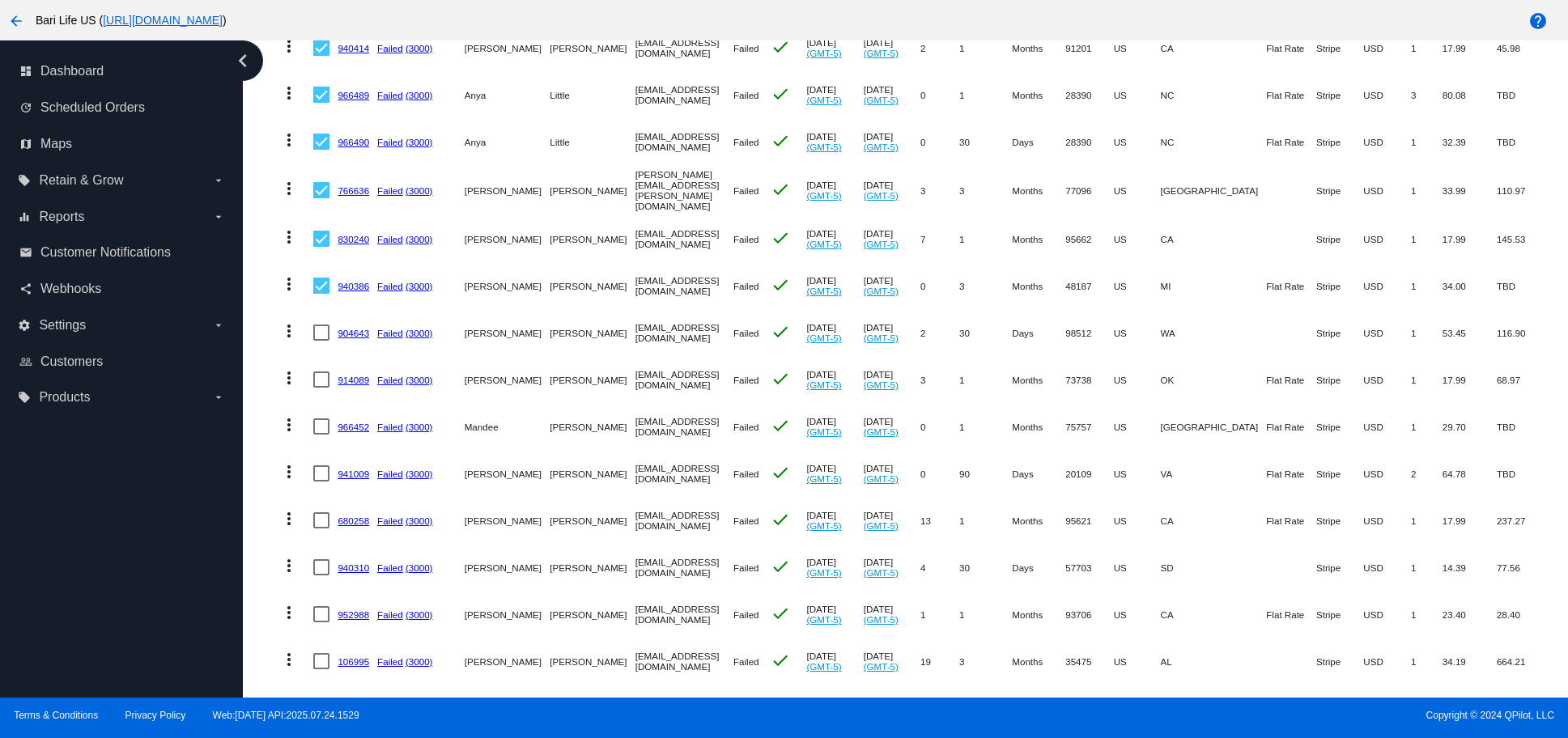 click at bounding box center (321, 333) 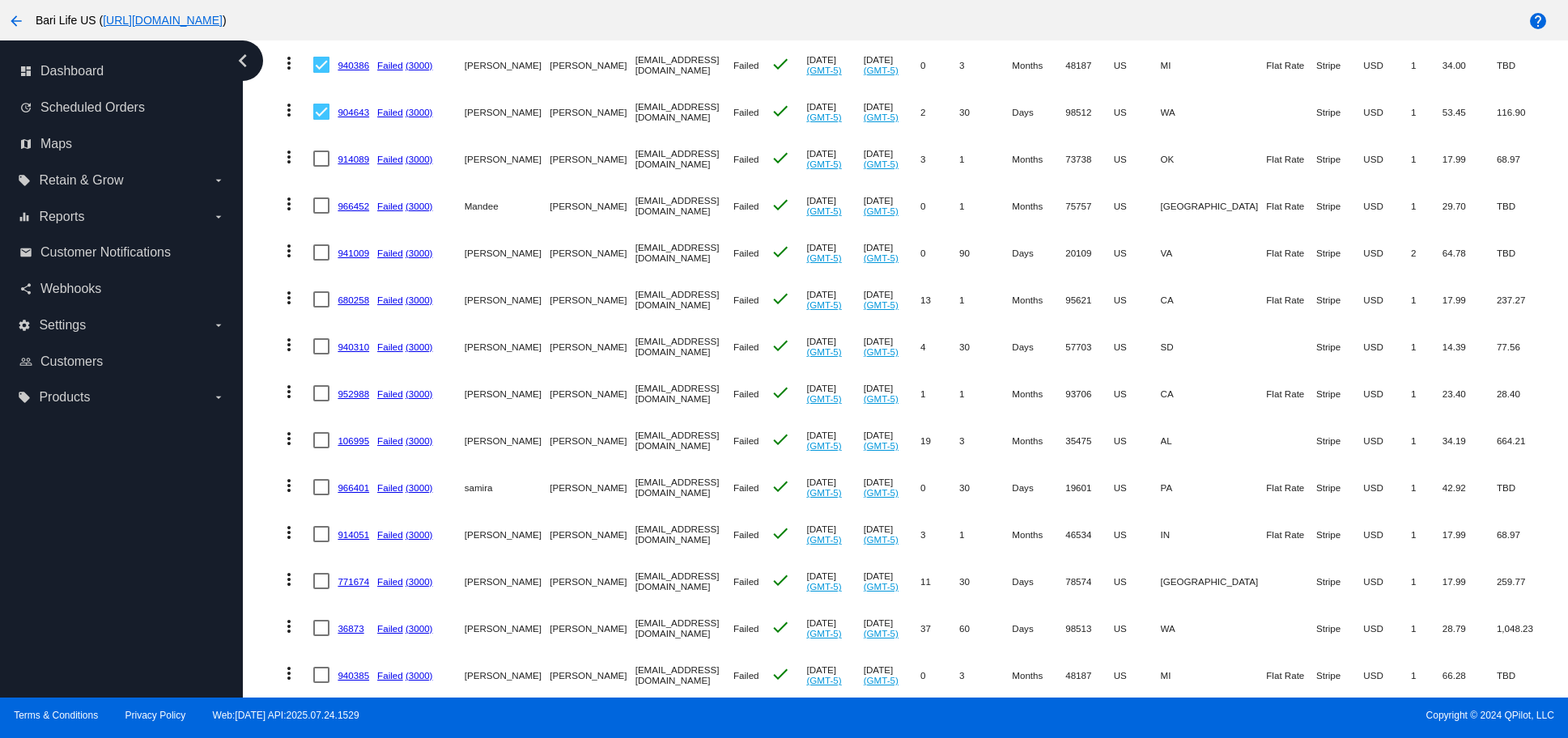 scroll, scrollTop: 1087, scrollLeft: 0, axis: vertical 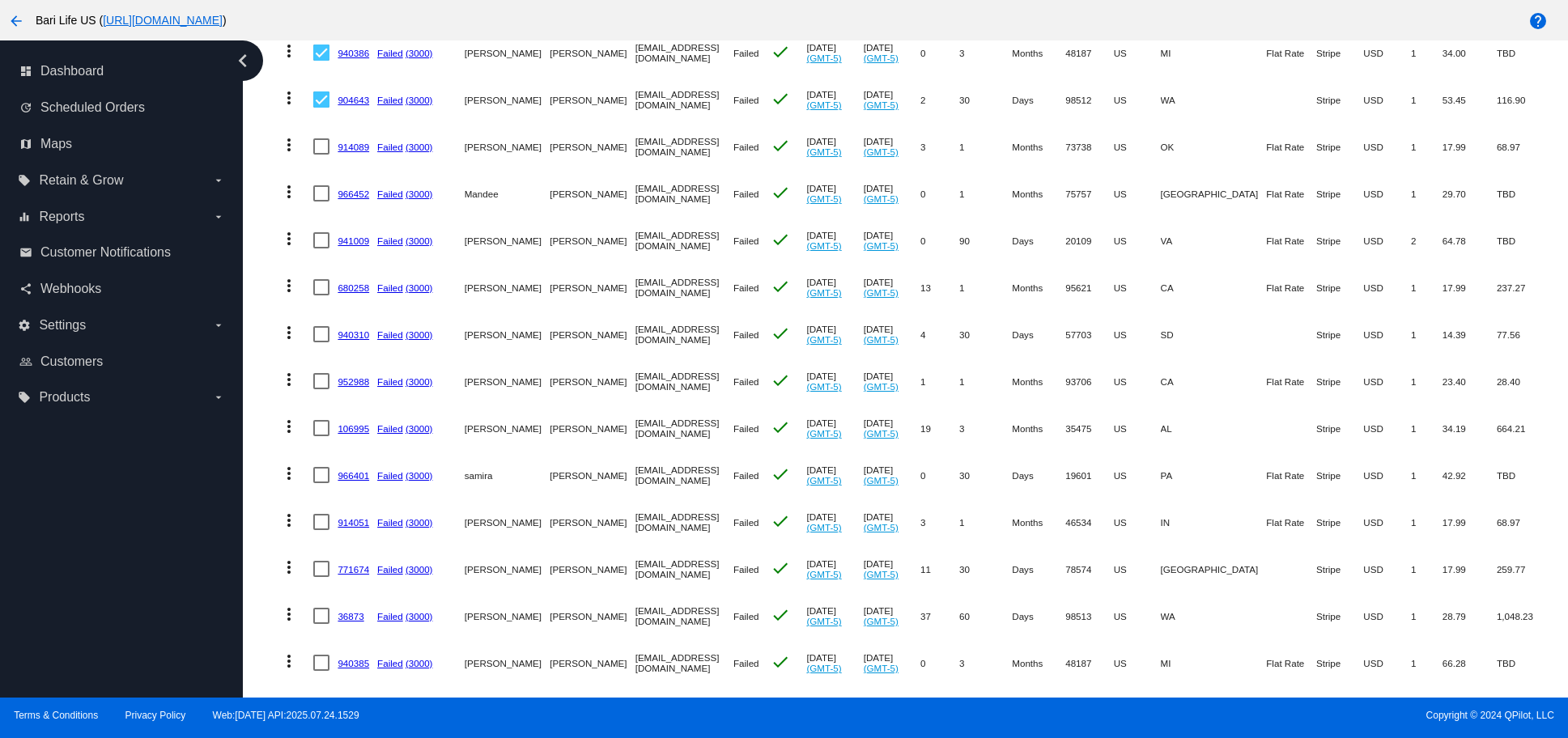 drag, startPoint x: 322, startPoint y: 145, endPoint x: 322, endPoint y: 155, distance: 10 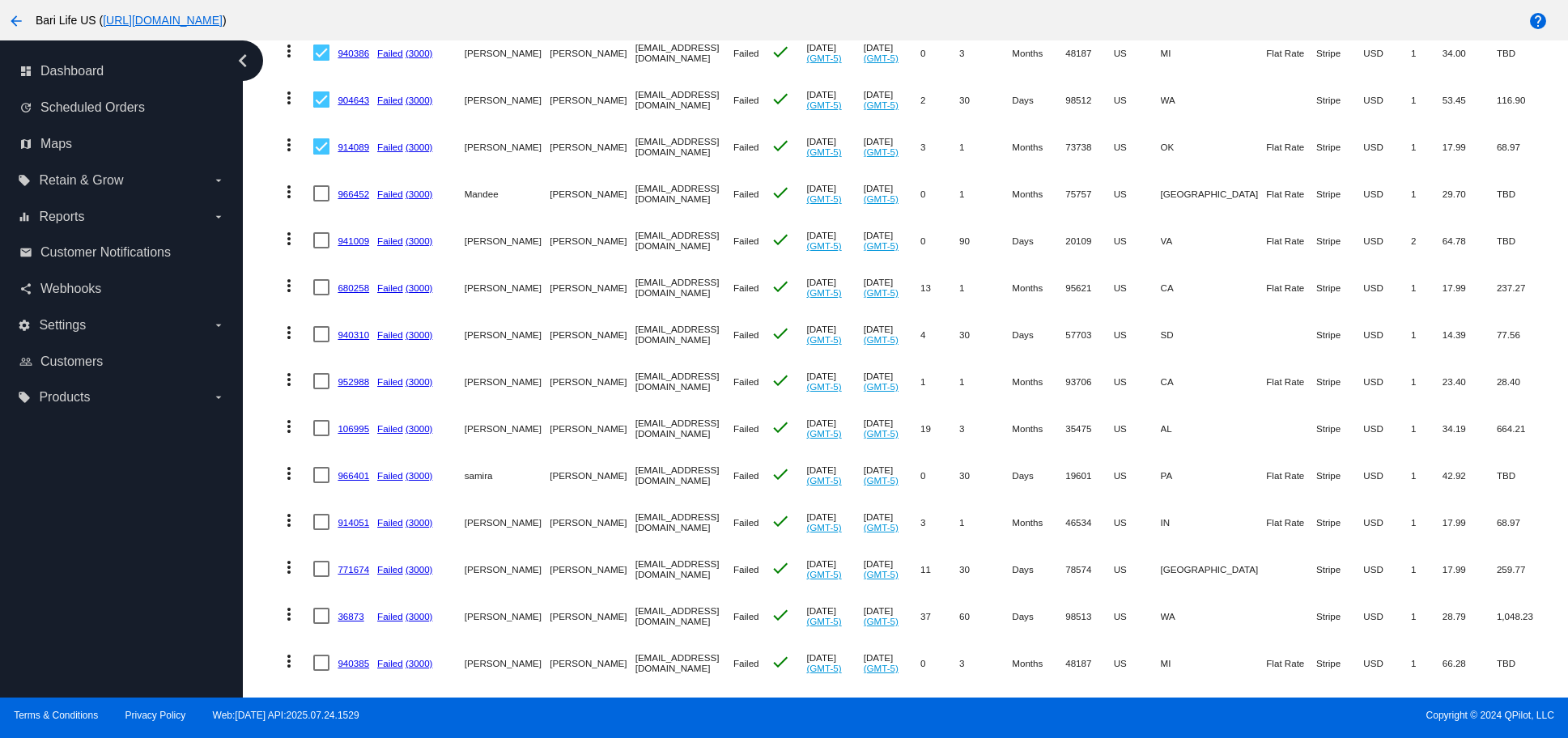 click 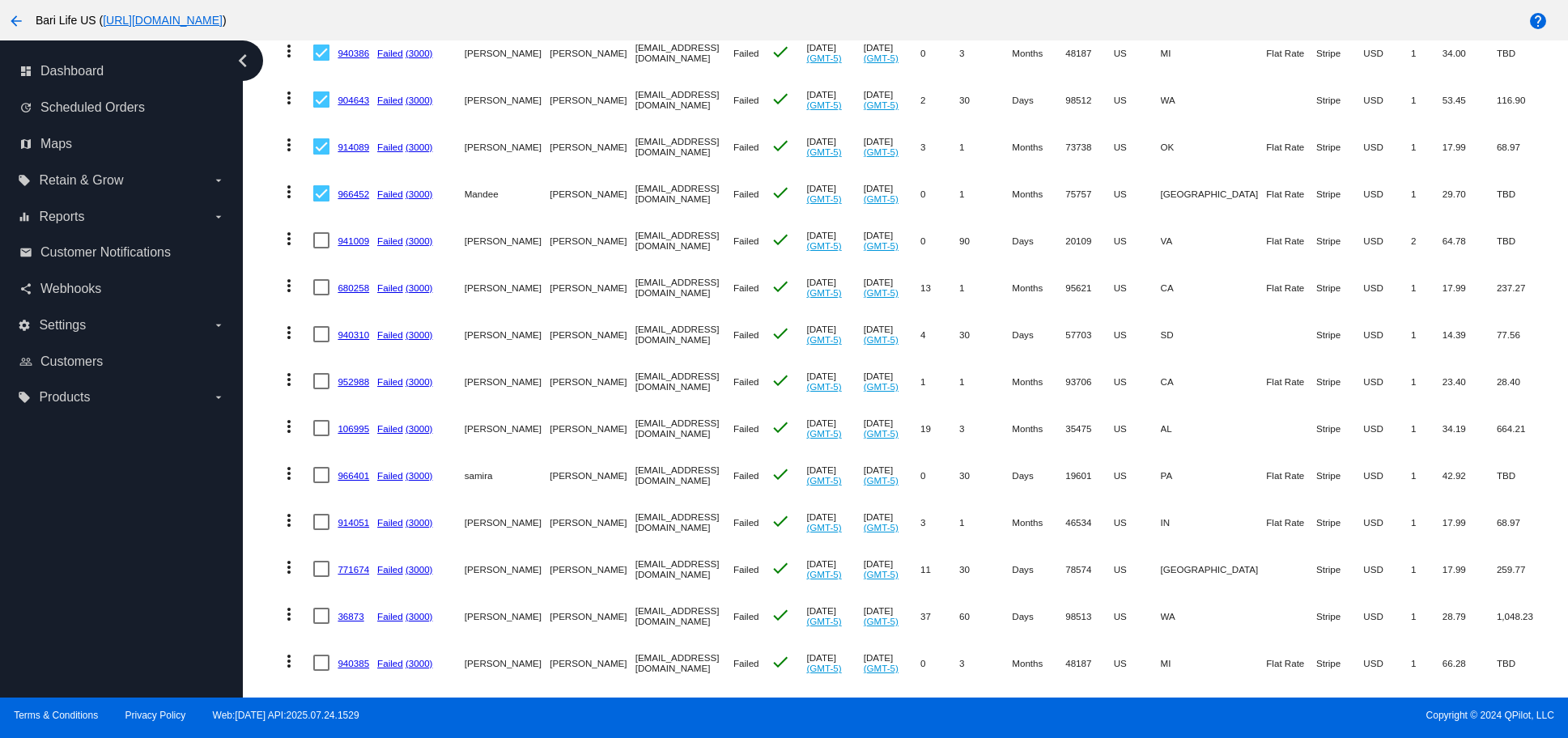 drag, startPoint x: 321, startPoint y: 238, endPoint x: 323, endPoint y: 248, distance: 10.198039 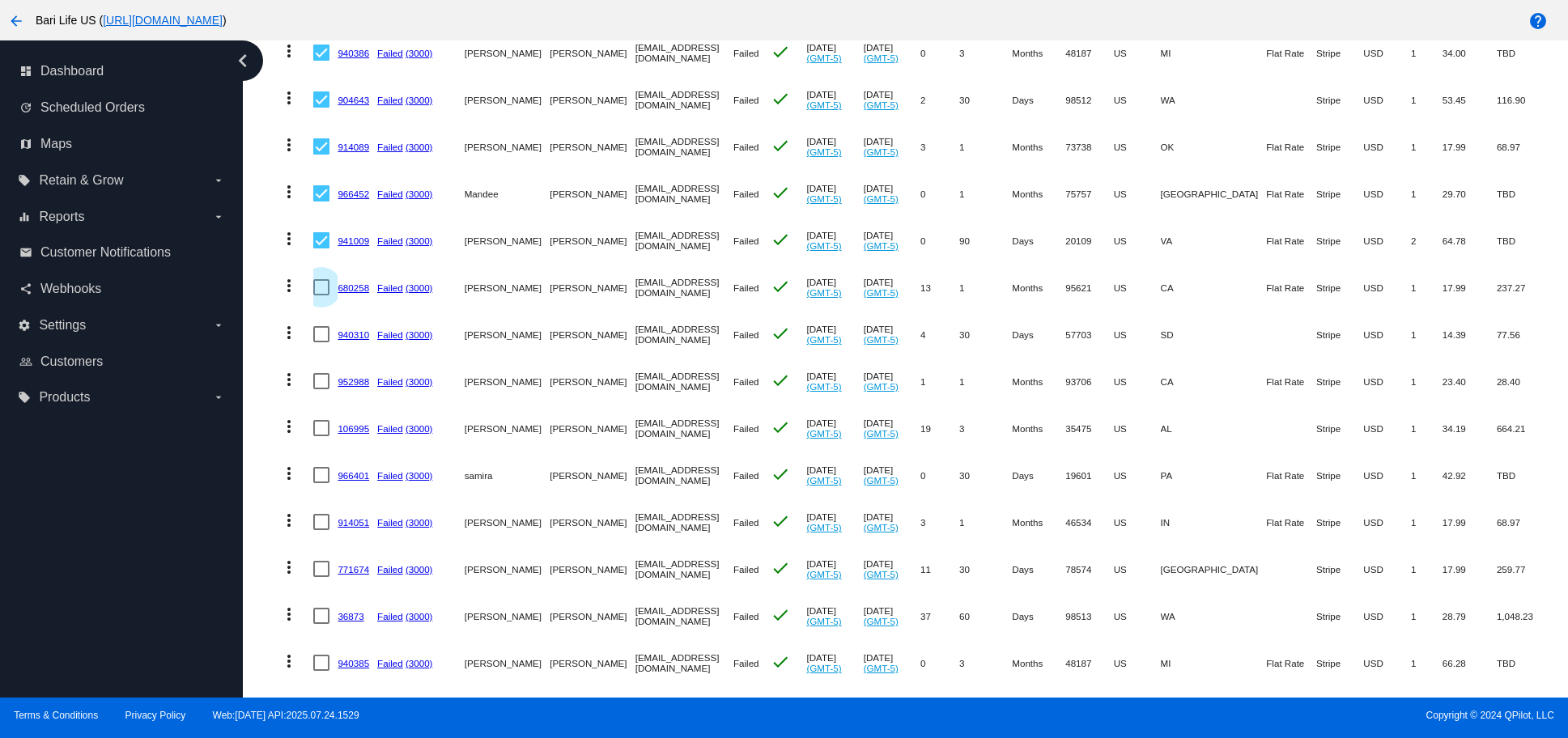 drag, startPoint x: 321, startPoint y: 286, endPoint x: 322, endPoint y: 318, distance: 32.015621 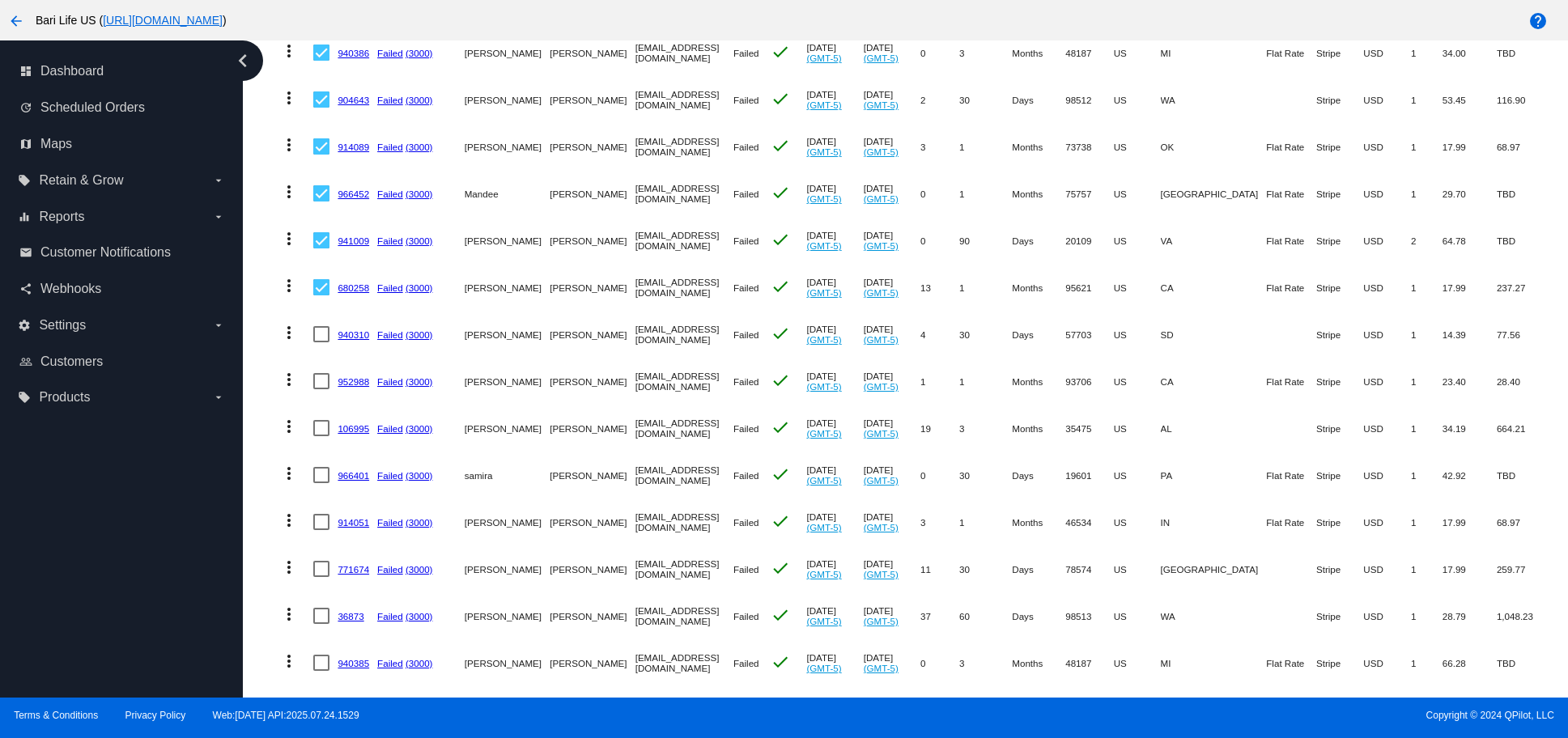 drag, startPoint x: 322, startPoint y: 331, endPoint x: 324, endPoint y: 354, distance: 23.086793 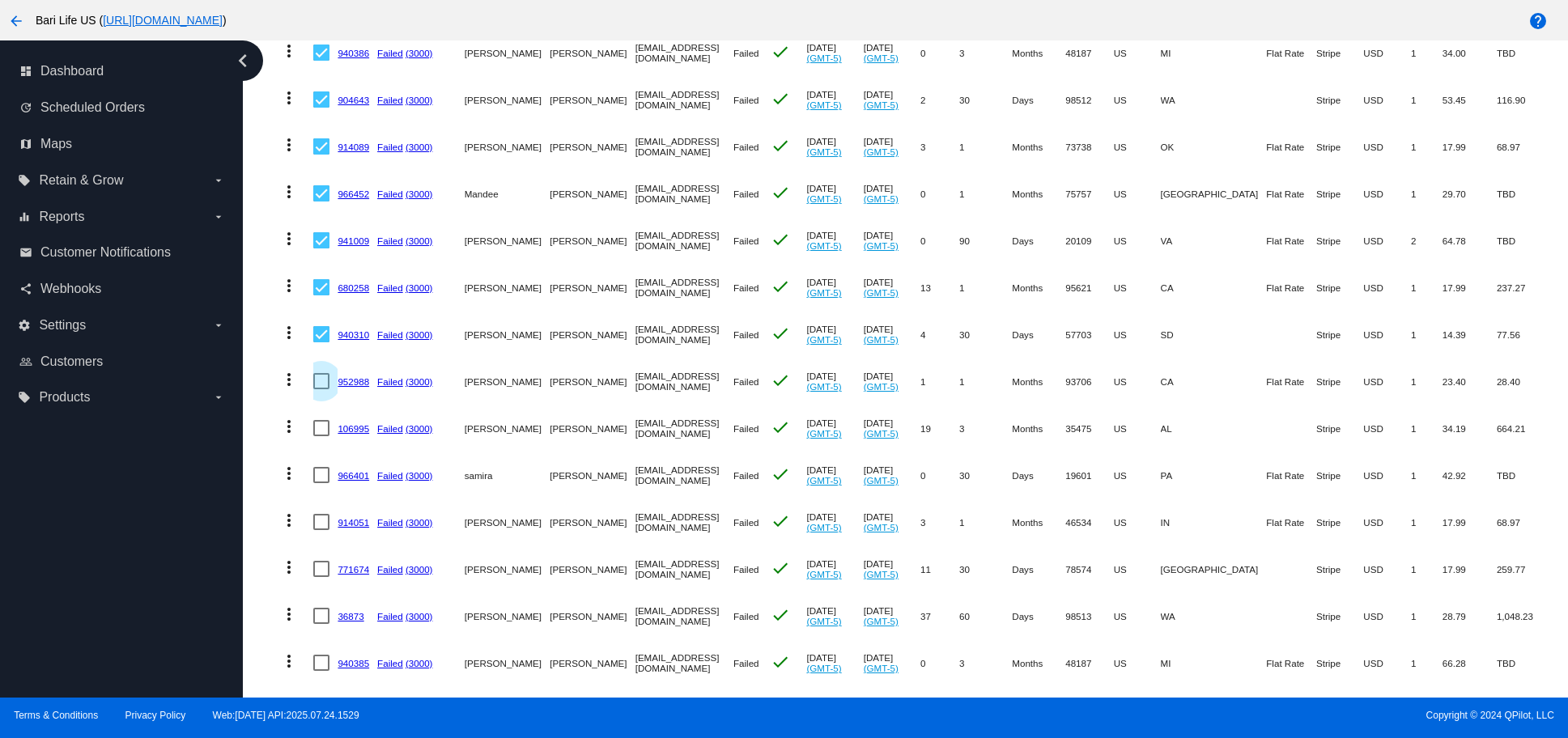 drag, startPoint x: 318, startPoint y: 375, endPoint x: 326, endPoint y: 368, distance: 10.630146 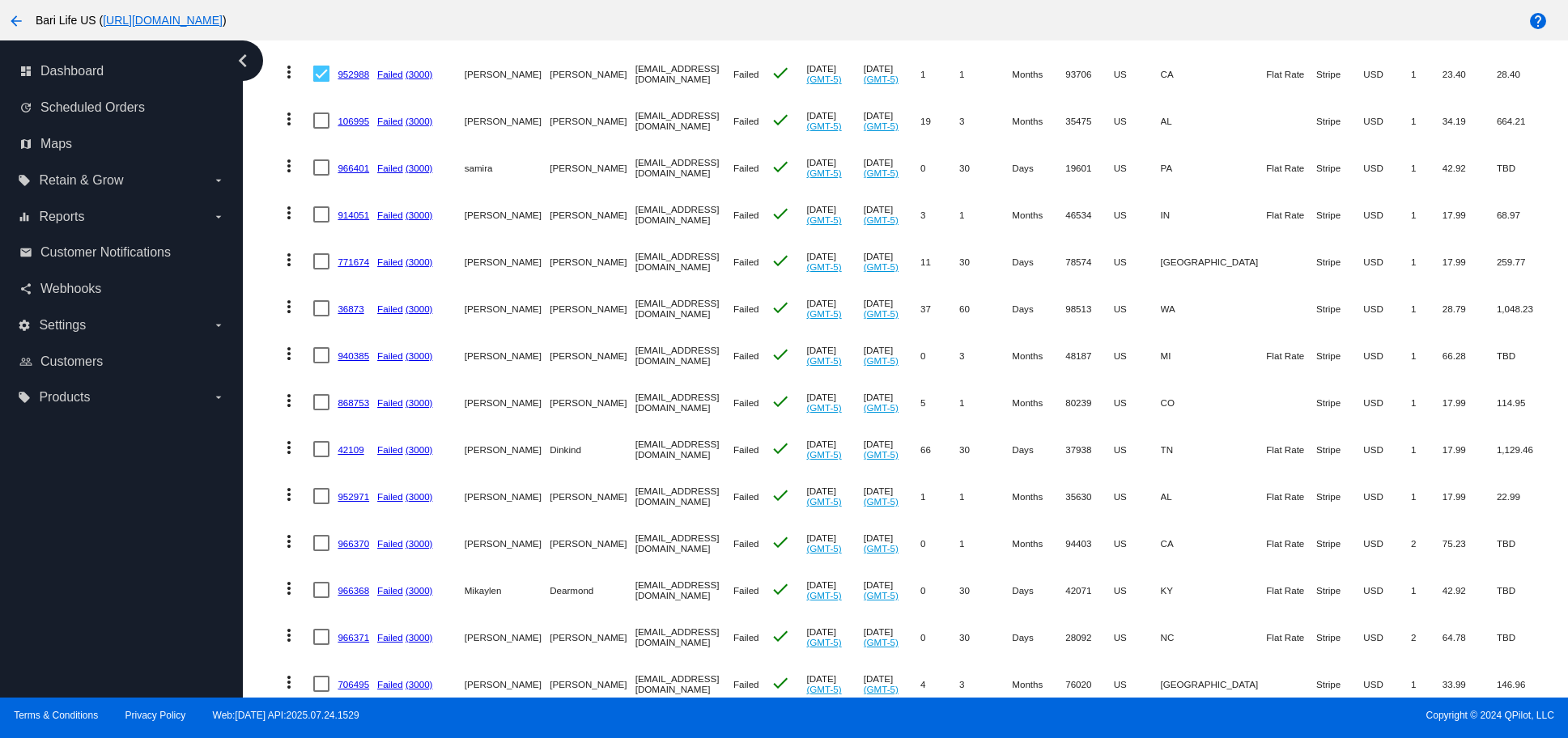 scroll, scrollTop: 1407, scrollLeft: 0, axis: vertical 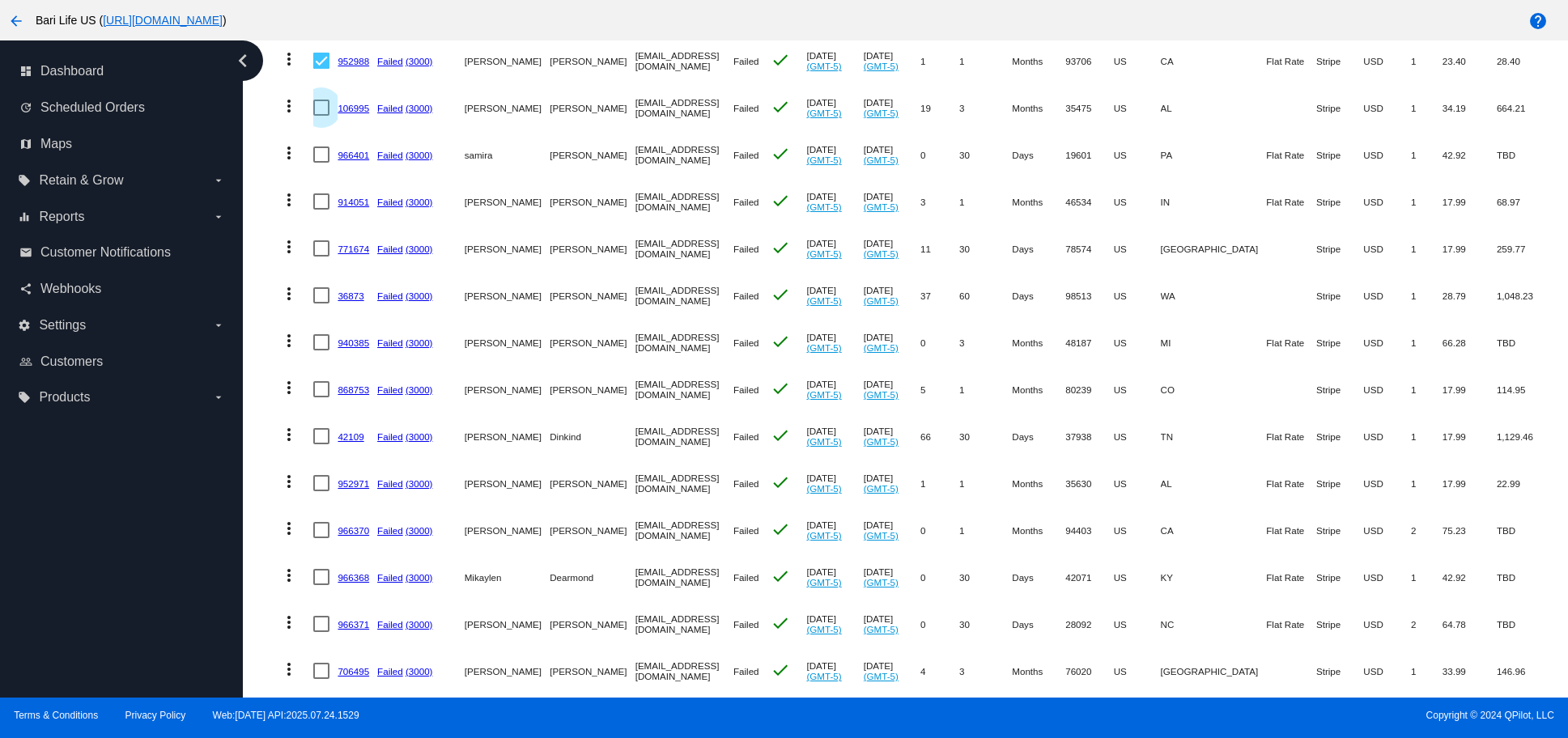 click at bounding box center (321, 108) 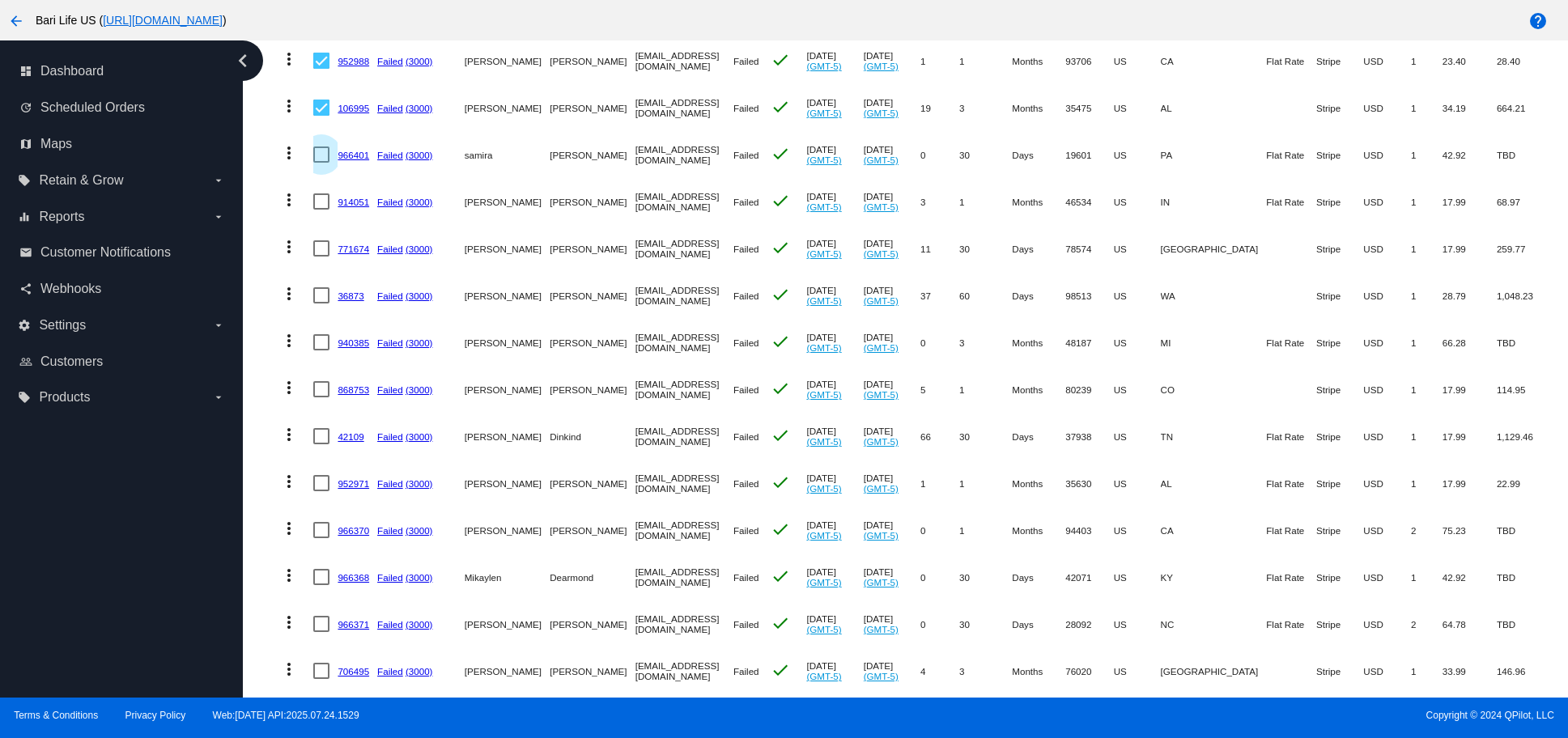drag, startPoint x: 322, startPoint y: 149, endPoint x: 326, endPoint y: 180, distance: 31.256999 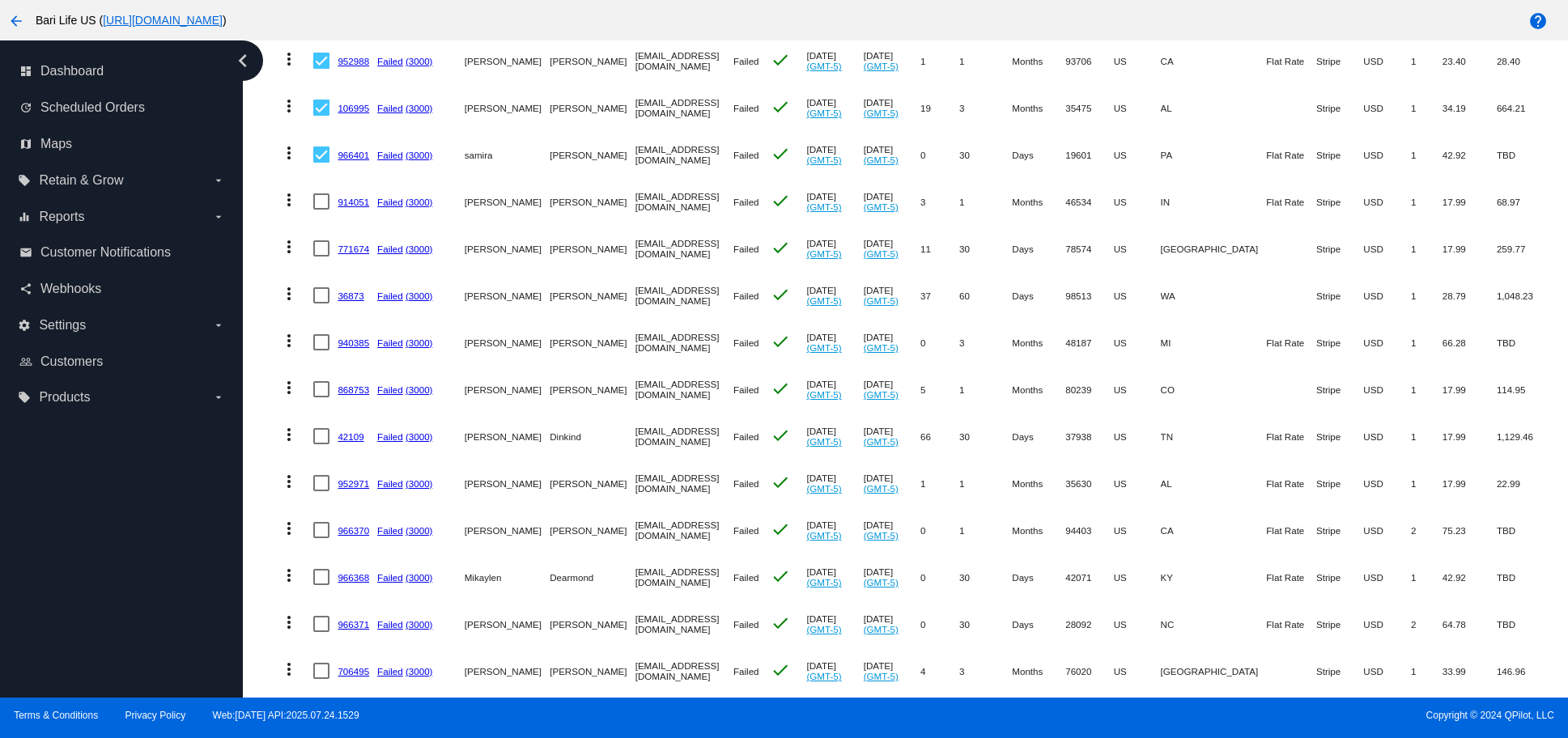 click at bounding box center (321, 201) 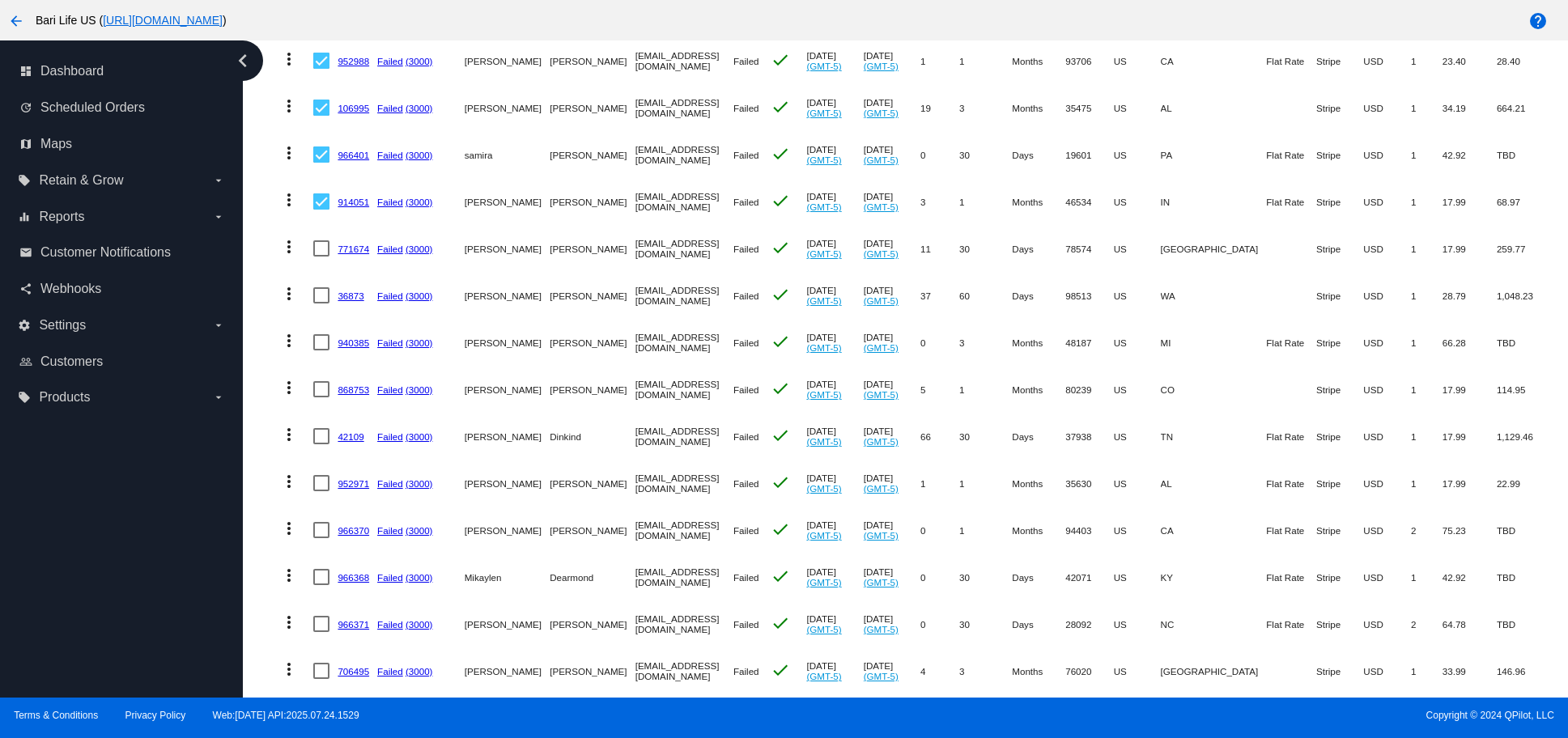 drag, startPoint x: 318, startPoint y: 244, endPoint x: 321, endPoint y: 258, distance: 14.317821 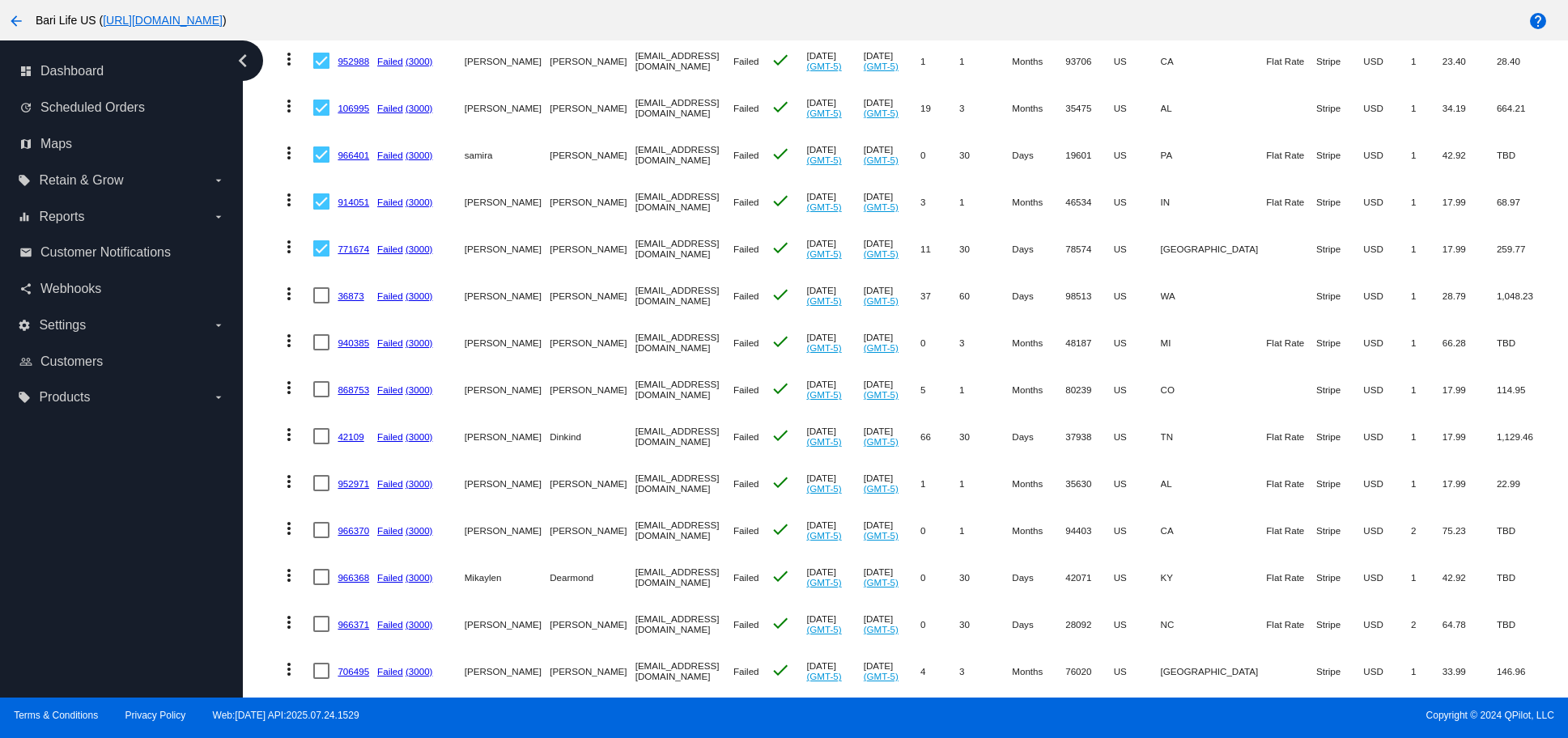 click at bounding box center (321, 295) 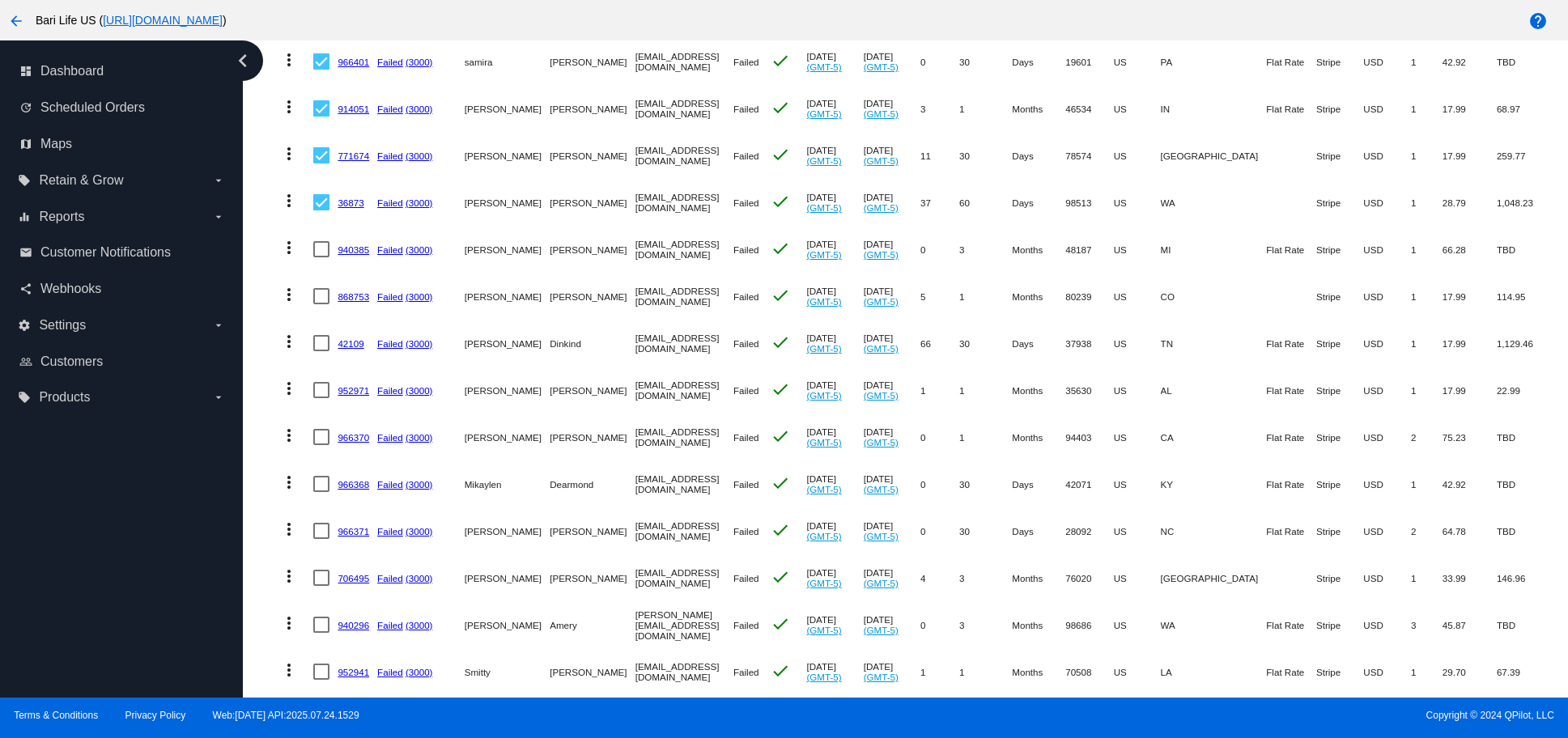 scroll, scrollTop: 1528, scrollLeft: 0, axis: vertical 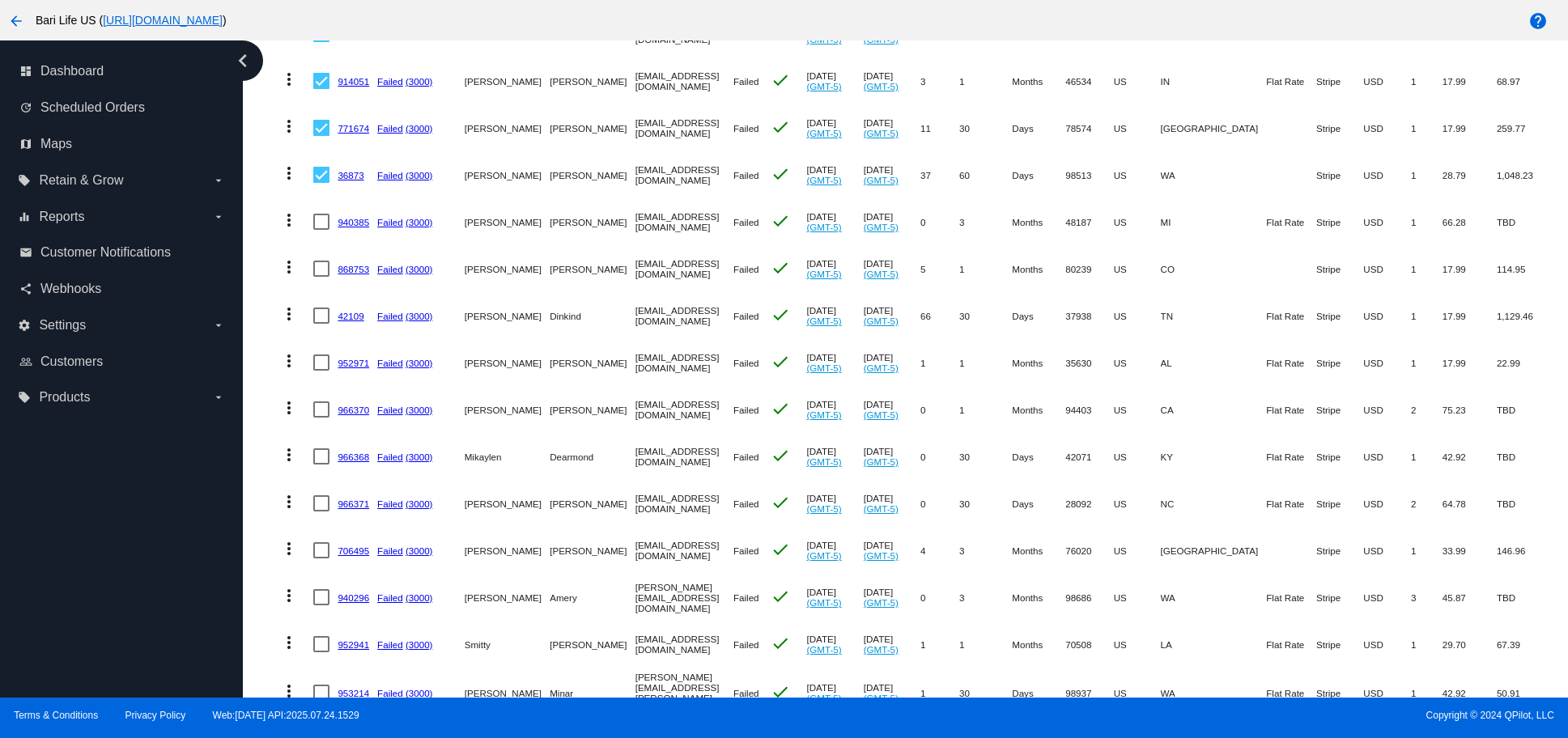 click at bounding box center (321, 222) 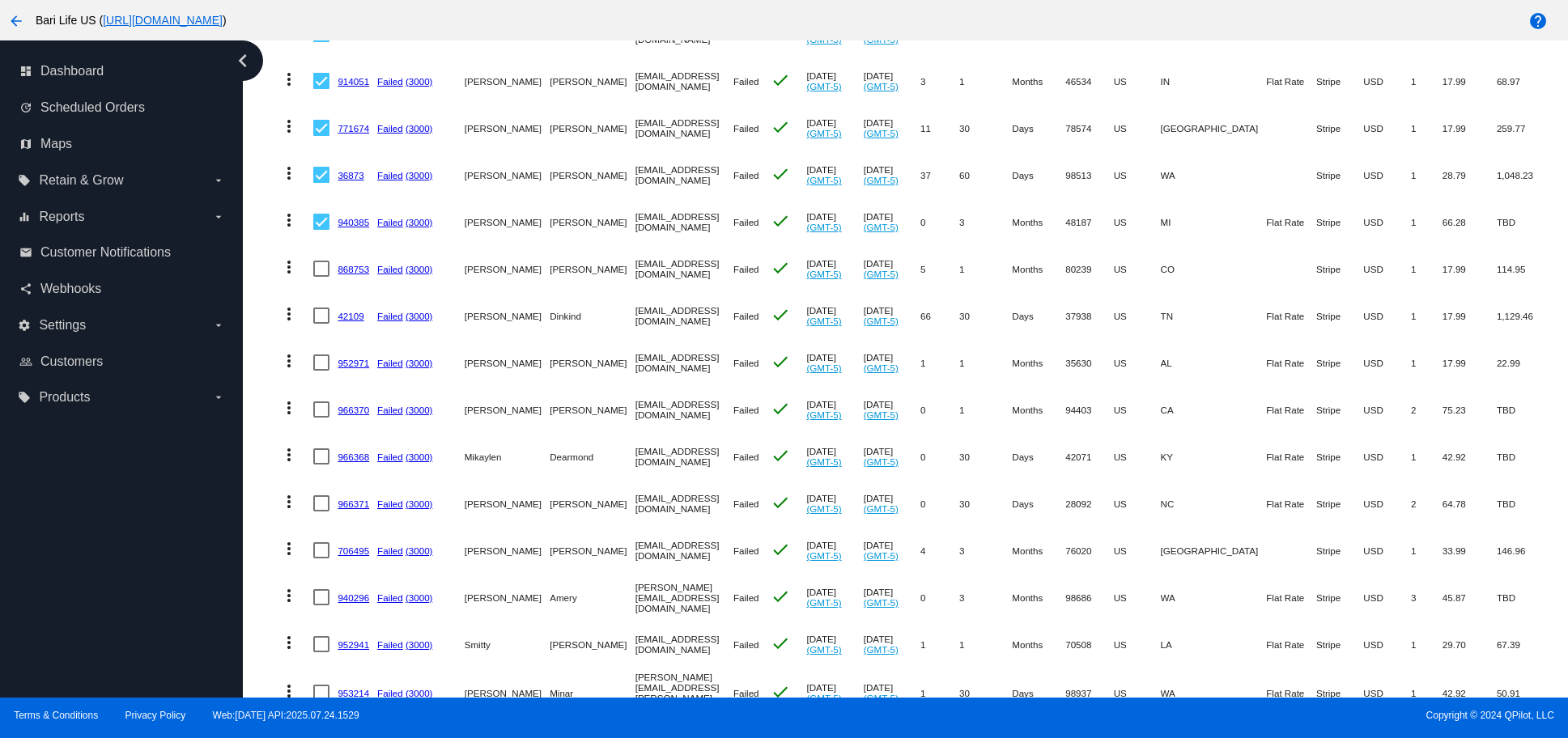 click at bounding box center (321, 269) 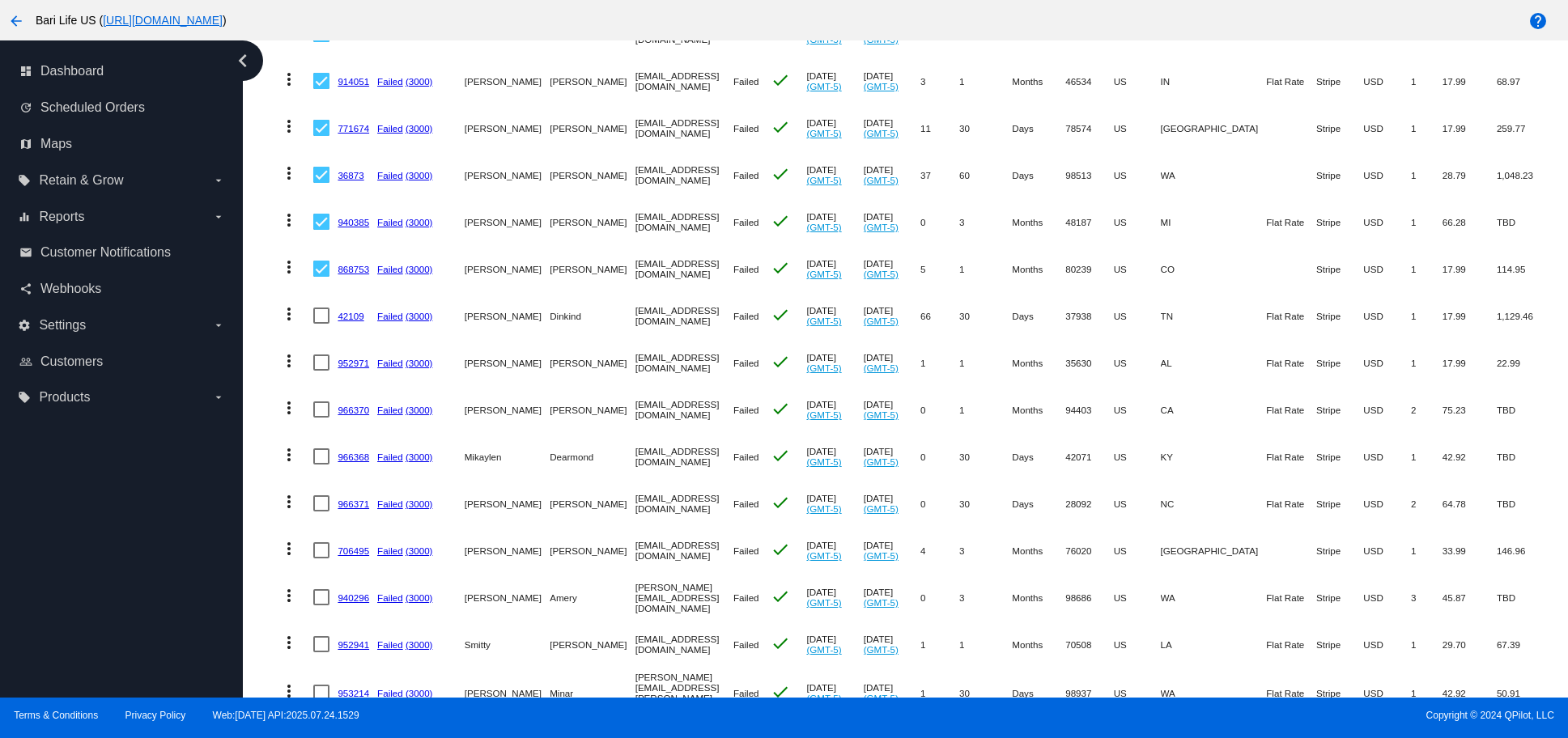 drag, startPoint x: 326, startPoint y: 321, endPoint x: 327, endPoint y: 330, distance: 9.055385 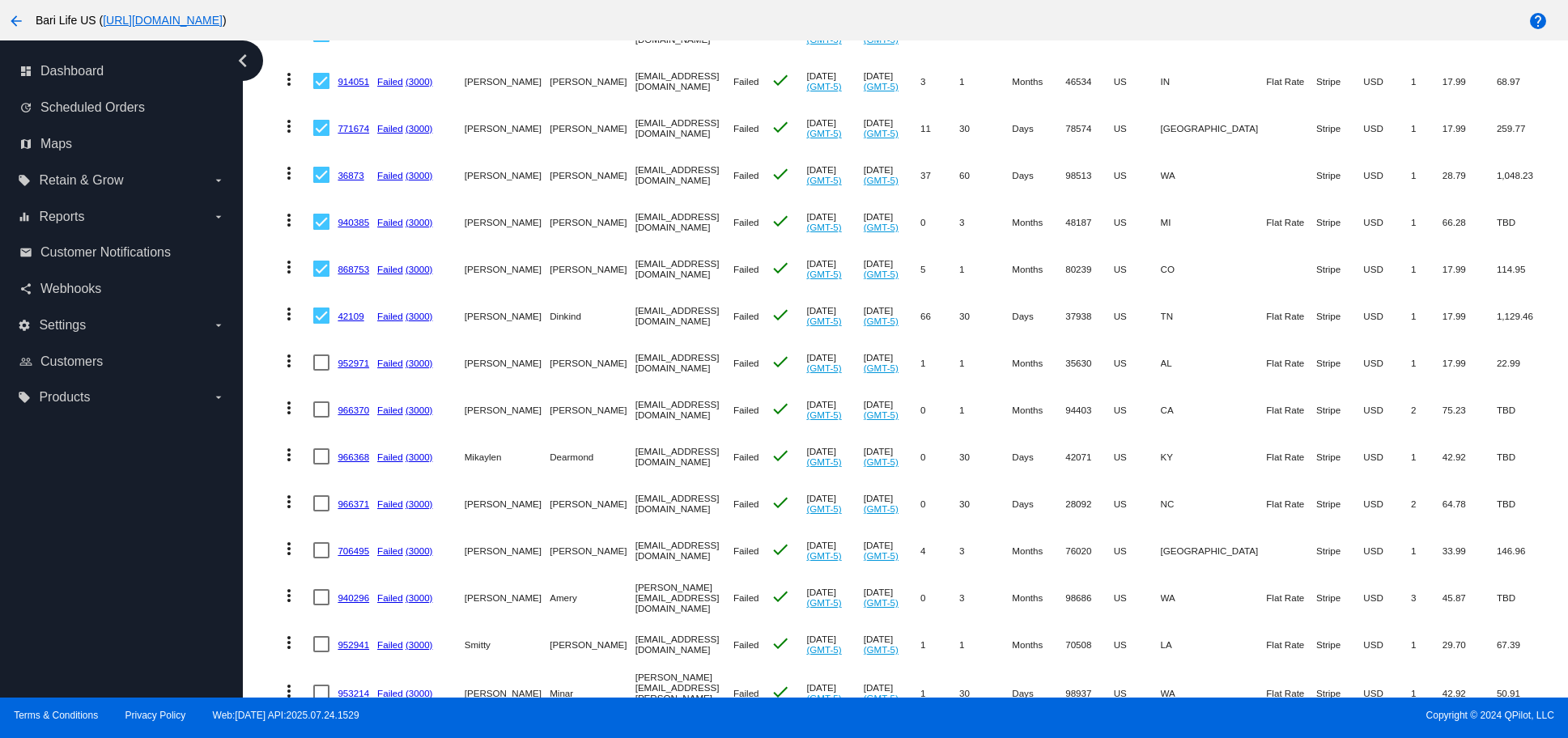 drag, startPoint x: 325, startPoint y: 363, endPoint x: 324, endPoint y: 375, distance: 12.041595 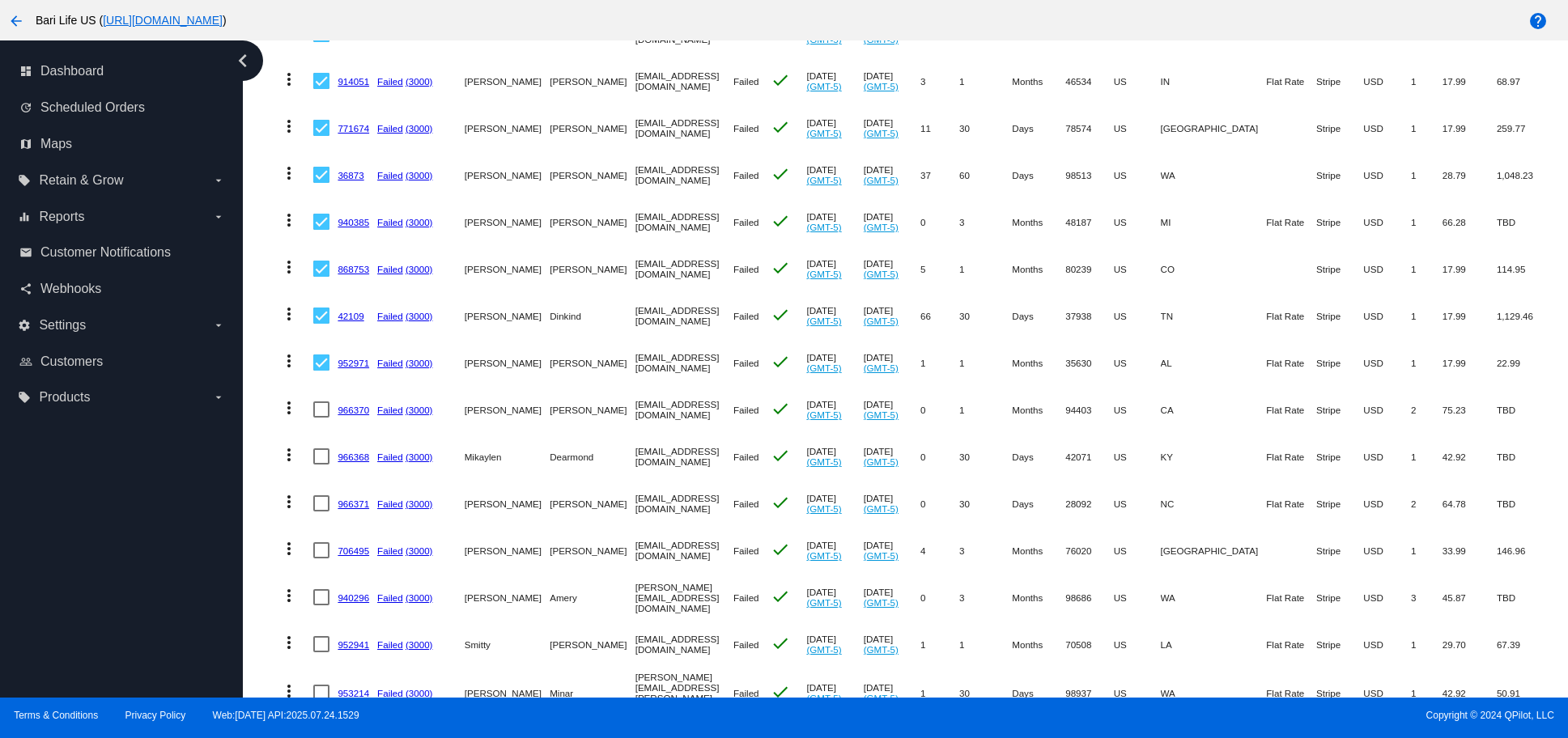 click at bounding box center (321, 409) 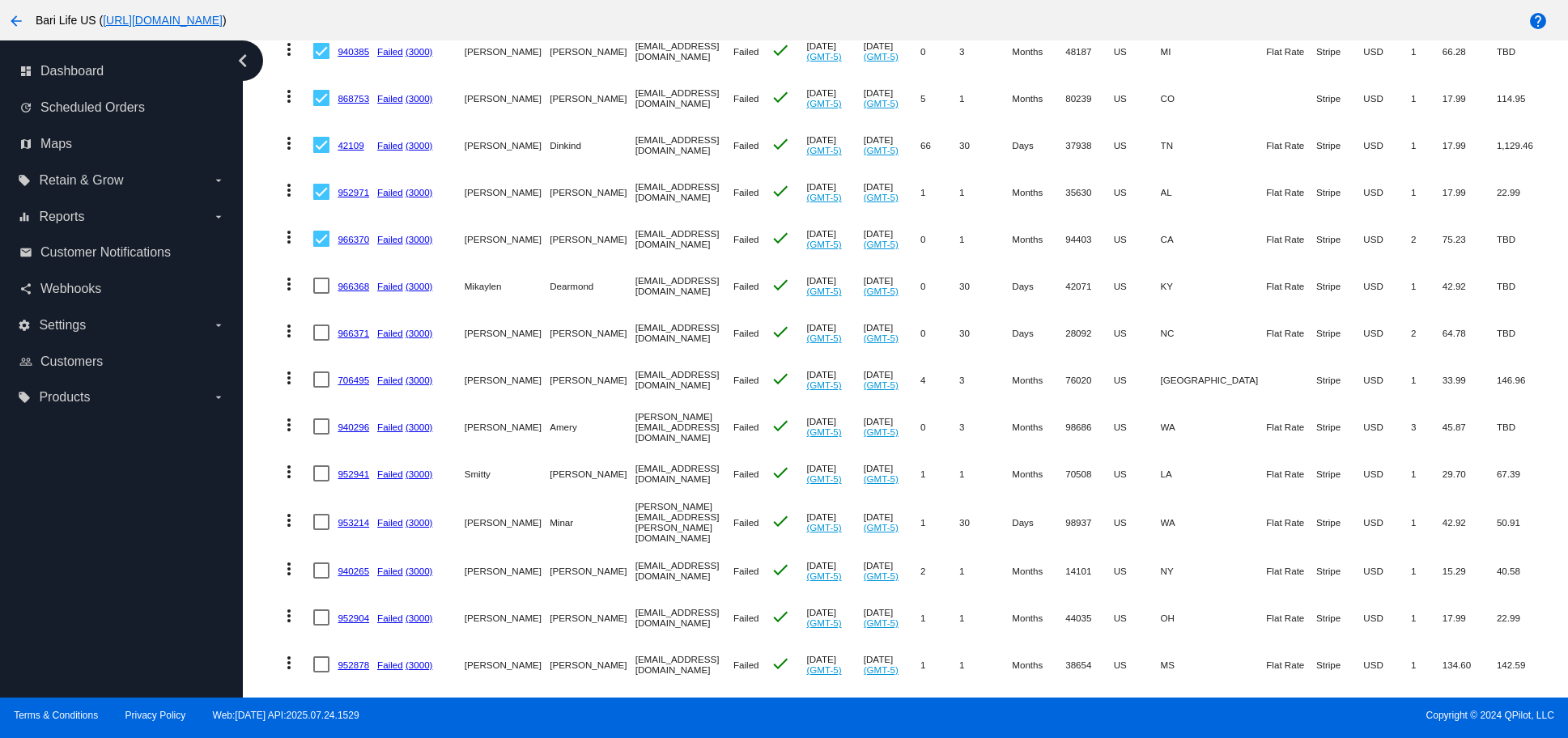 scroll, scrollTop: 1711, scrollLeft: 0, axis: vertical 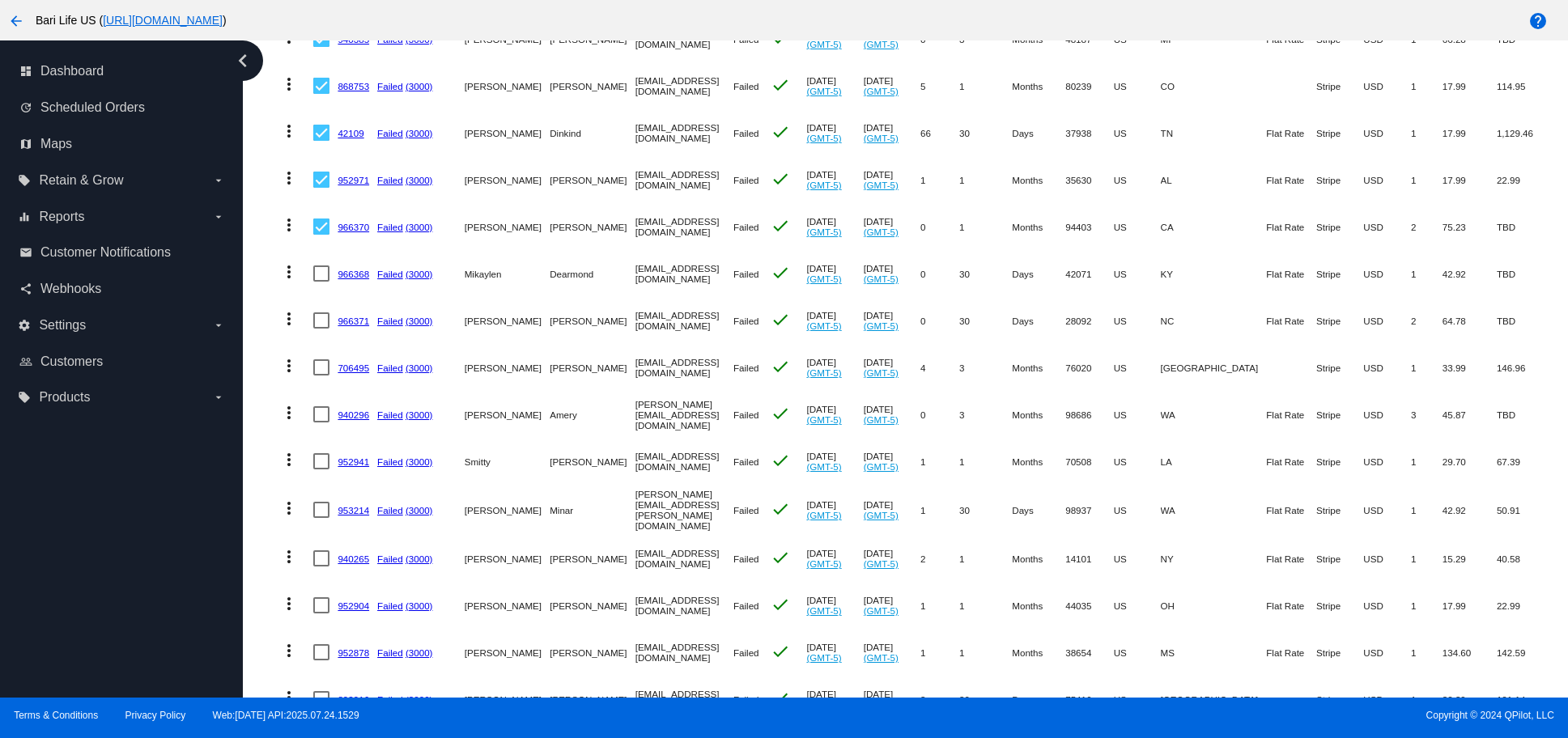drag, startPoint x: 322, startPoint y: 273, endPoint x: 324, endPoint y: 295, distance: 22.090722 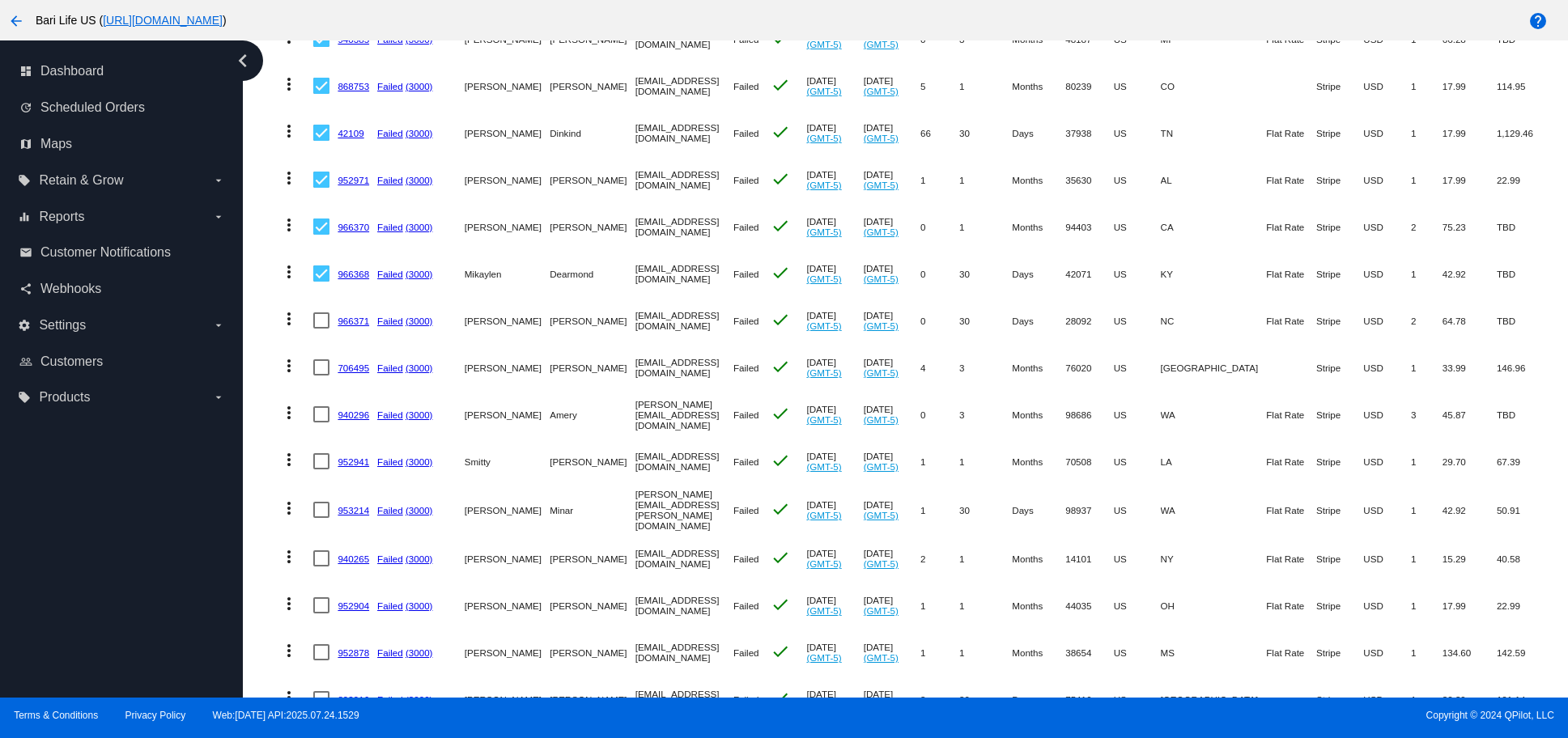 drag, startPoint x: 325, startPoint y: 315, endPoint x: 327, endPoint y: 345, distance: 30.06659 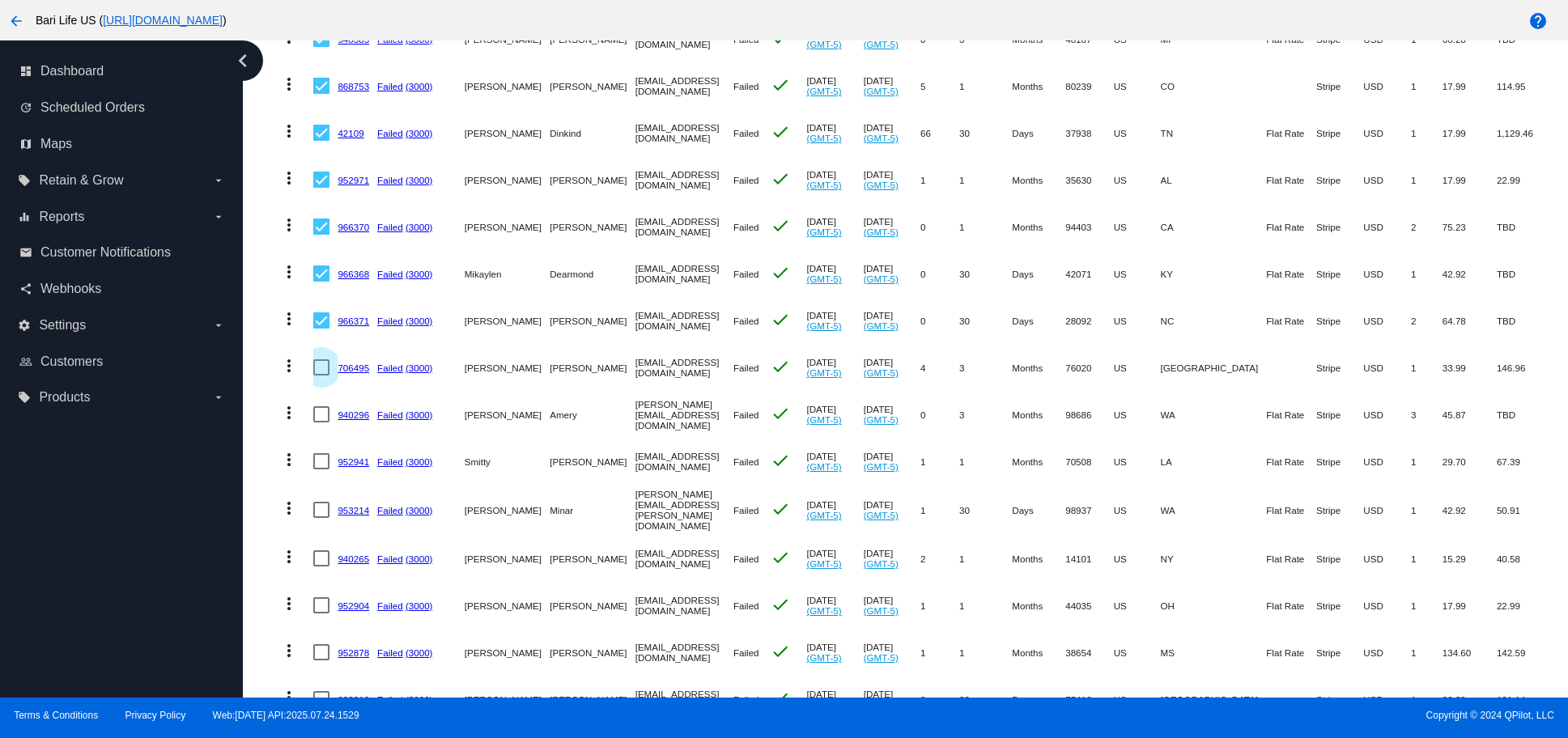 drag, startPoint x: 319, startPoint y: 366, endPoint x: 321, endPoint y: 397, distance: 31.064449 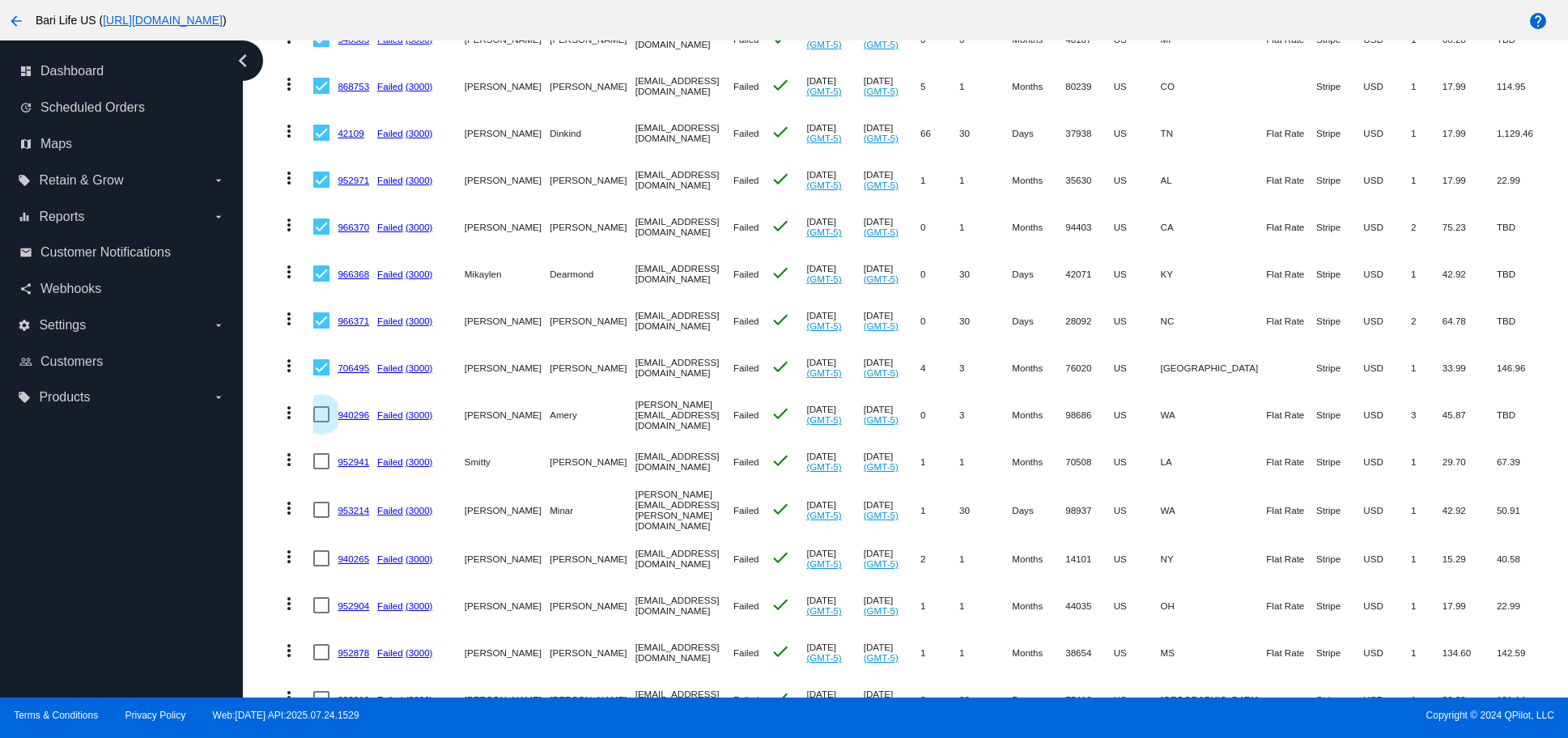 drag, startPoint x: 317, startPoint y: 407, endPoint x: 329, endPoint y: 409, distance: 12.165525 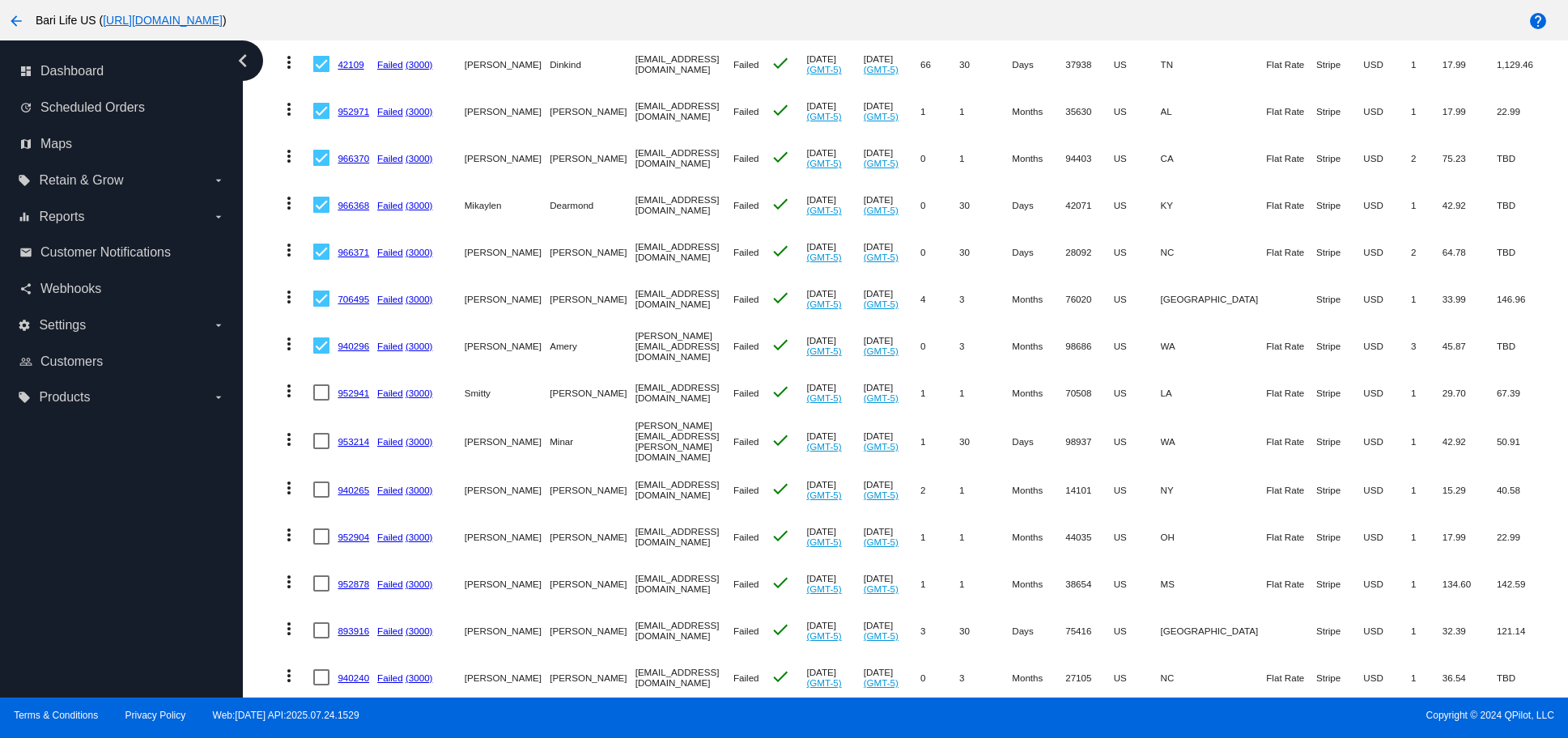 scroll, scrollTop: 1928, scrollLeft: 0, axis: vertical 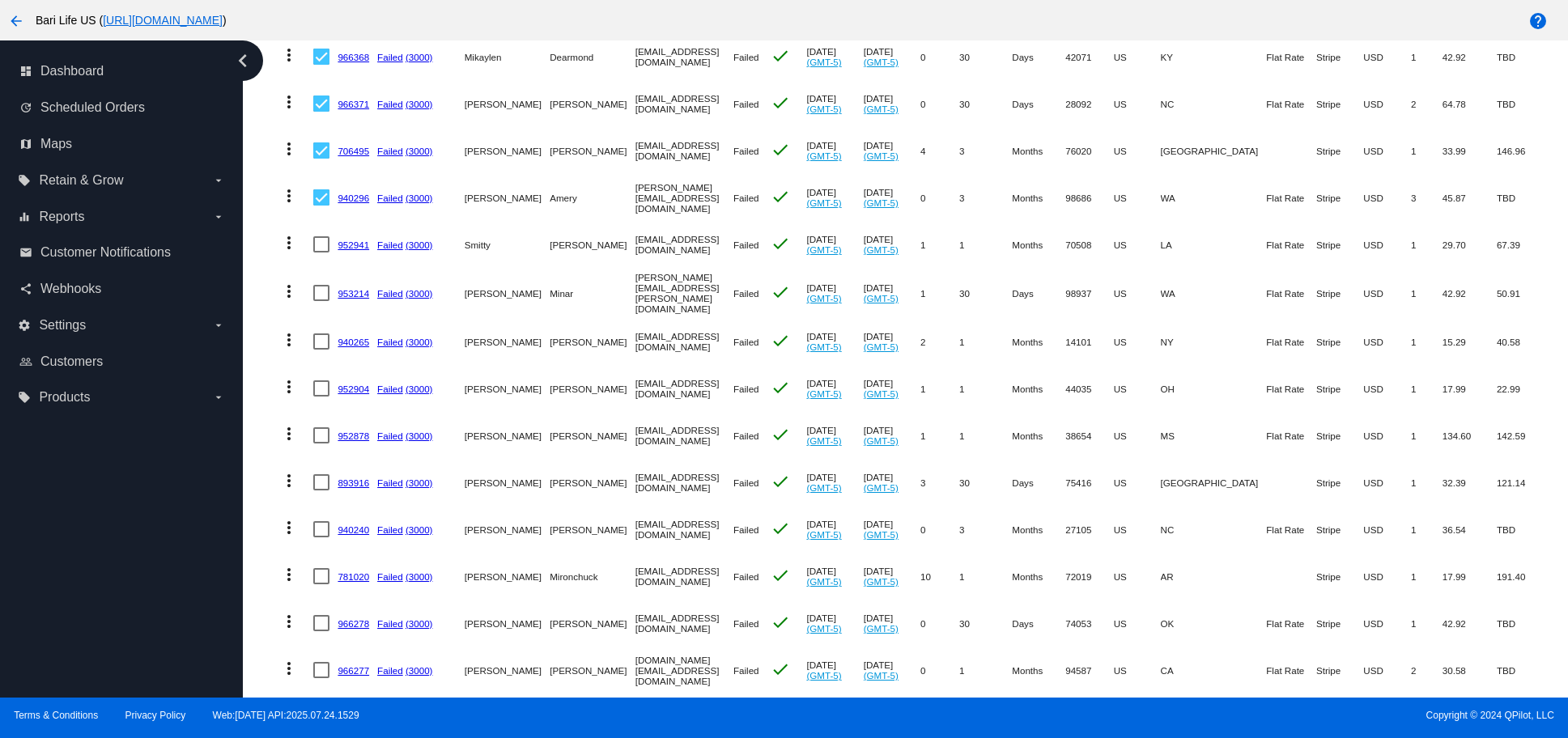 click at bounding box center [321, 244] 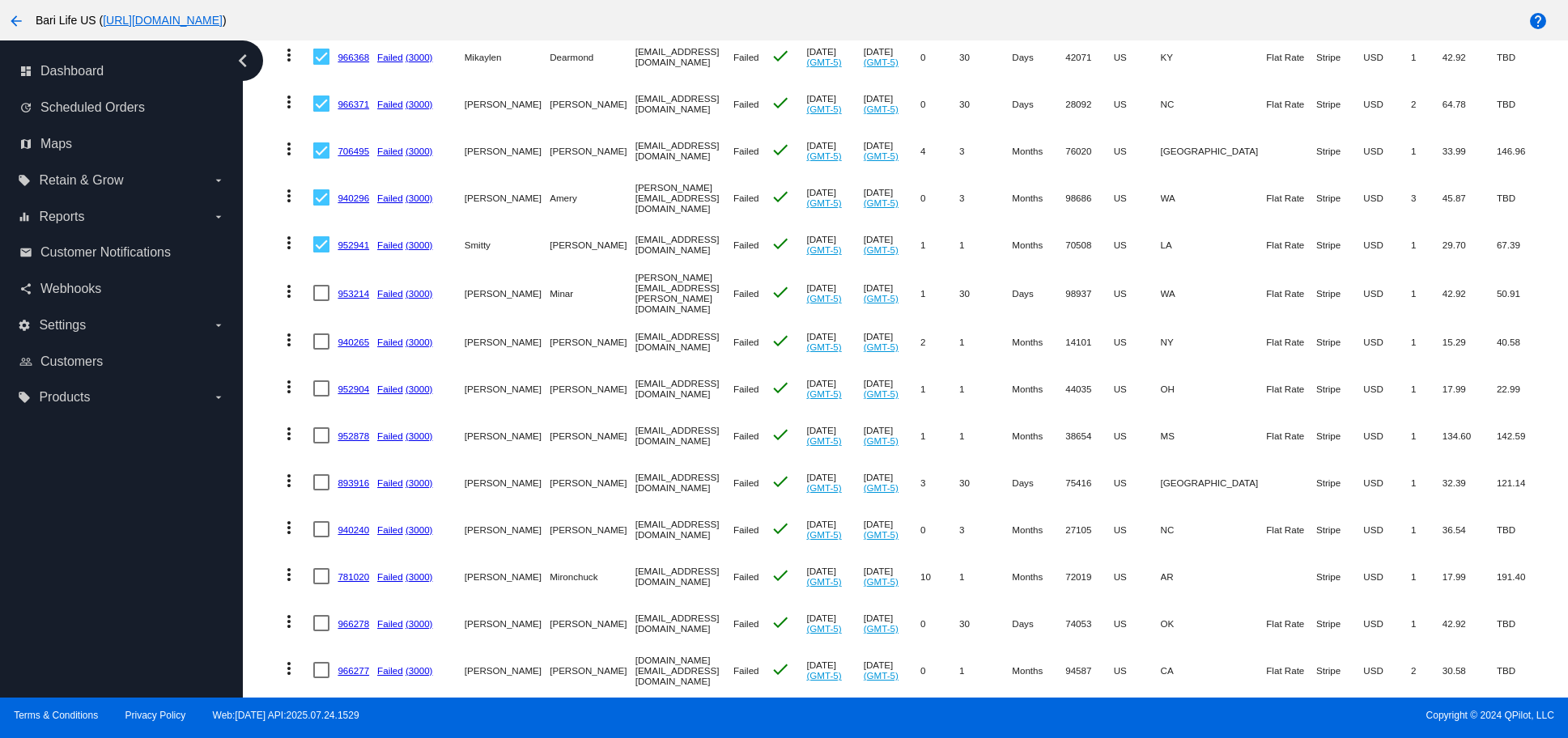 click at bounding box center [321, 293] 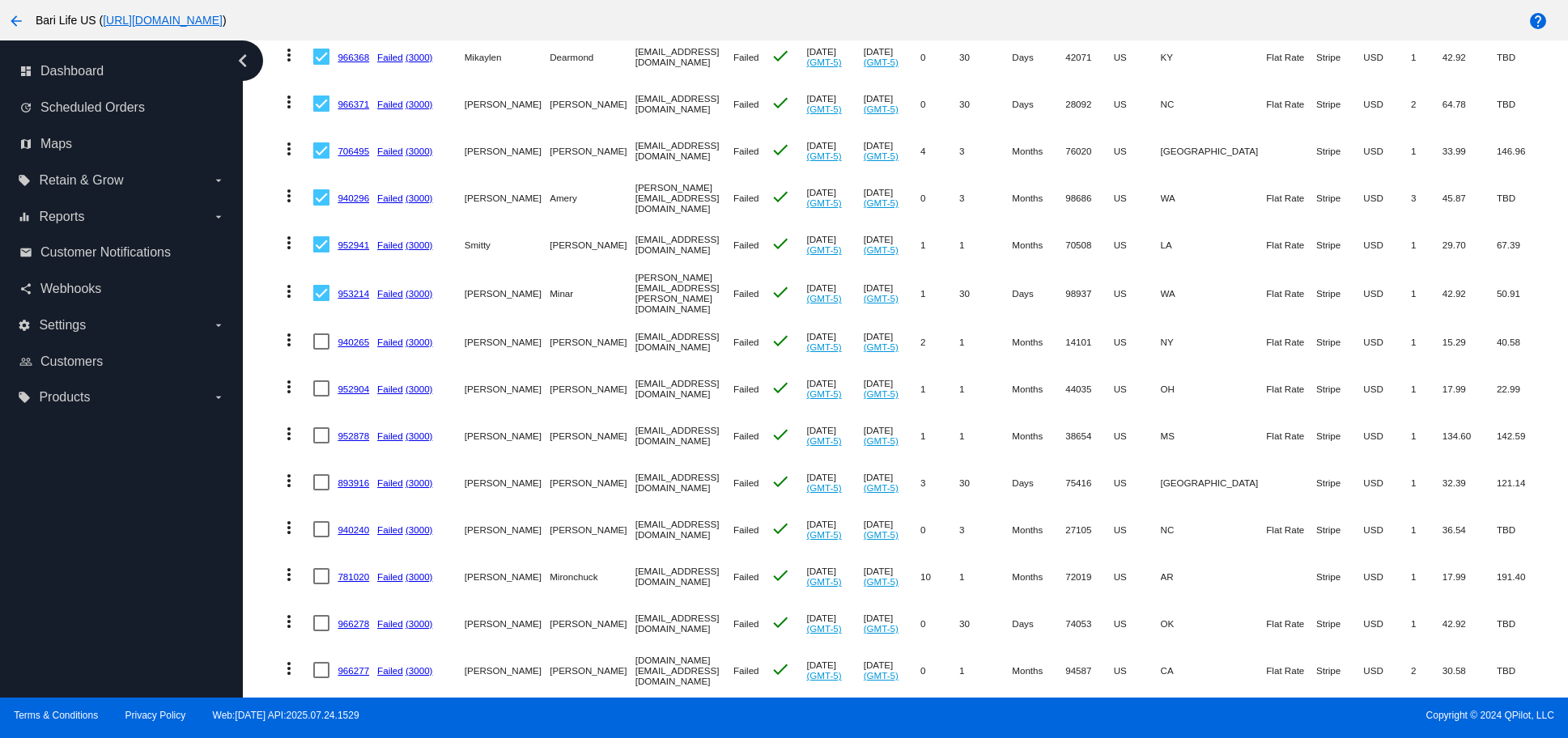 click at bounding box center (321, 341) 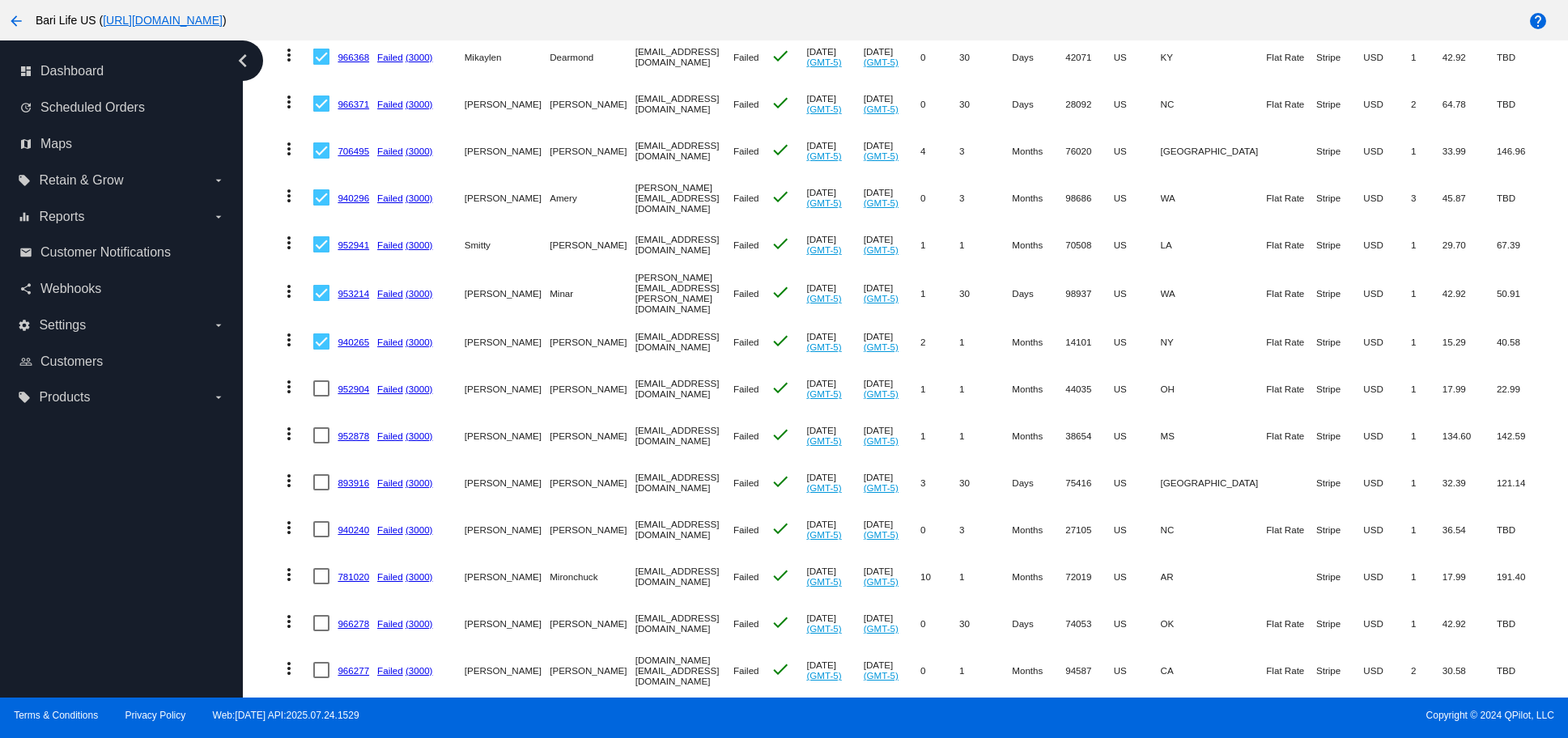 click at bounding box center [321, 388] 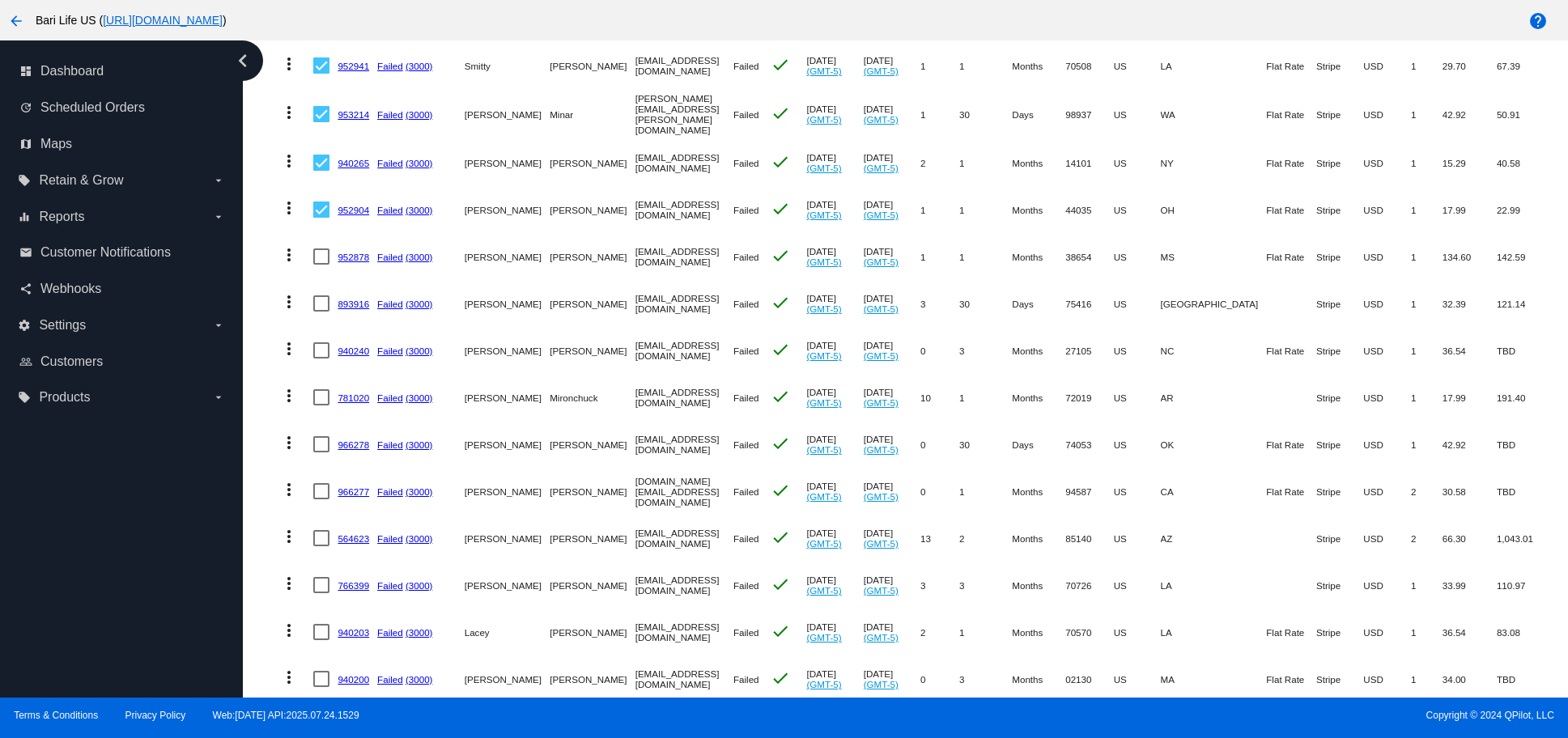 scroll, scrollTop: 2188, scrollLeft: 0, axis: vertical 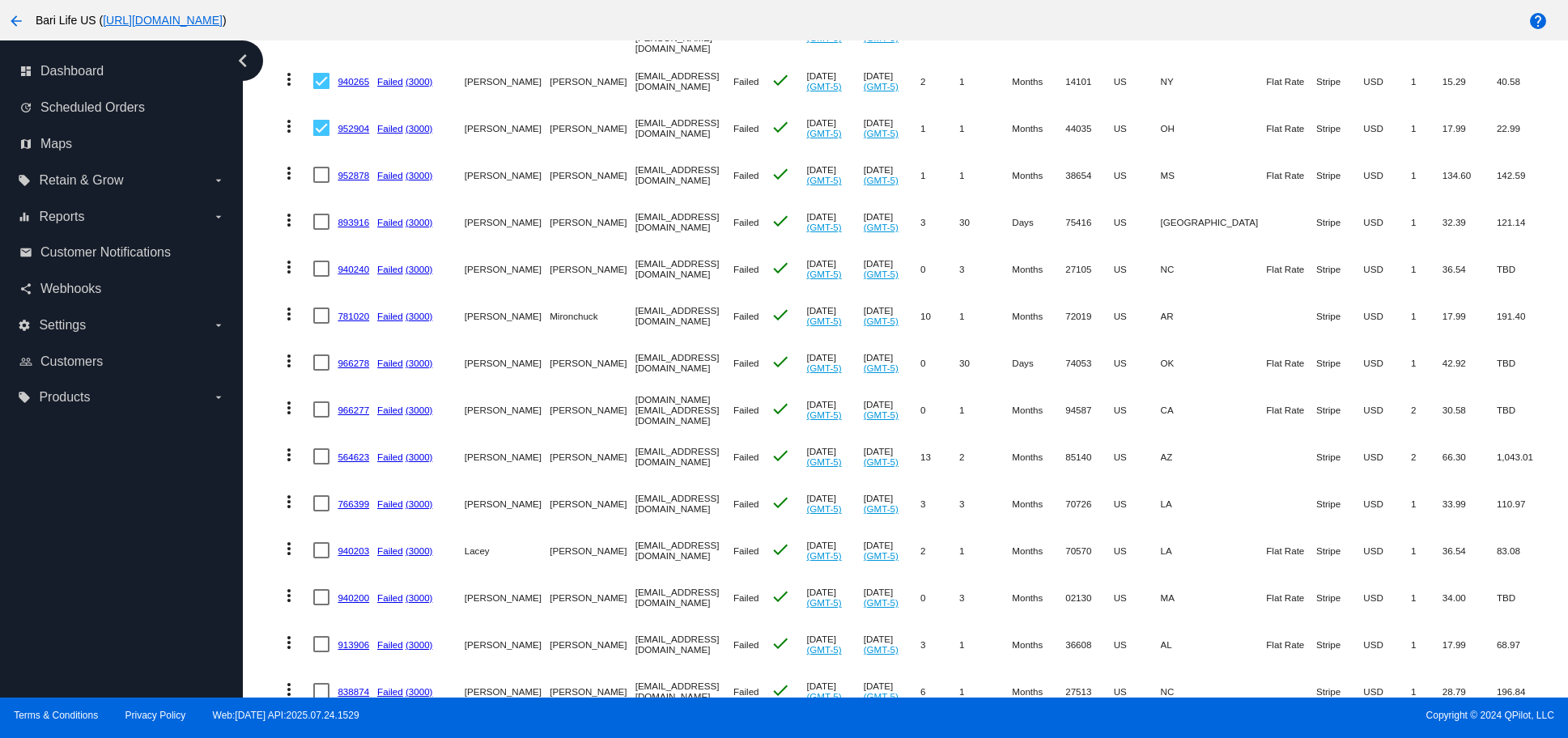 click at bounding box center (321, 175) 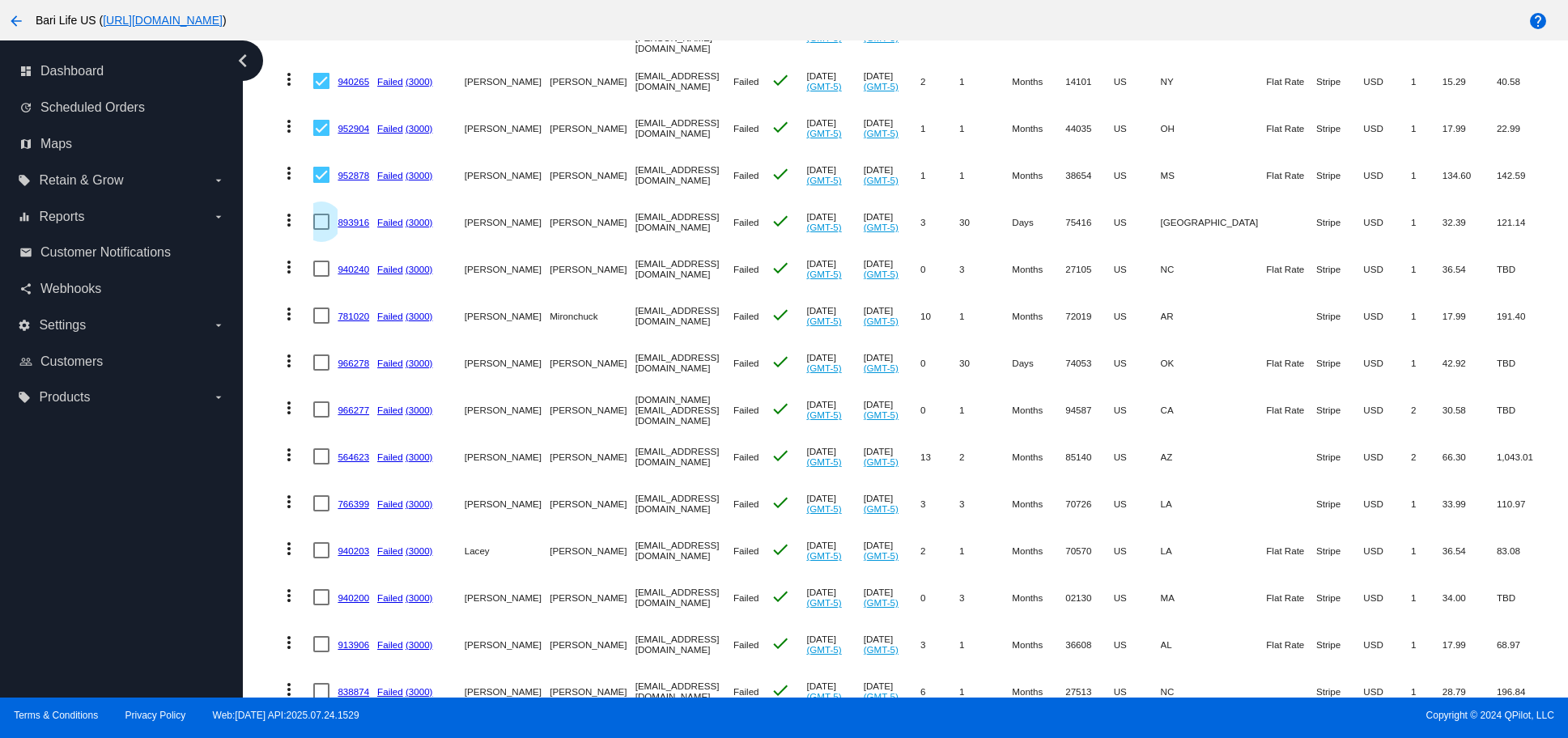drag, startPoint x: 323, startPoint y: 216, endPoint x: 327, endPoint y: 257, distance: 41.19466 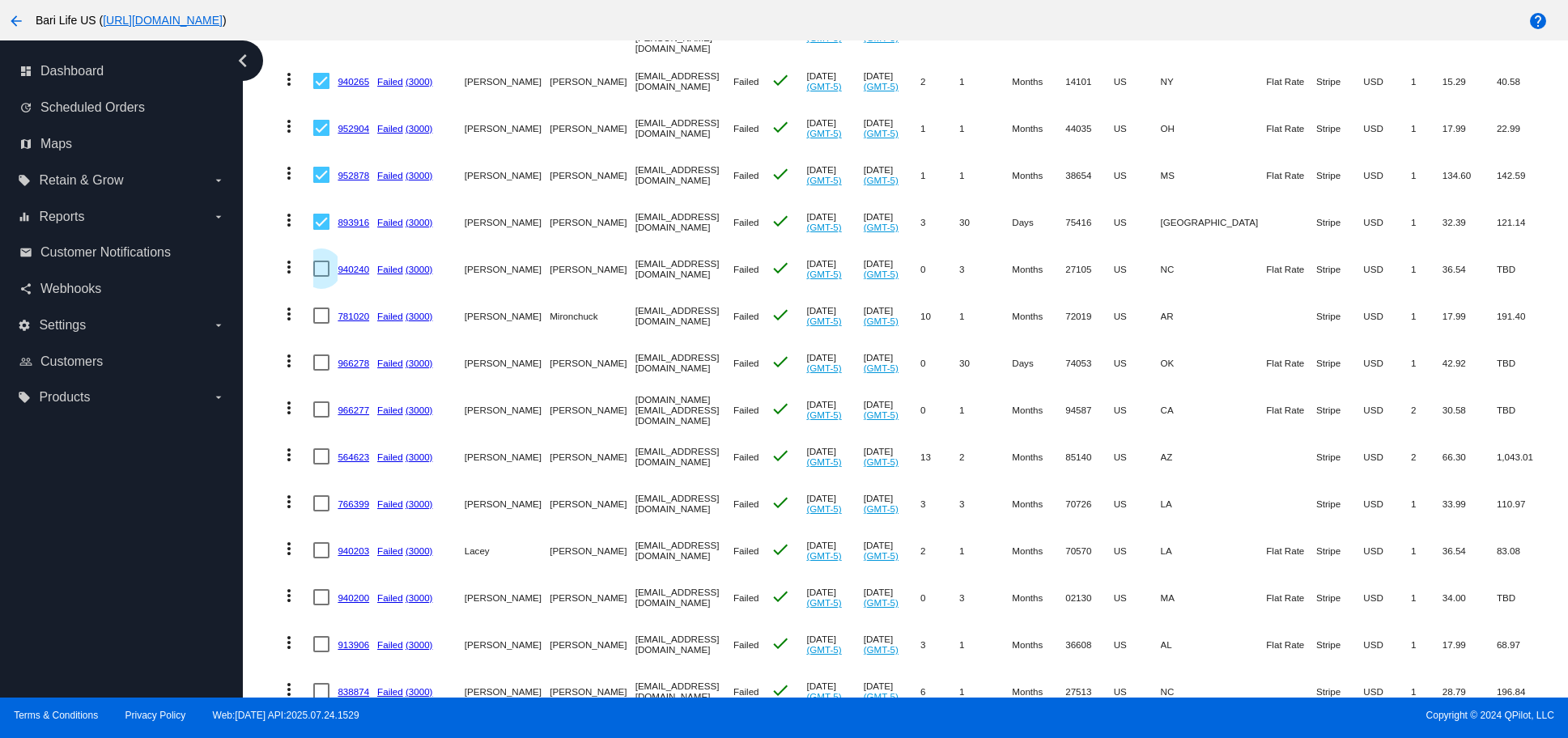 click at bounding box center [321, 269] 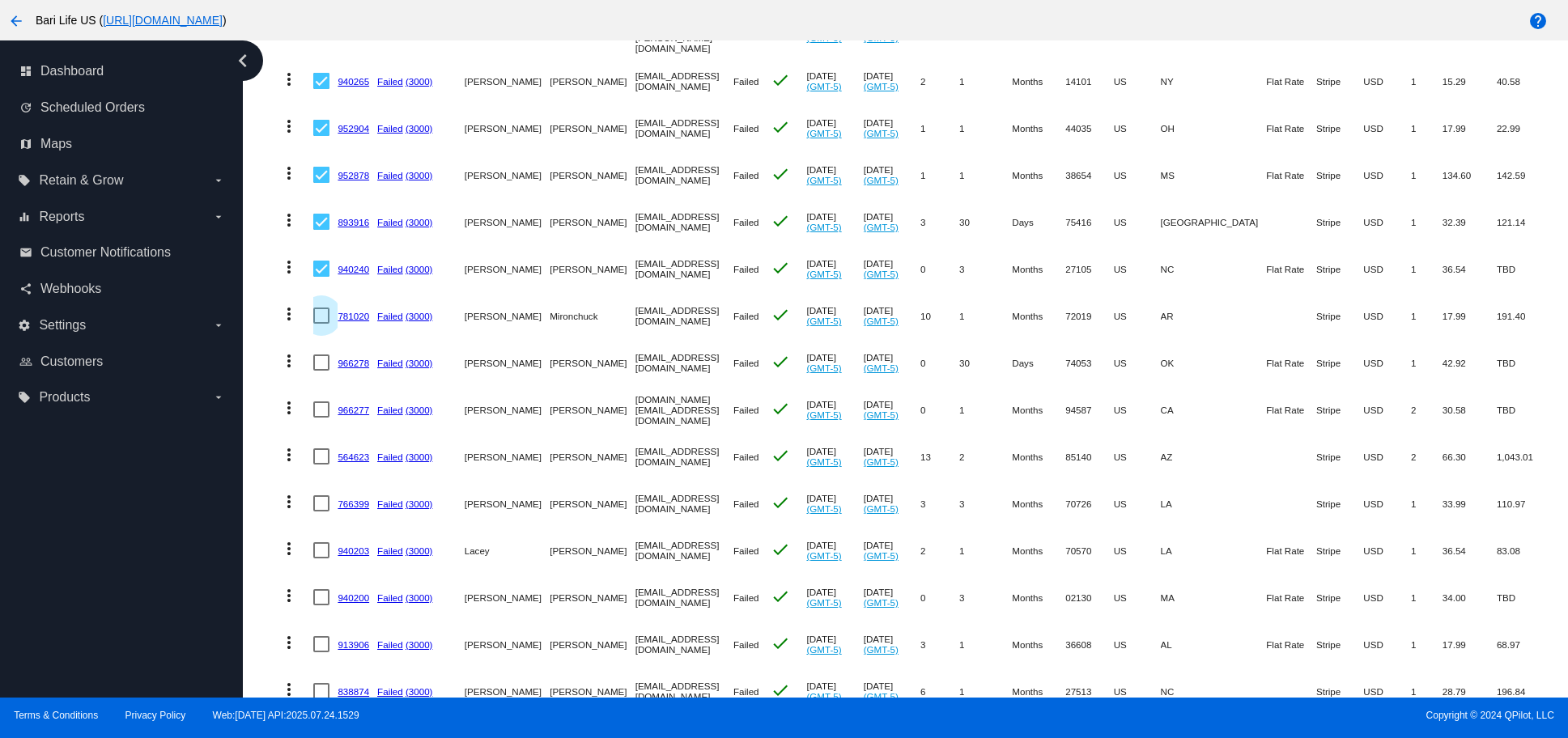 drag, startPoint x: 325, startPoint y: 309, endPoint x: 328, endPoint y: 333, distance: 24.186773 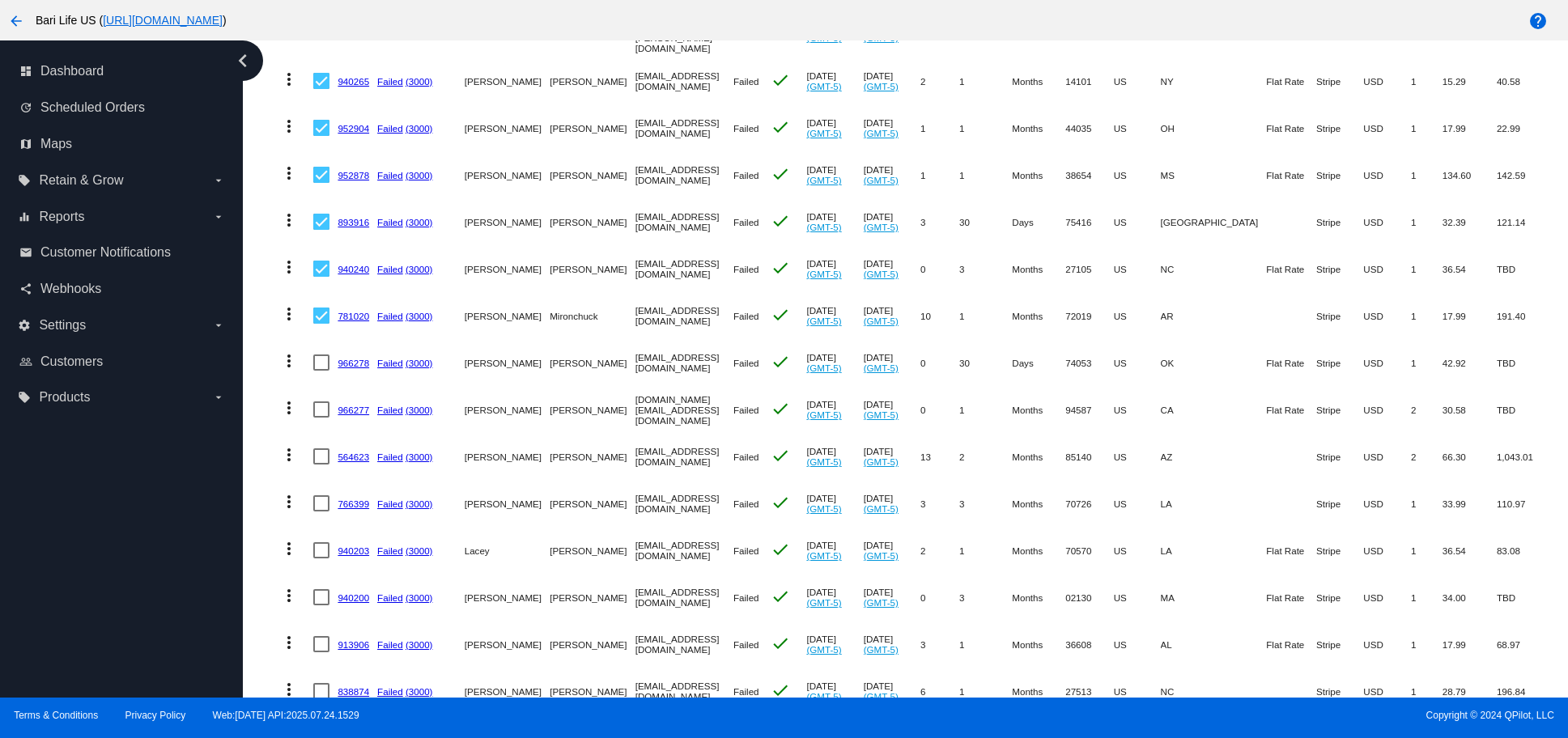 drag, startPoint x: 322, startPoint y: 357, endPoint x: 325, endPoint y: 372, distance: 15.297059 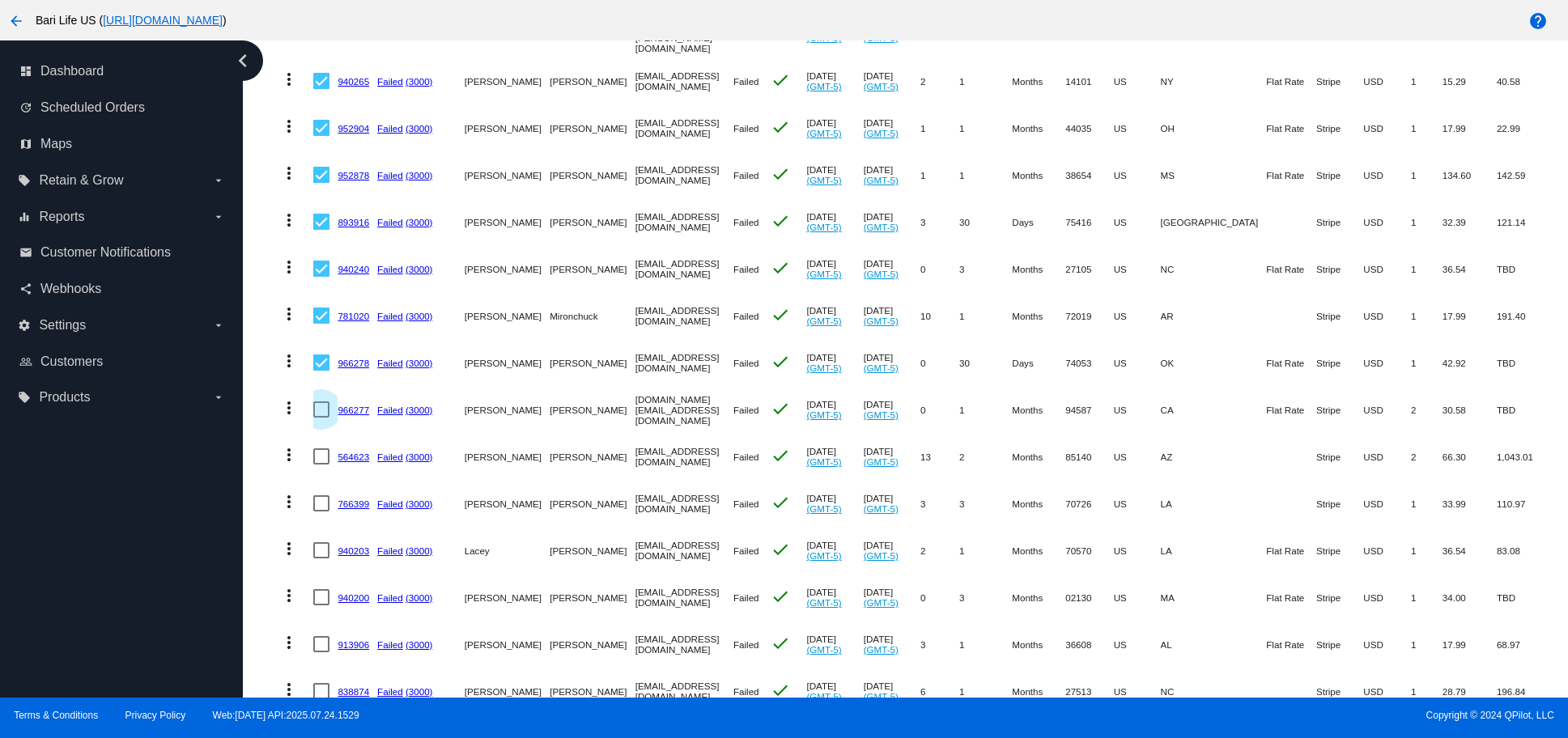click at bounding box center [321, 409] 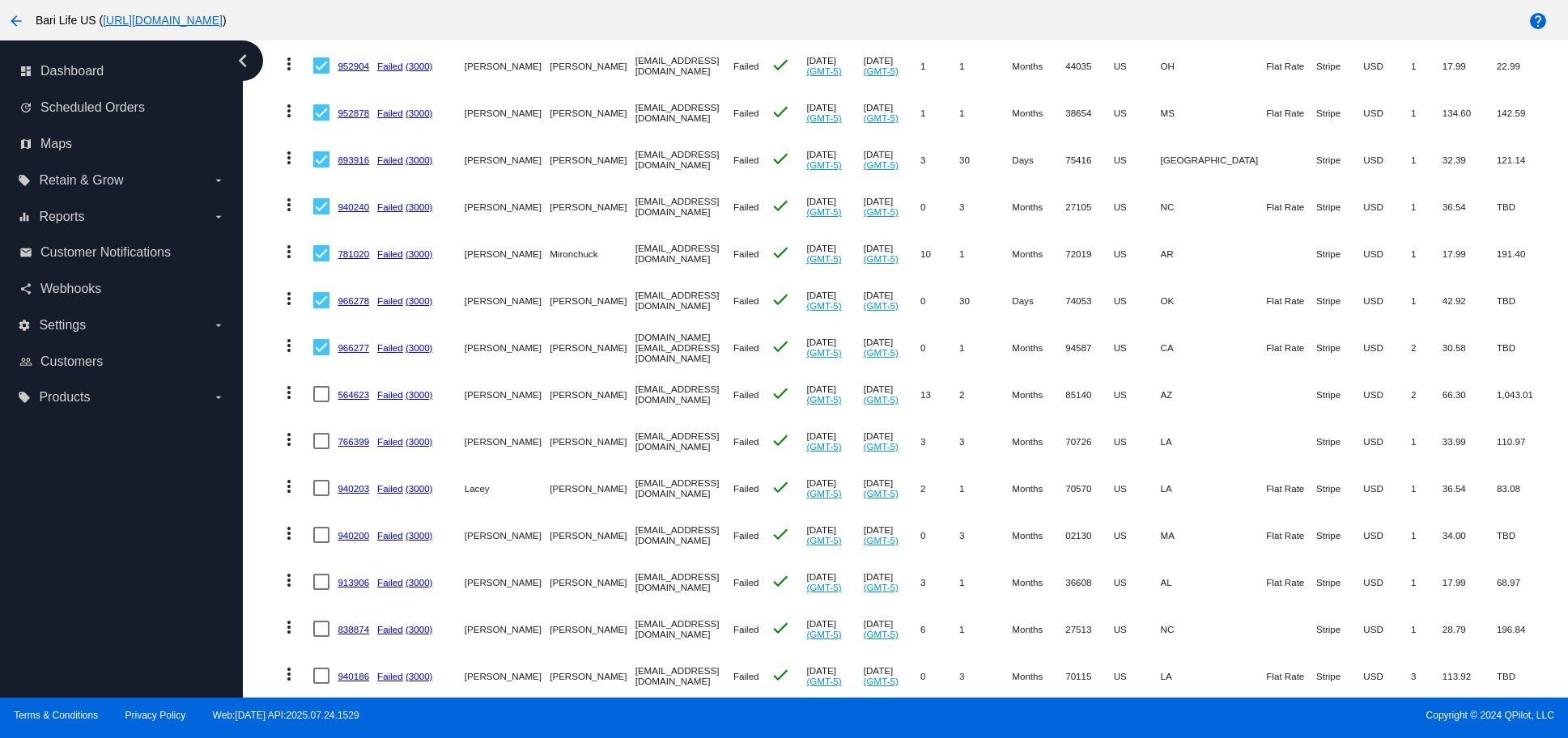scroll, scrollTop: 2445, scrollLeft: 0, axis: vertical 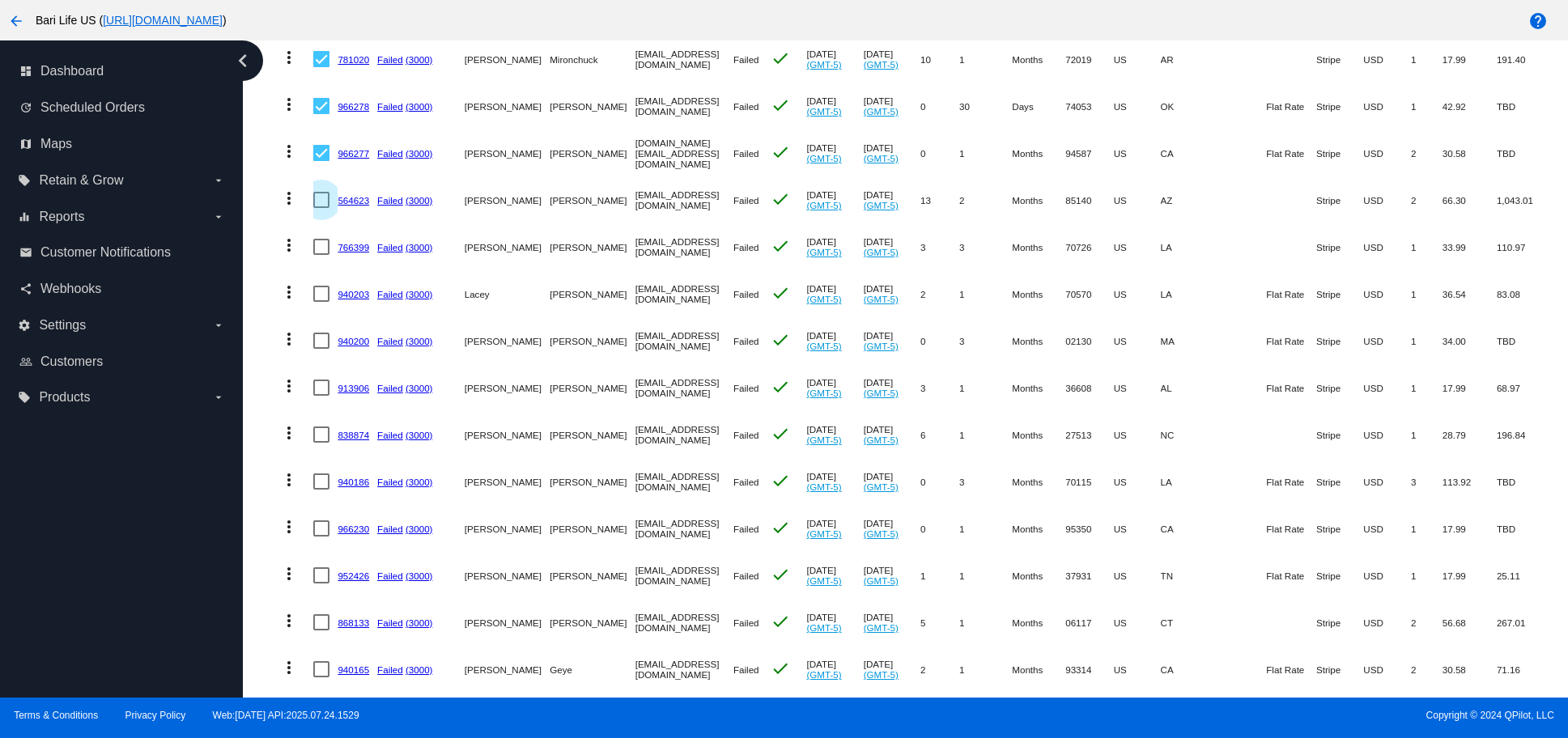 click at bounding box center [321, 200] 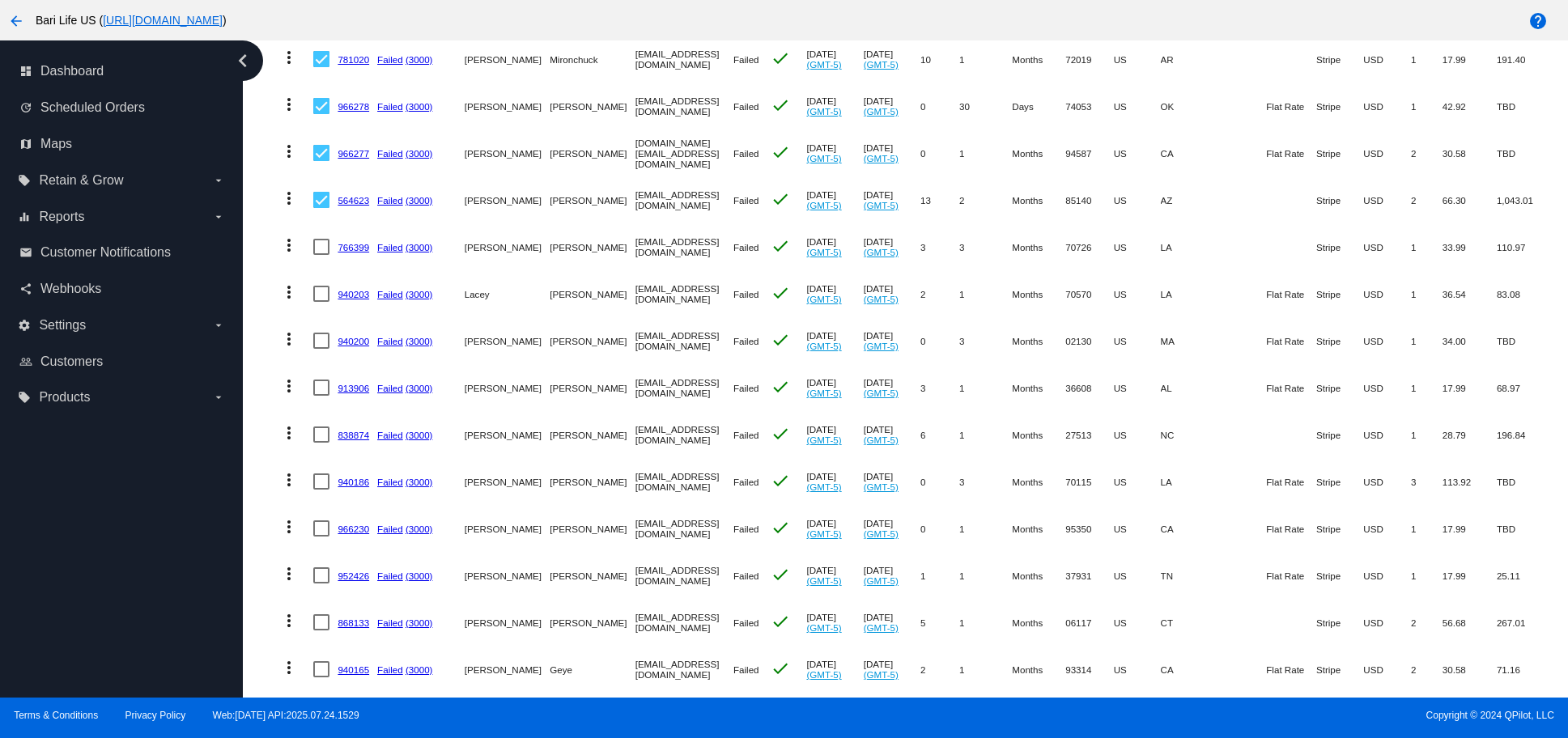 click at bounding box center (321, 247) 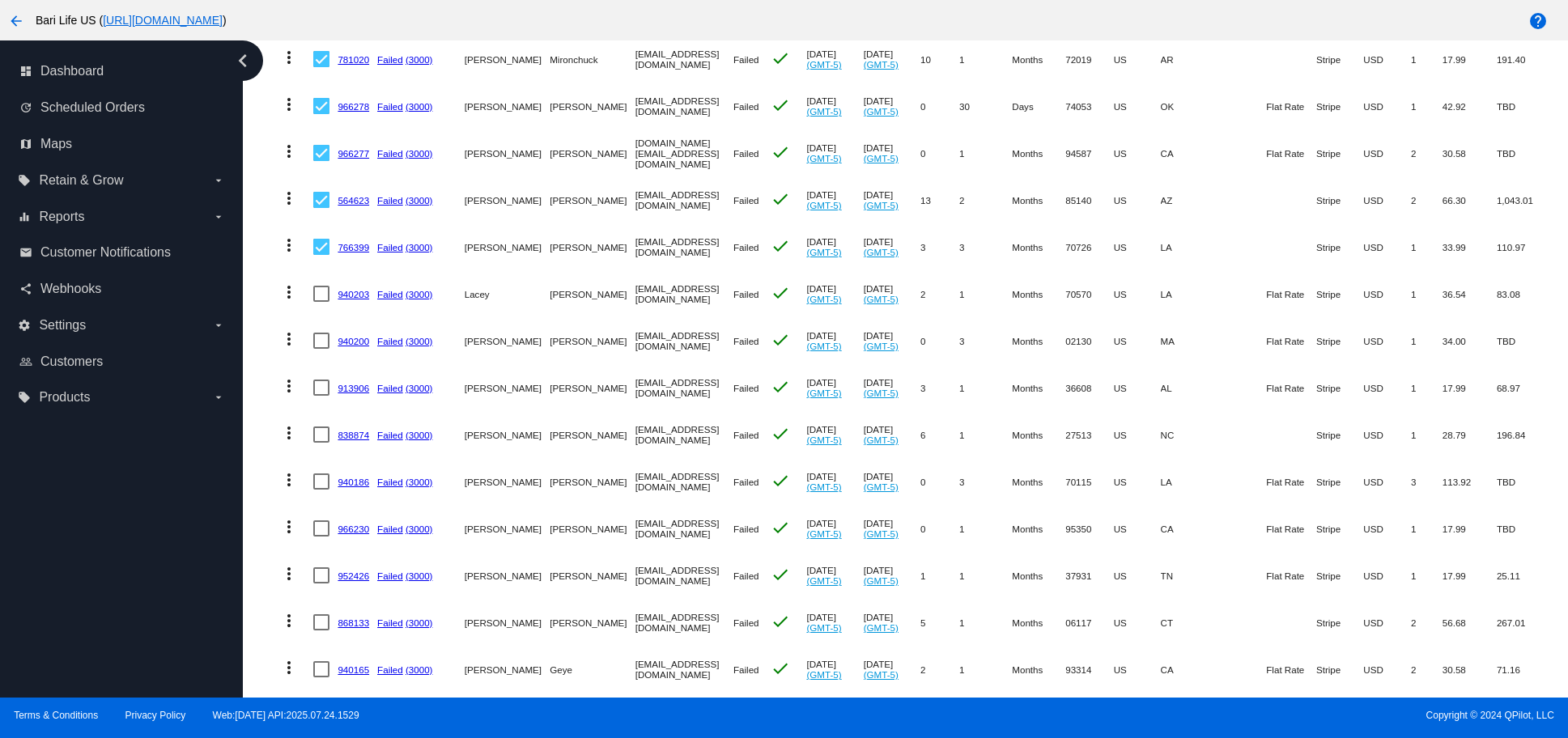 click at bounding box center [321, 294] 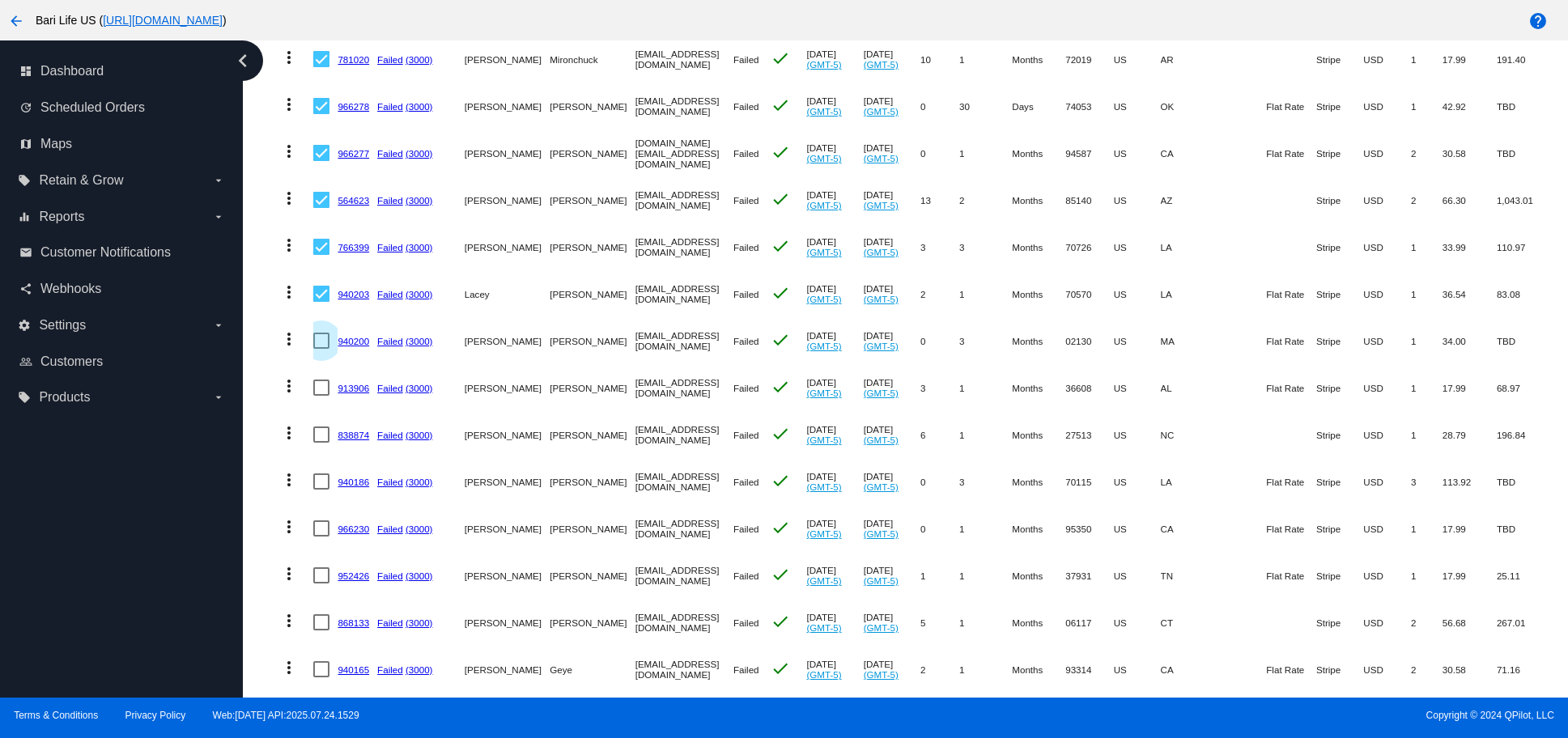 click at bounding box center [321, 341] 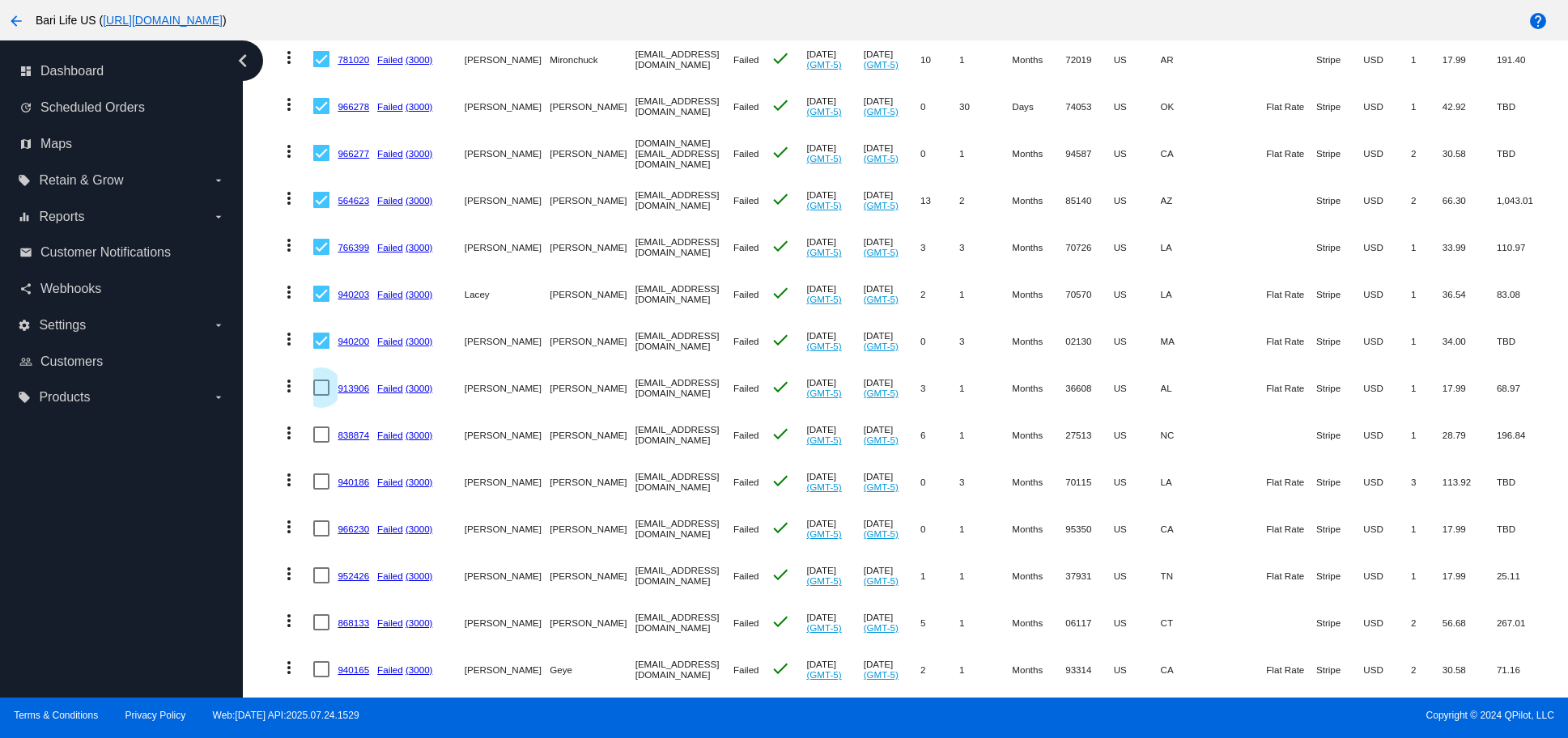 drag, startPoint x: 322, startPoint y: 381, endPoint x: 334, endPoint y: 412, distance: 33.24154 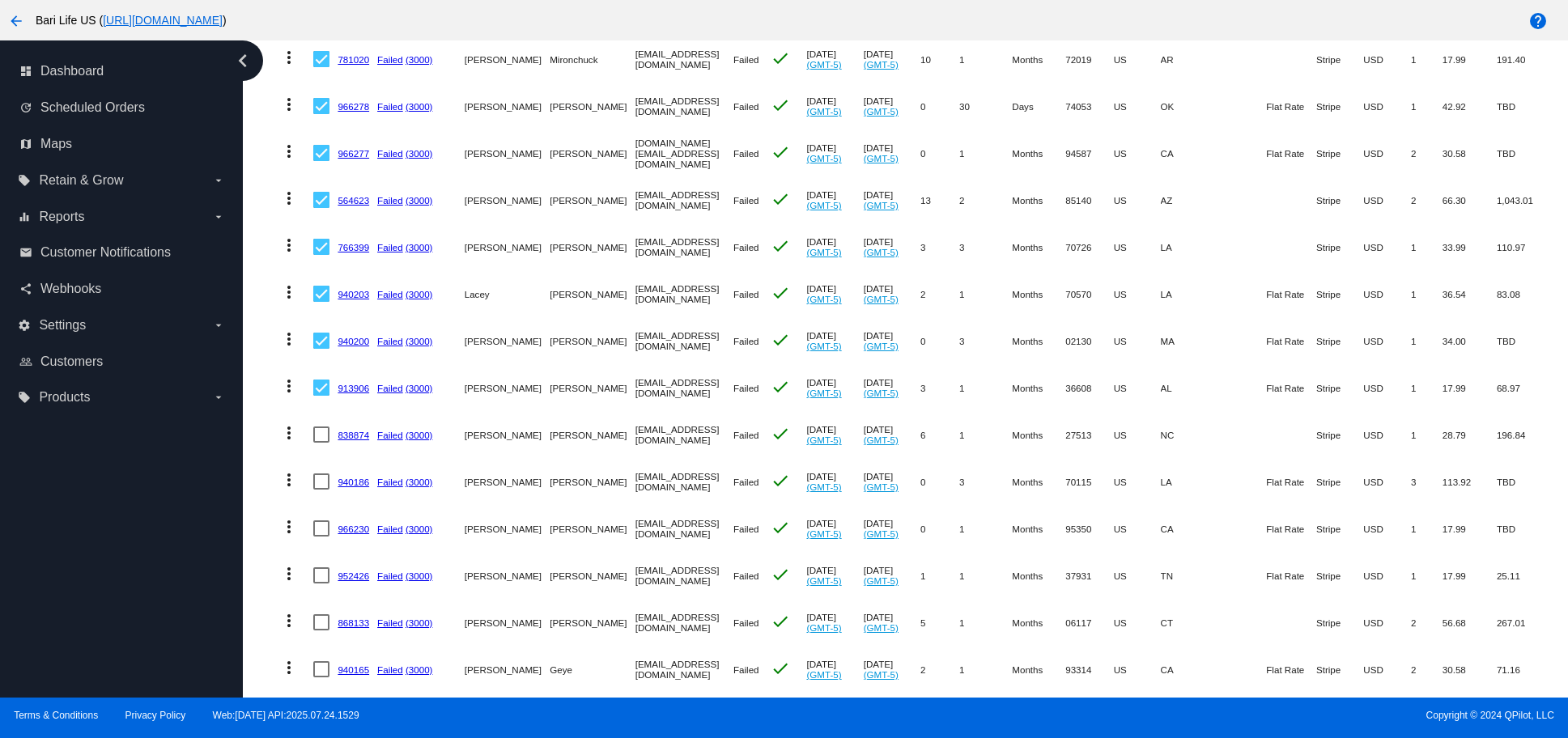 drag, startPoint x: 326, startPoint y: 430, endPoint x: 338, endPoint y: 460, distance: 32.310989 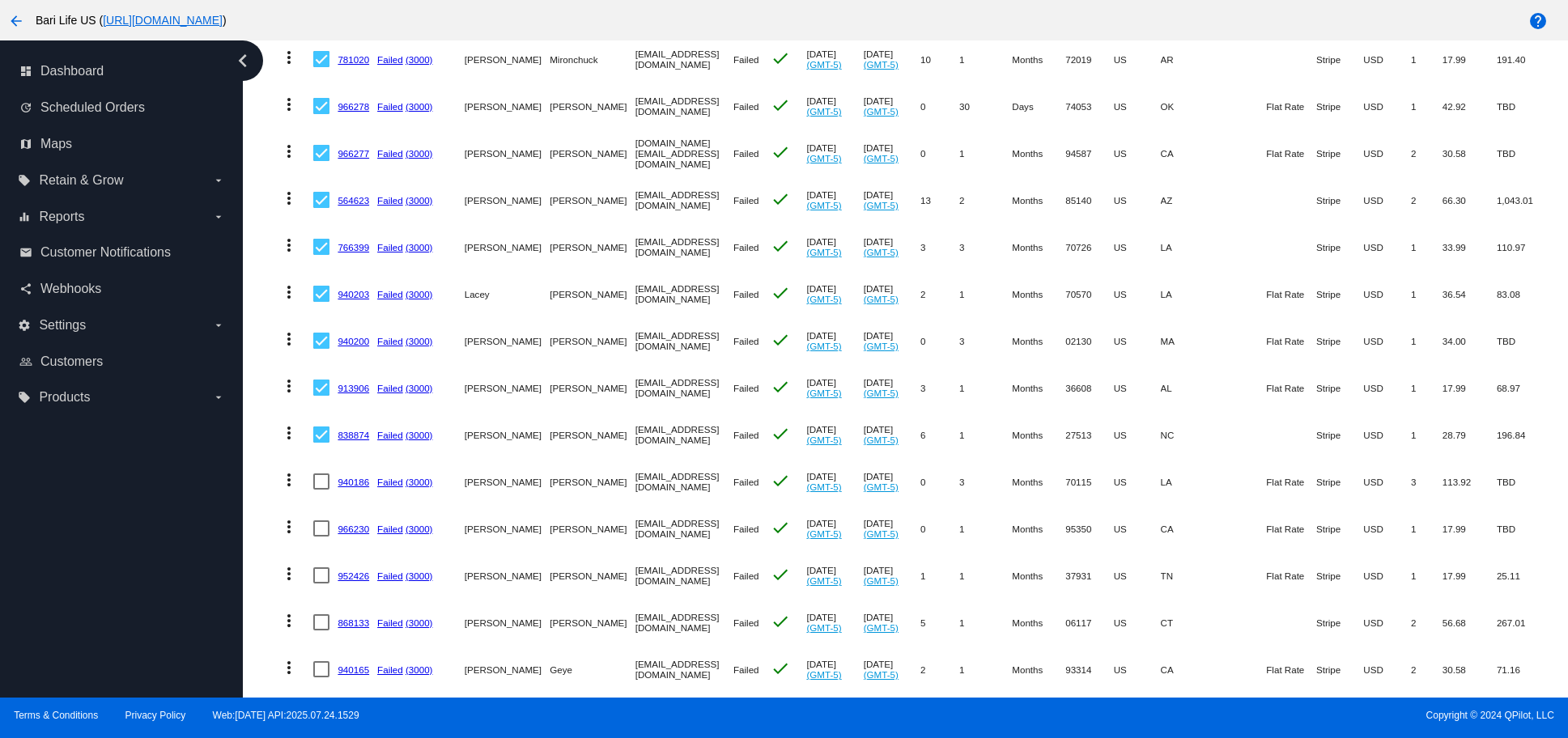 drag, startPoint x: 325, startPoint y: 477, endPoint x: 333, endPoint y: 487, distance: 12.806248 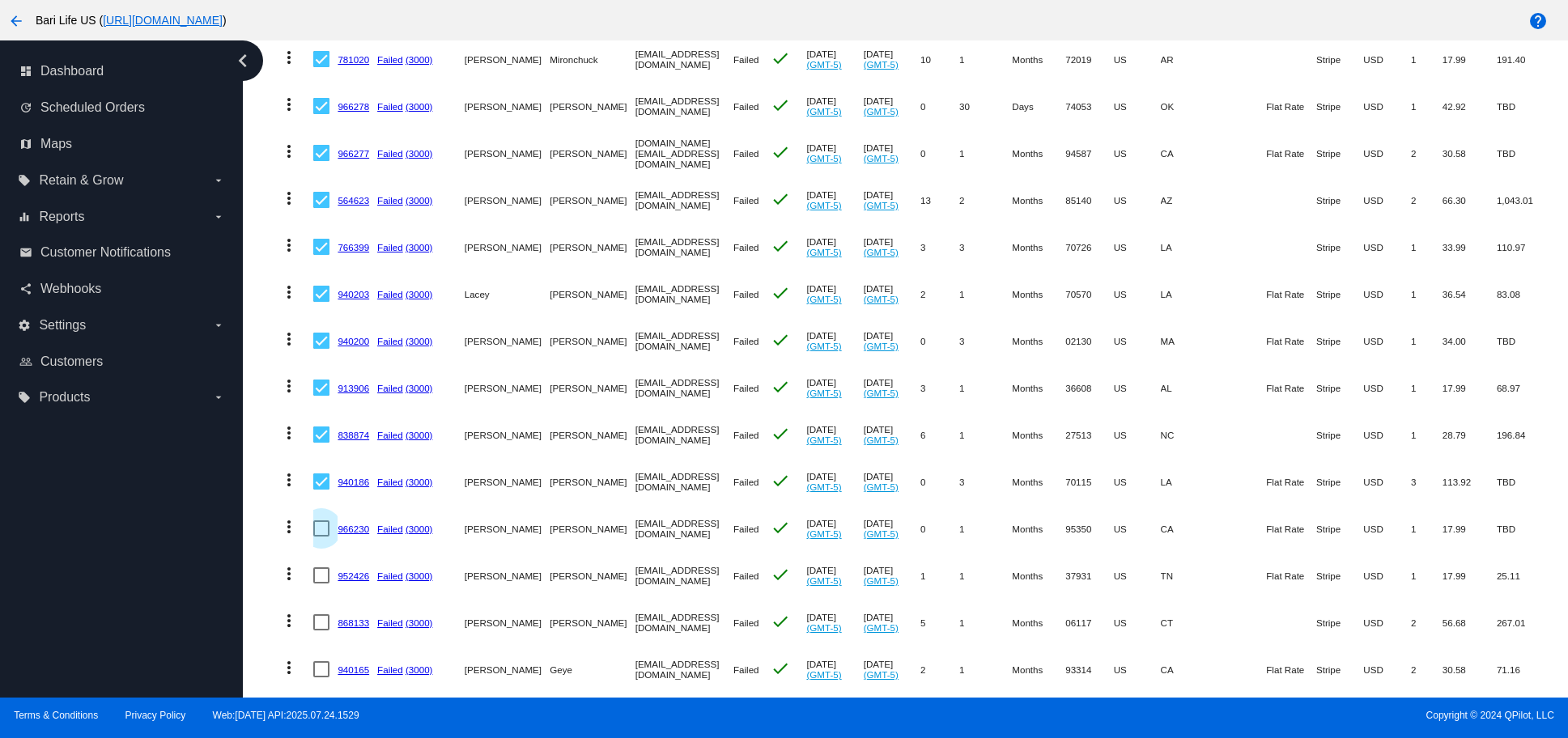 click at bounding box center (321, 528) 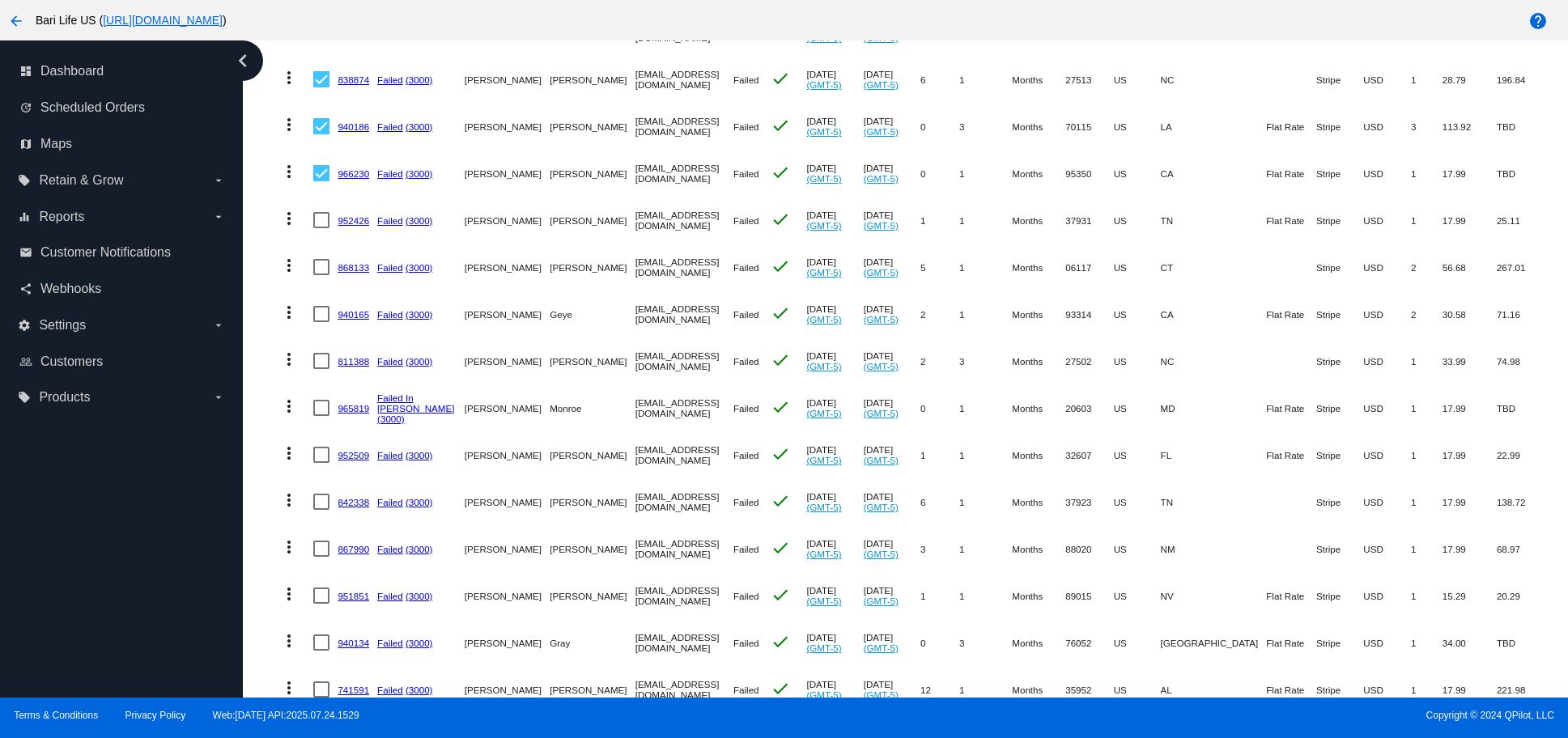 scroll, scrollTop: 2832, scrollLeft: 0, axis: vertical 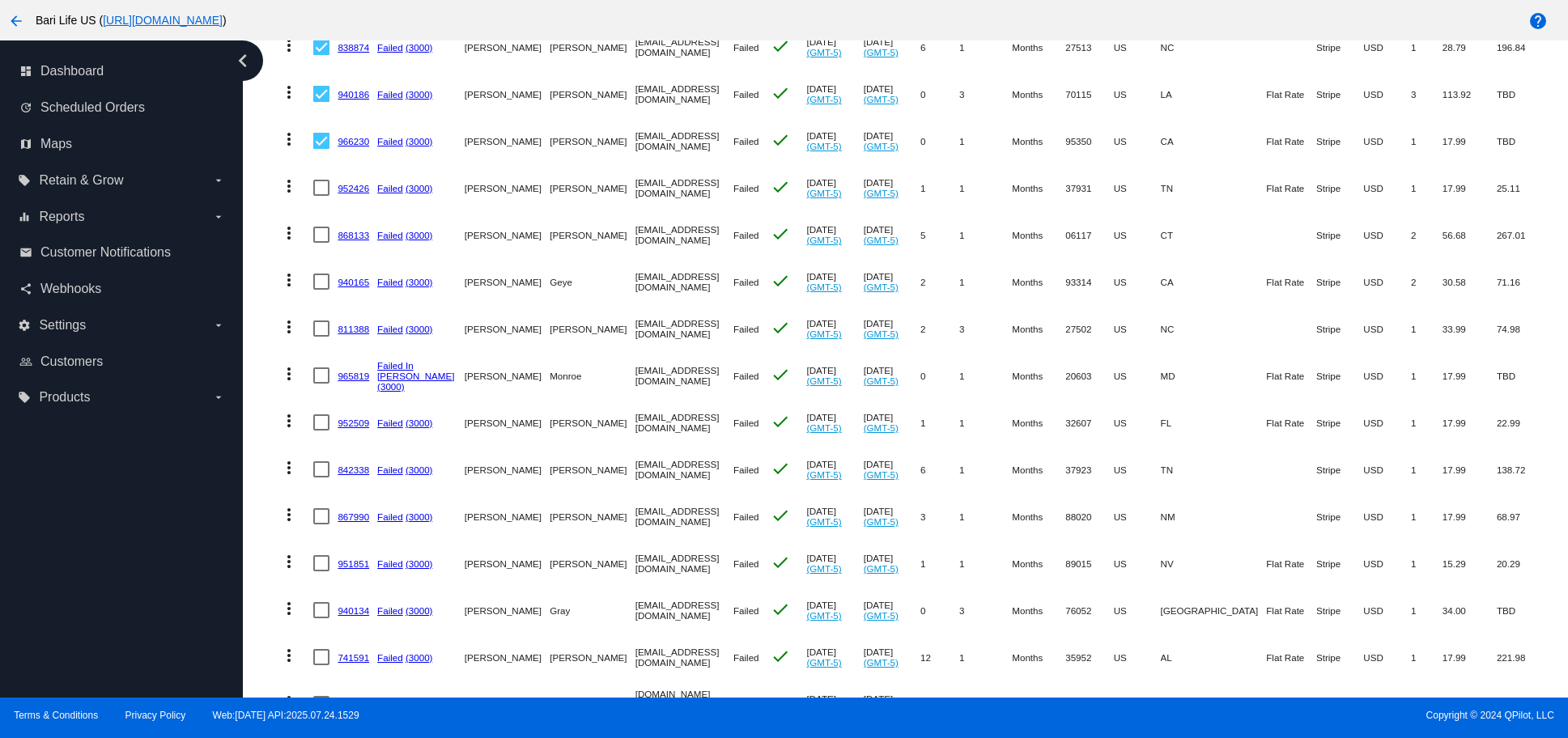 click at bounding box center [321, 188] 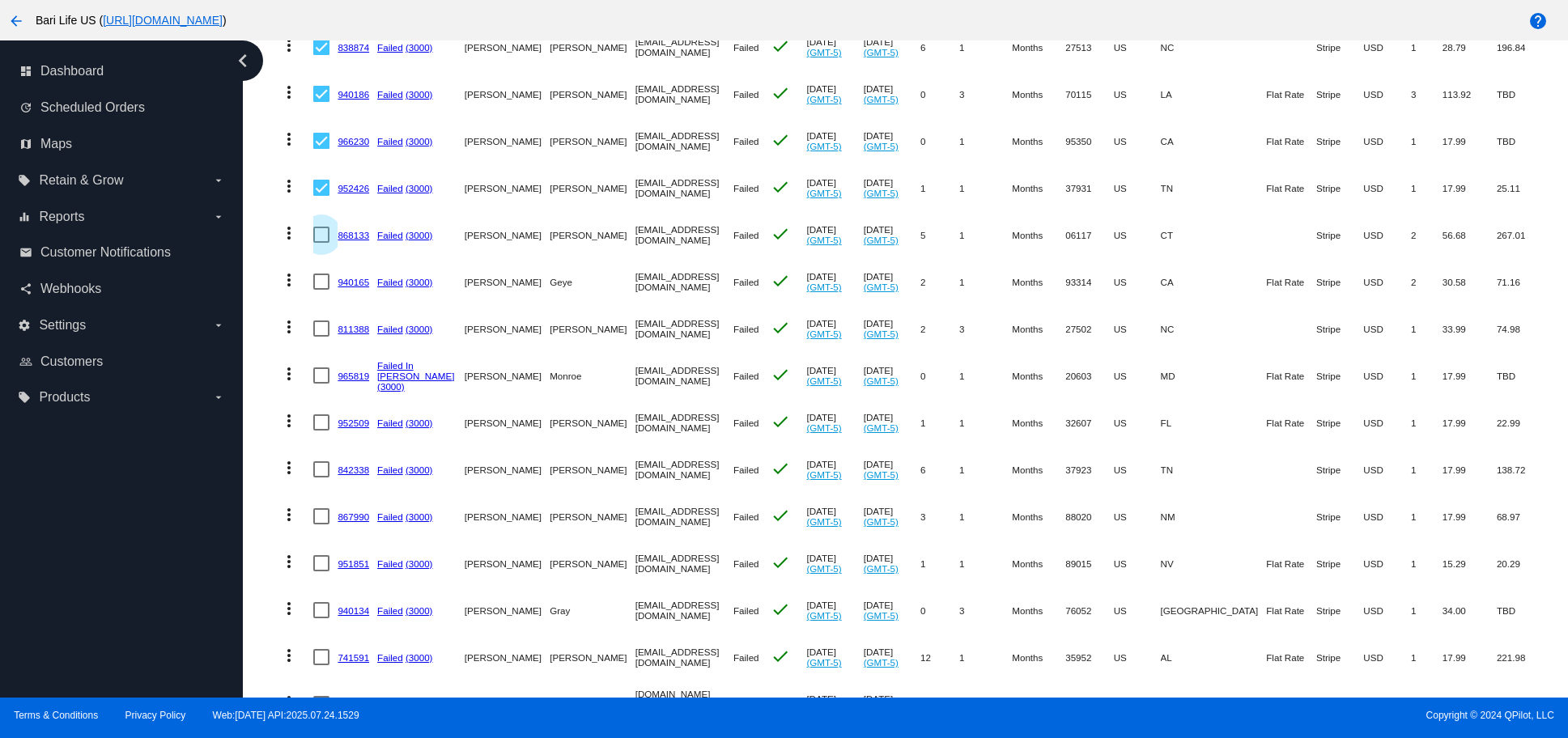 drag, startPoint x: 322, startPoint y: 229, endPoint x: 322, endPoint y: 279, distance: 50 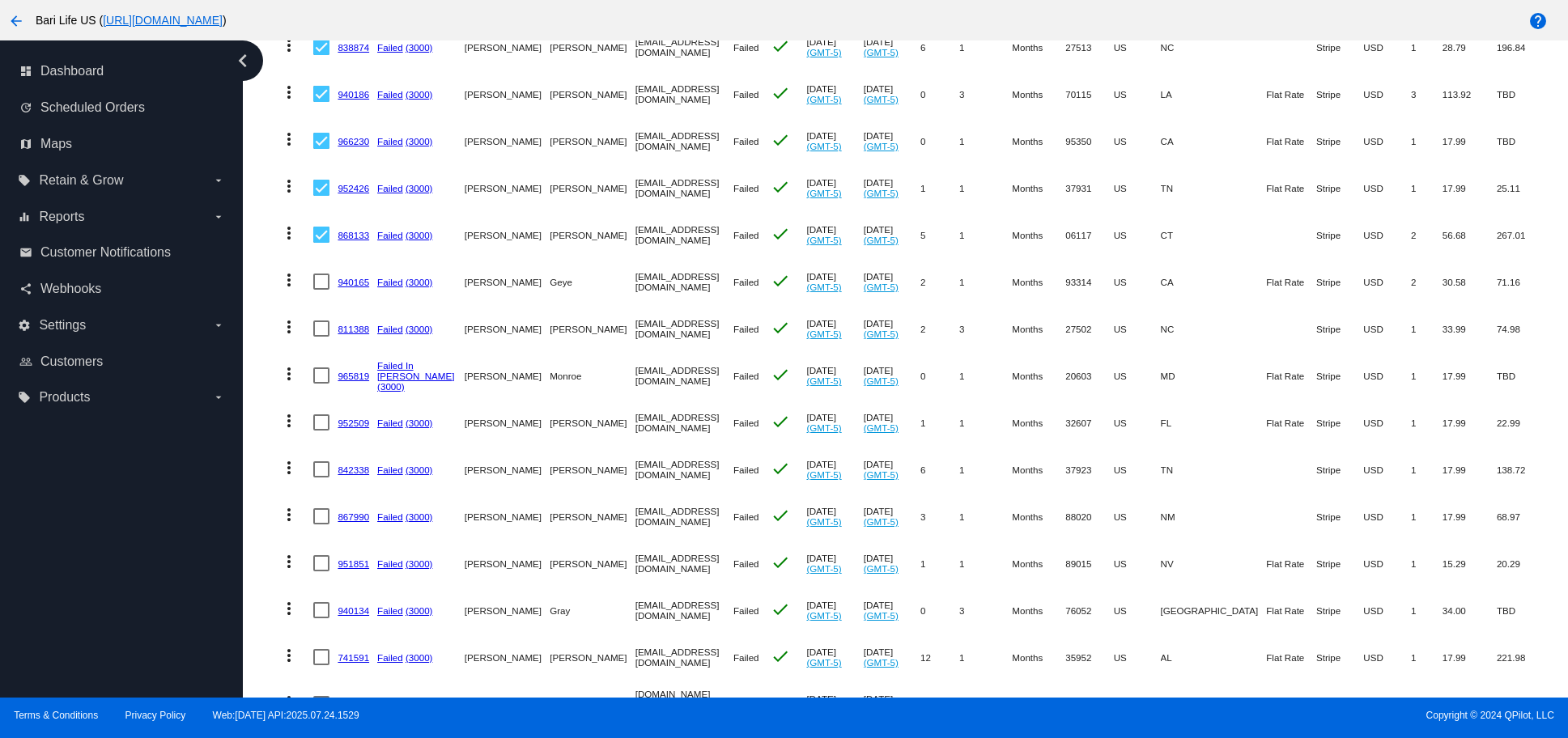 drag, startPoint x: 325, startPoint y: 277, endPoint x: 326, endPoint y: 315, distance: 38.013156 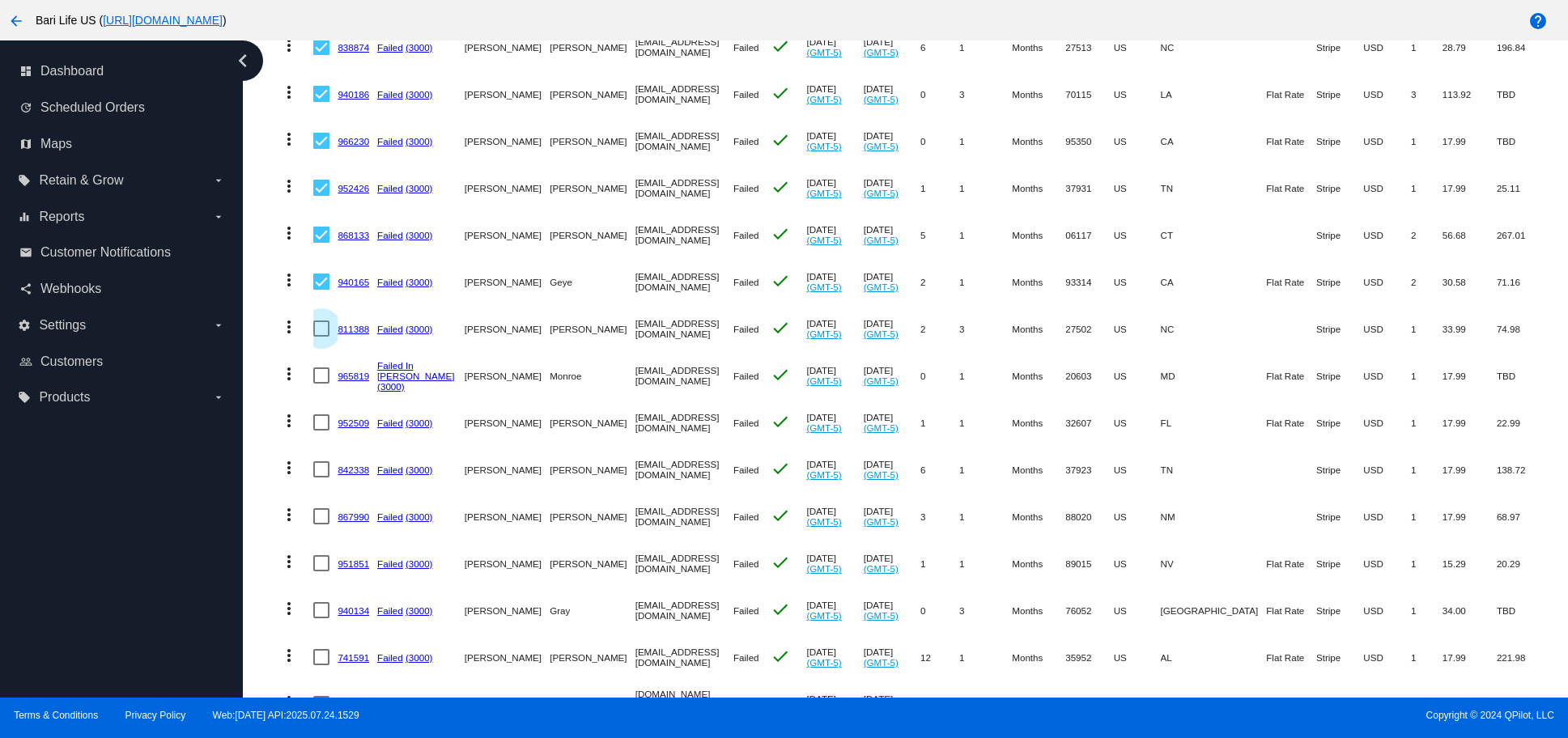 click at bounding box center (321, 329) 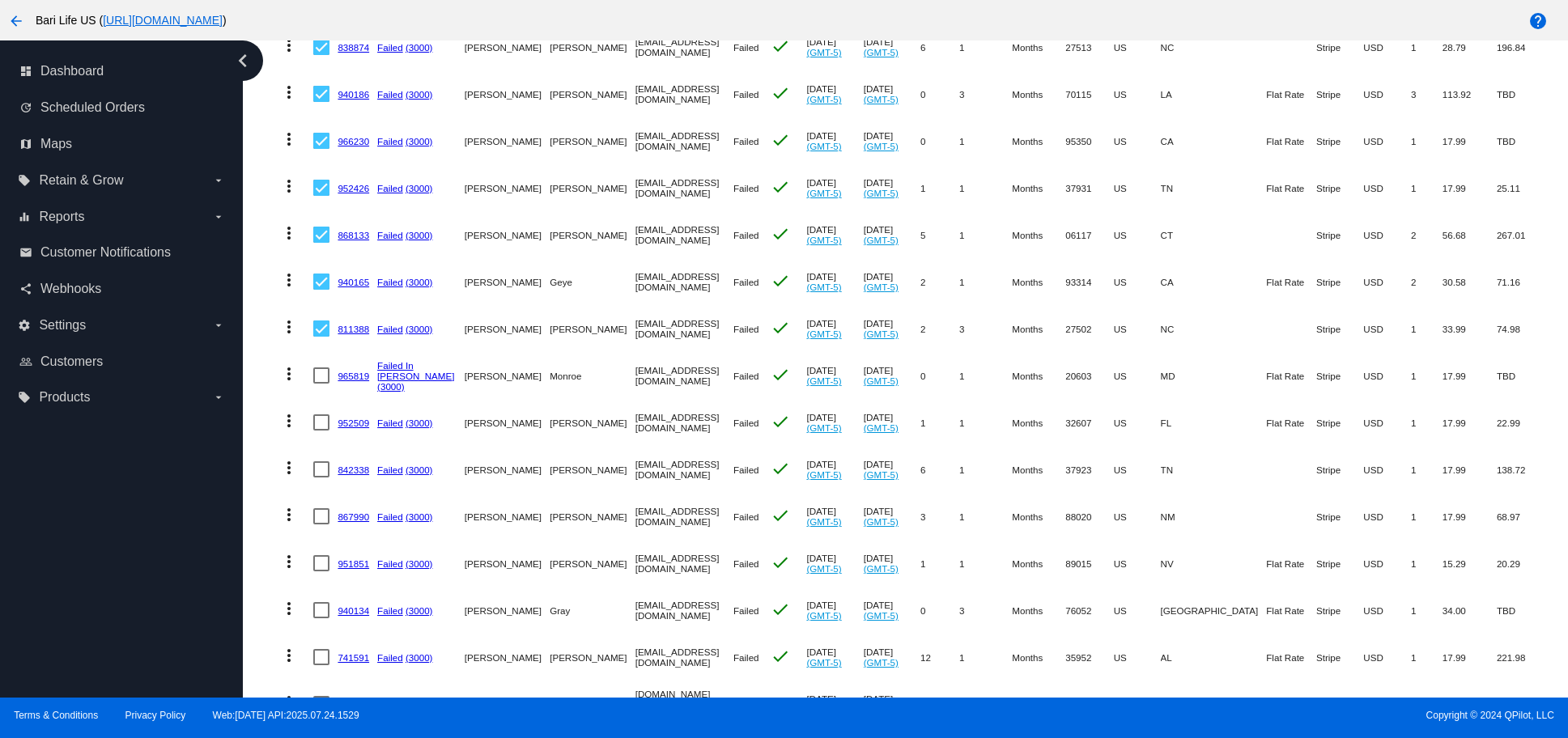 click at bounding box center (321, 375) 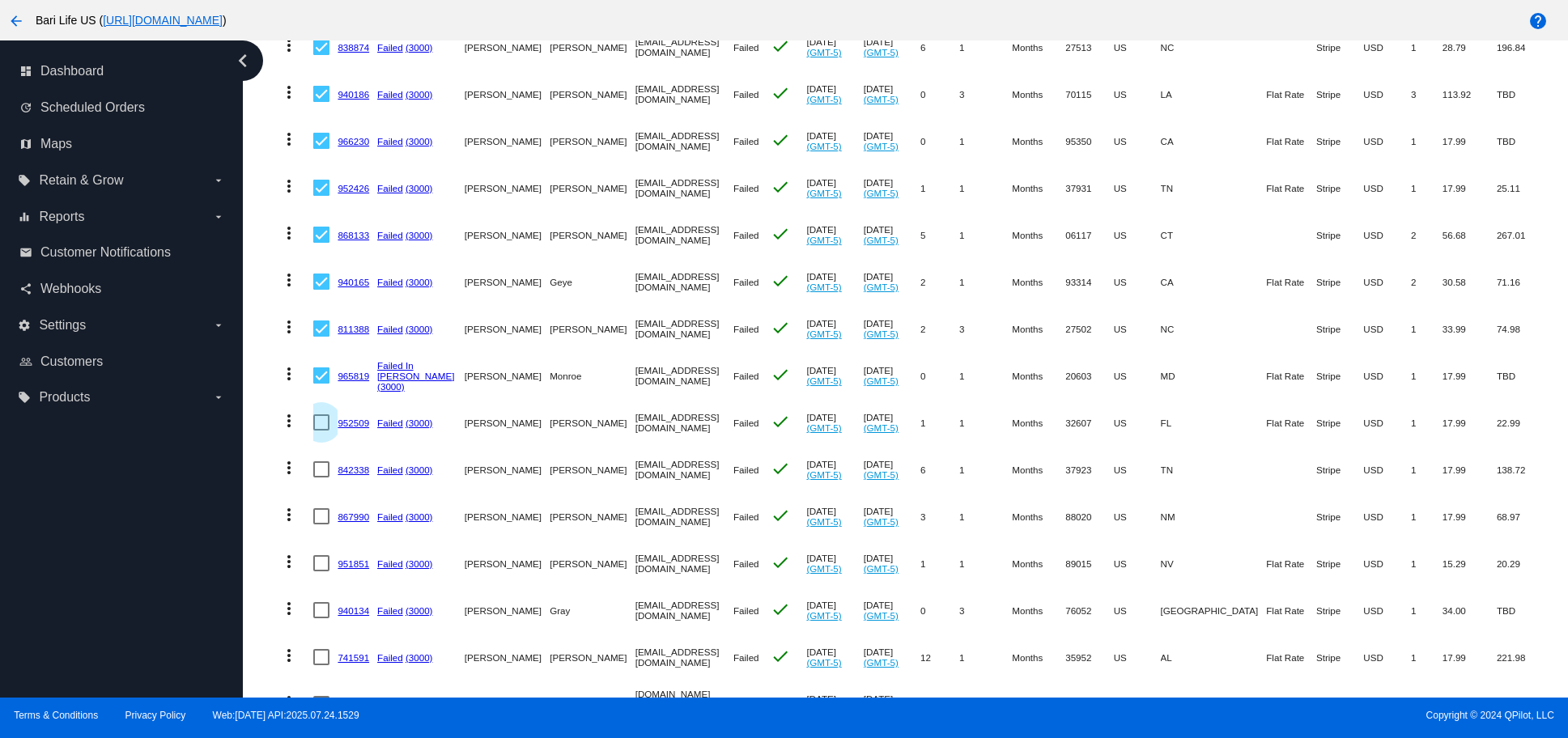 drag, startPoint x: 325, startPoint y: 418, endPoint x: 325, endPoint y: 429, distance: 11 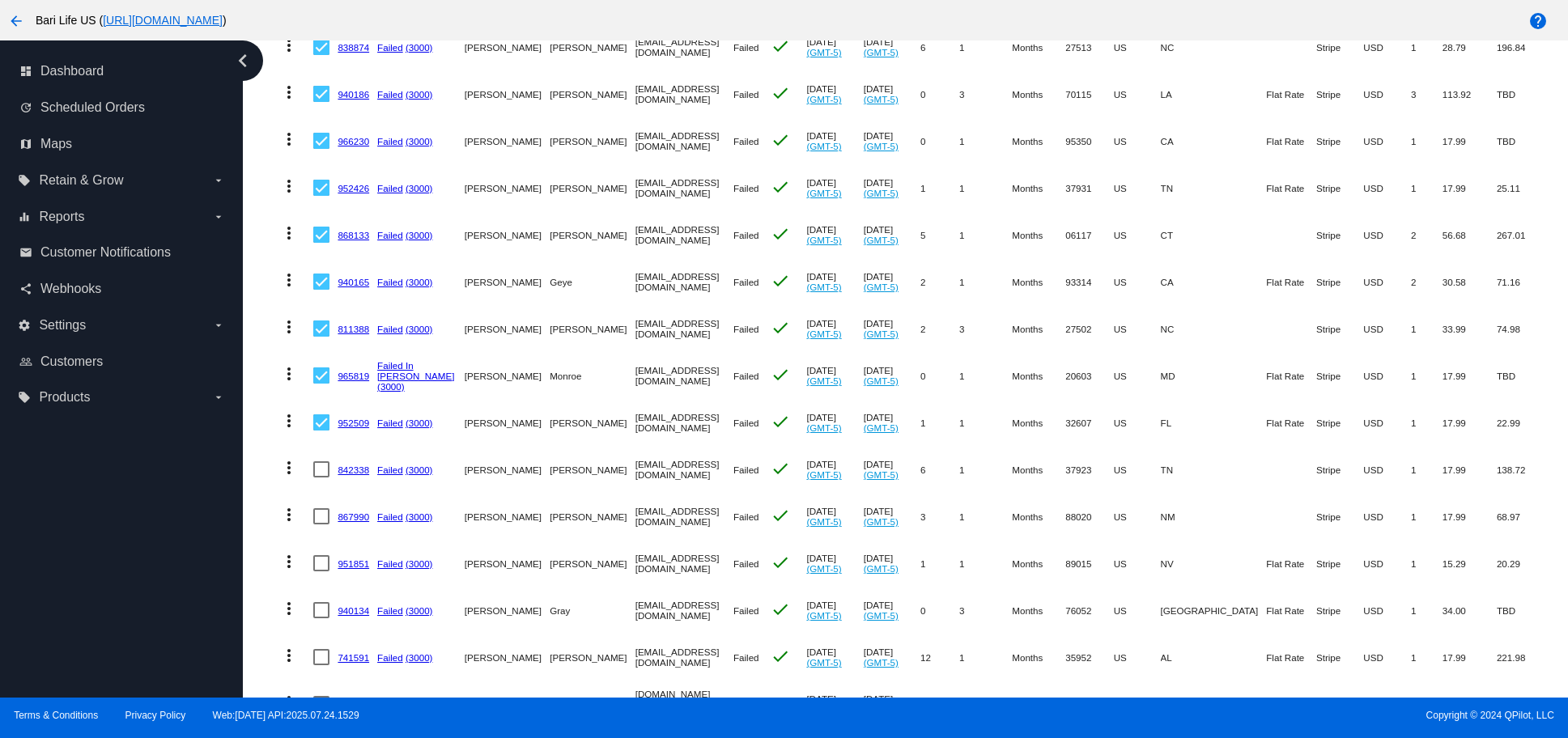 drag, startPoint x: 324, startPoint y: 464, endPoint x: 325, endPoint y: 452, distance: 12.041595 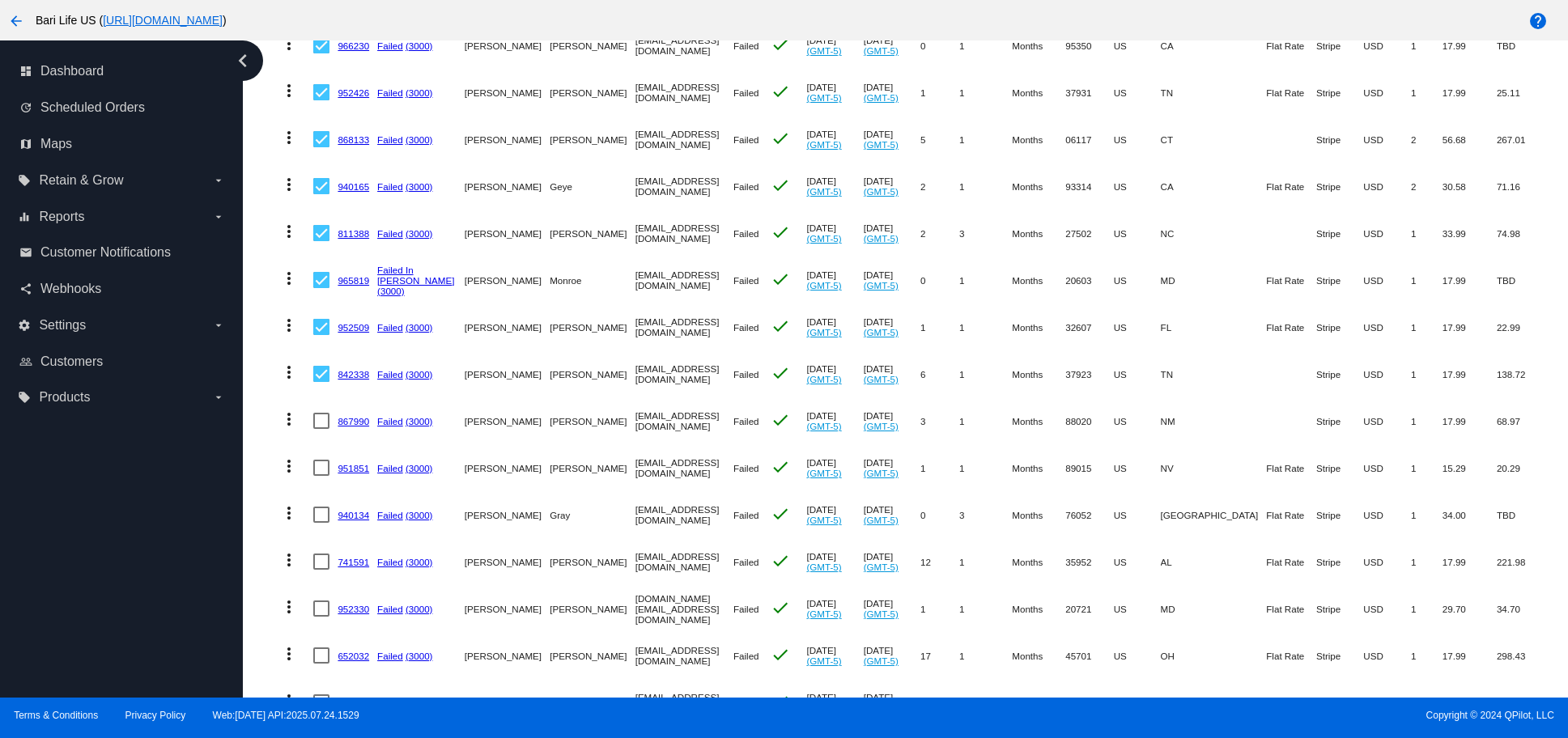 scroll, scrollTop: 3108, scrollLeft: 0, axis: vertical 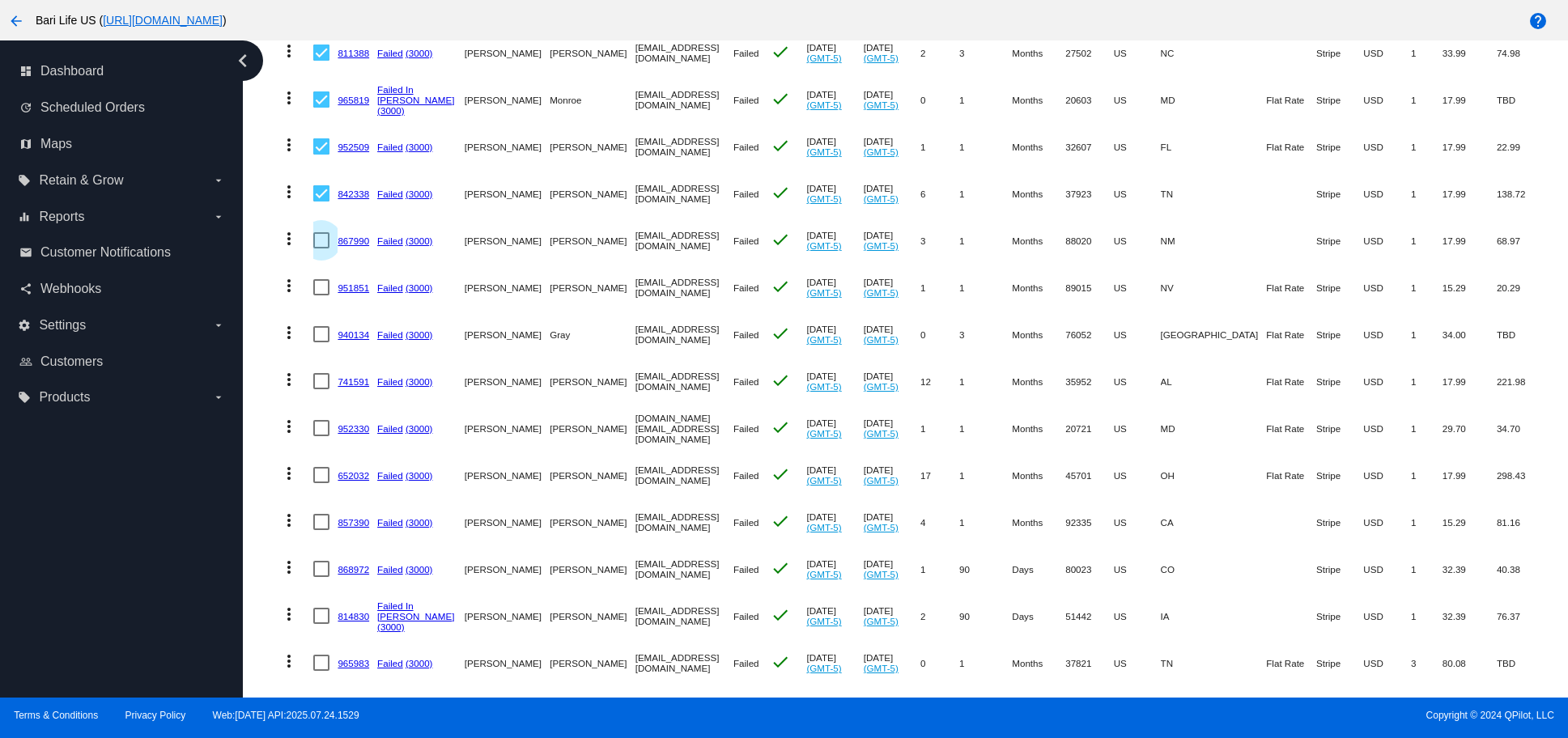 drag 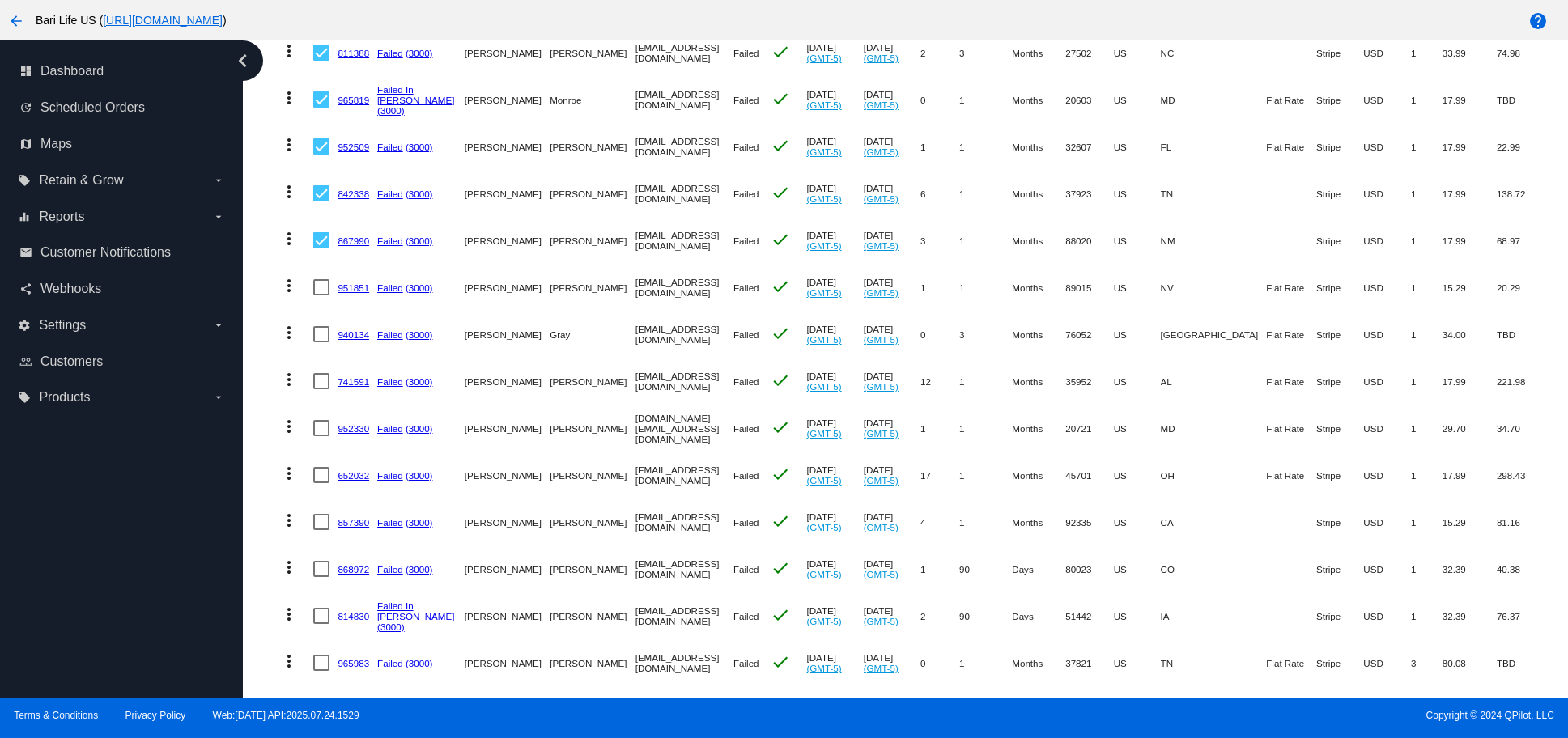 click at bounding box center [321, 287] 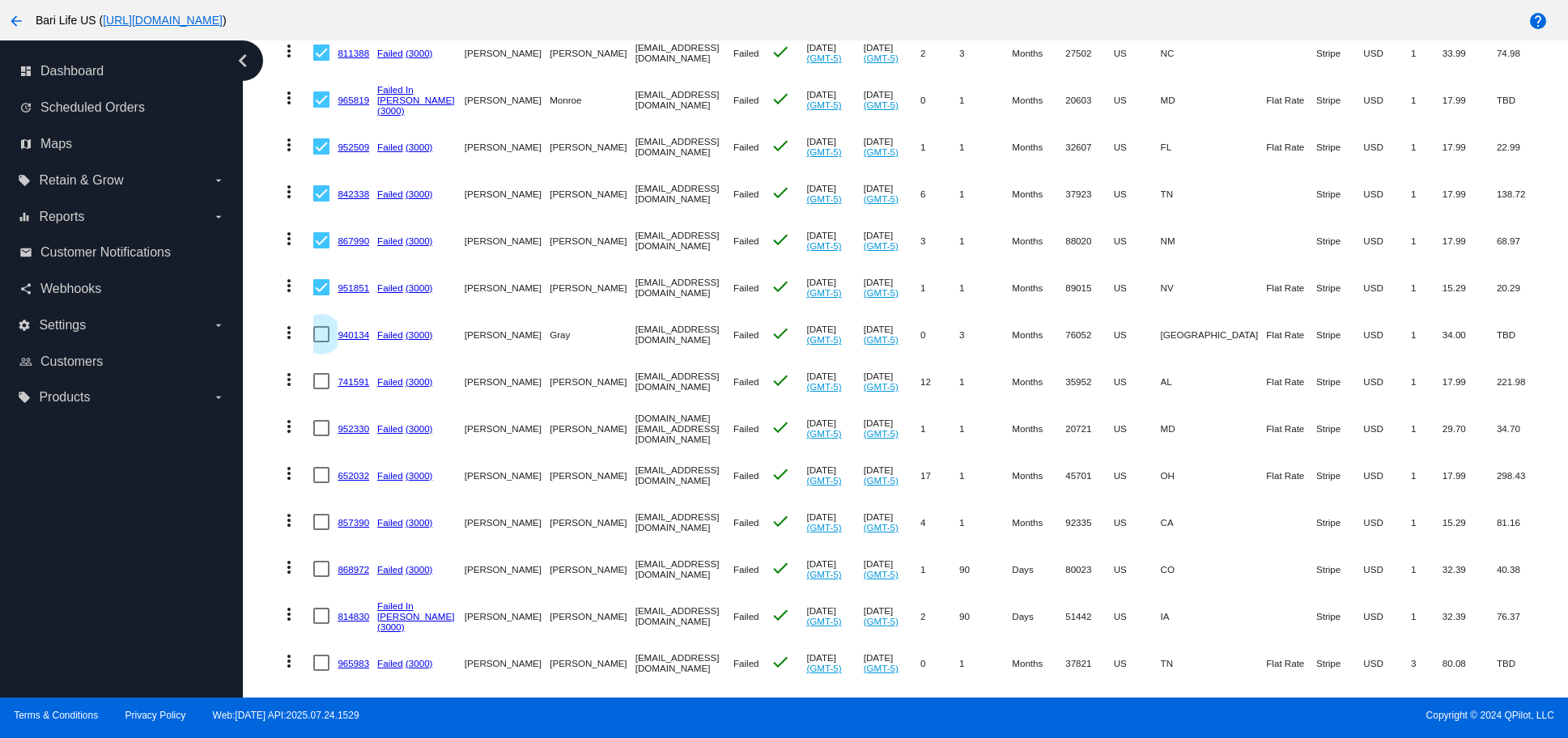 click at bounding box center [321, 334] 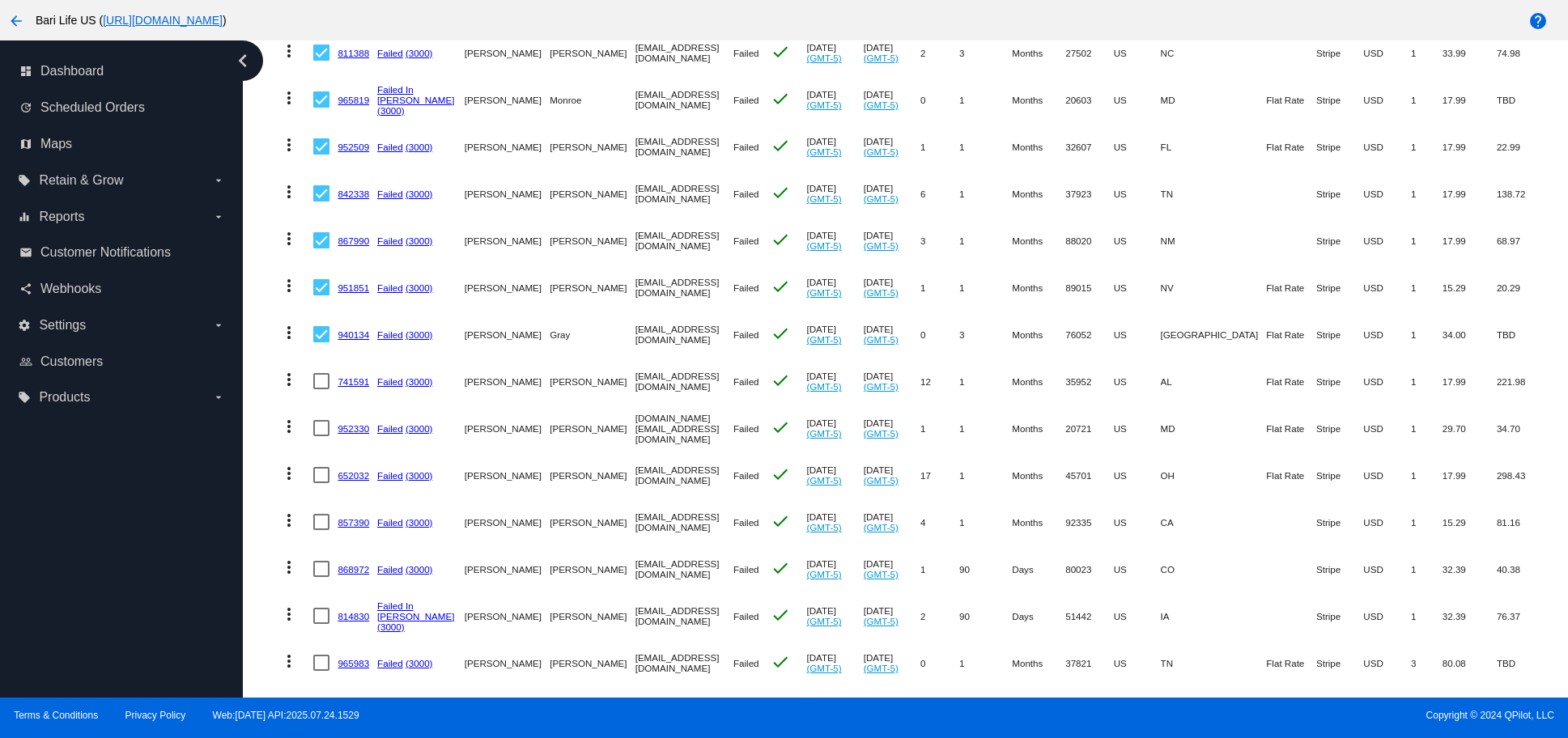 click at bounding box center [321, 381] 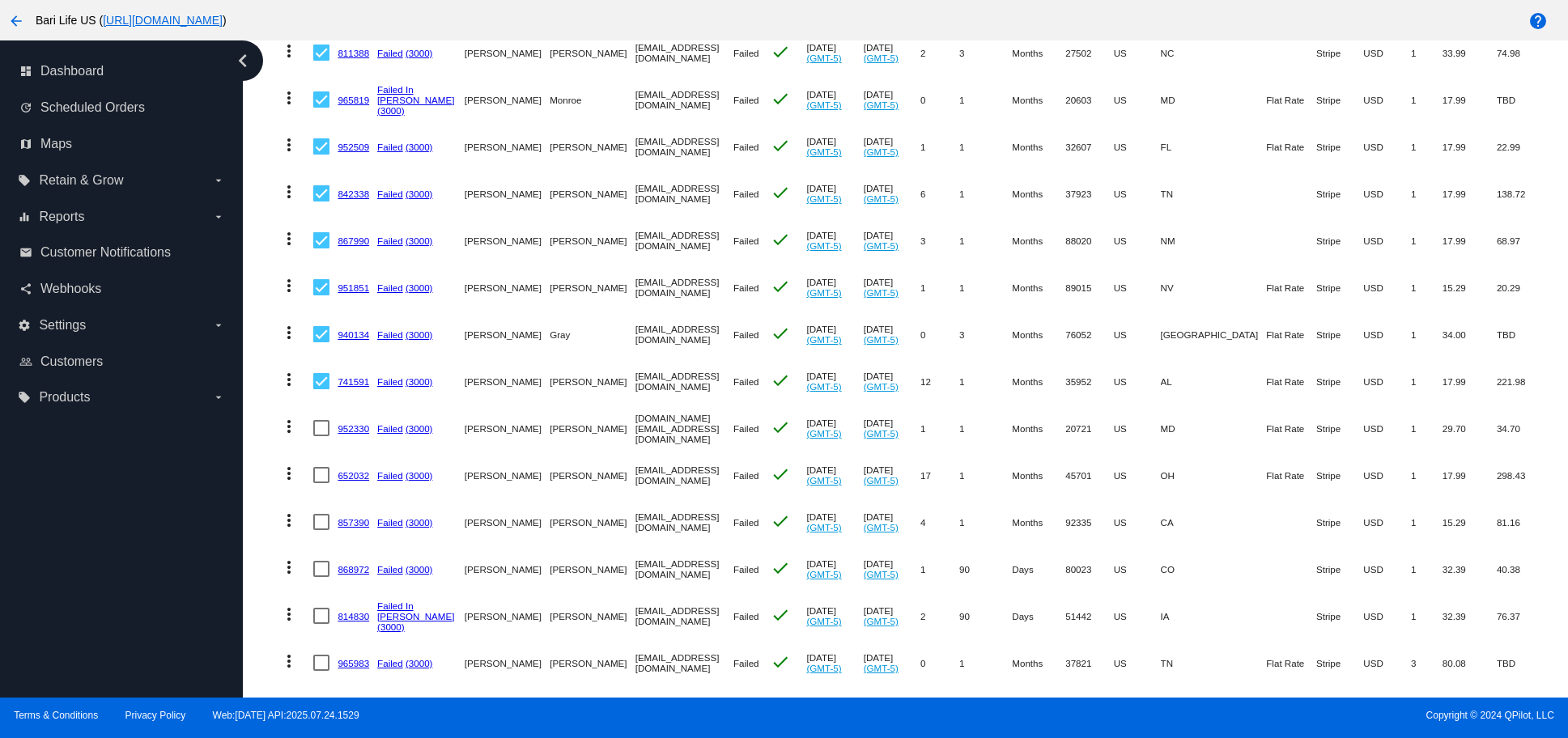click at bounding box center [321, 428] 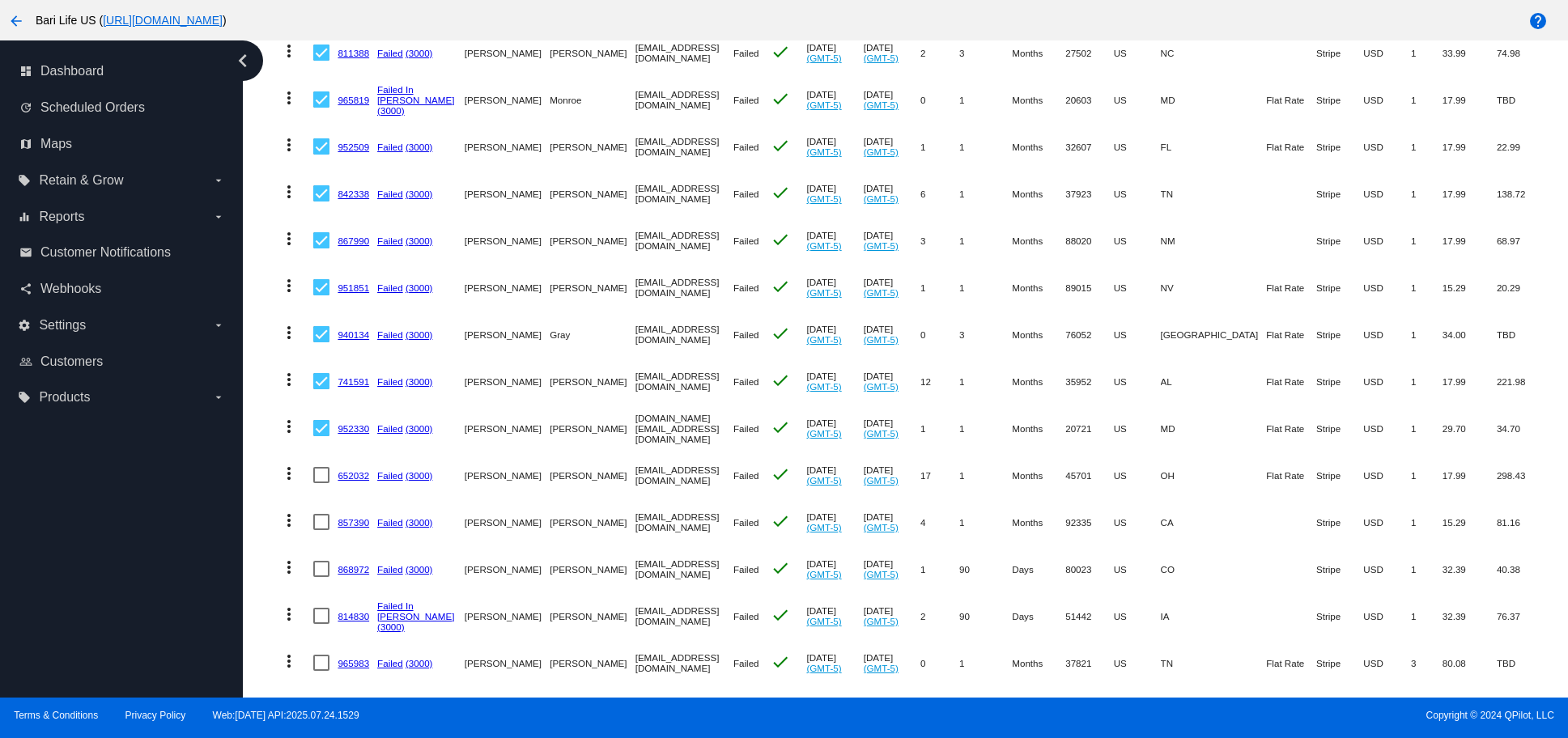 click at bounding box center (321, 475) 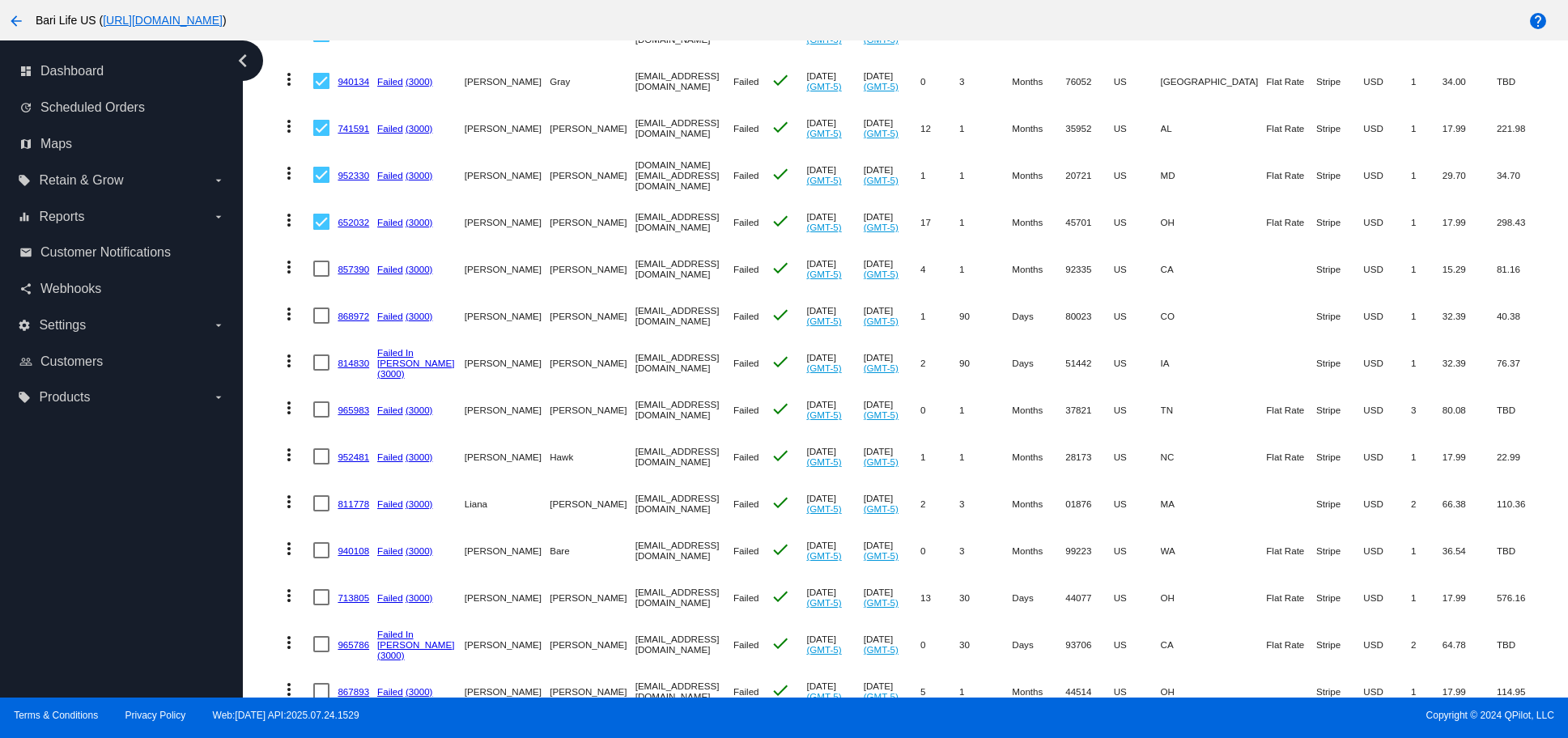scroll, scrollTop: 3404, scrollLeft: 0, axis: vertical 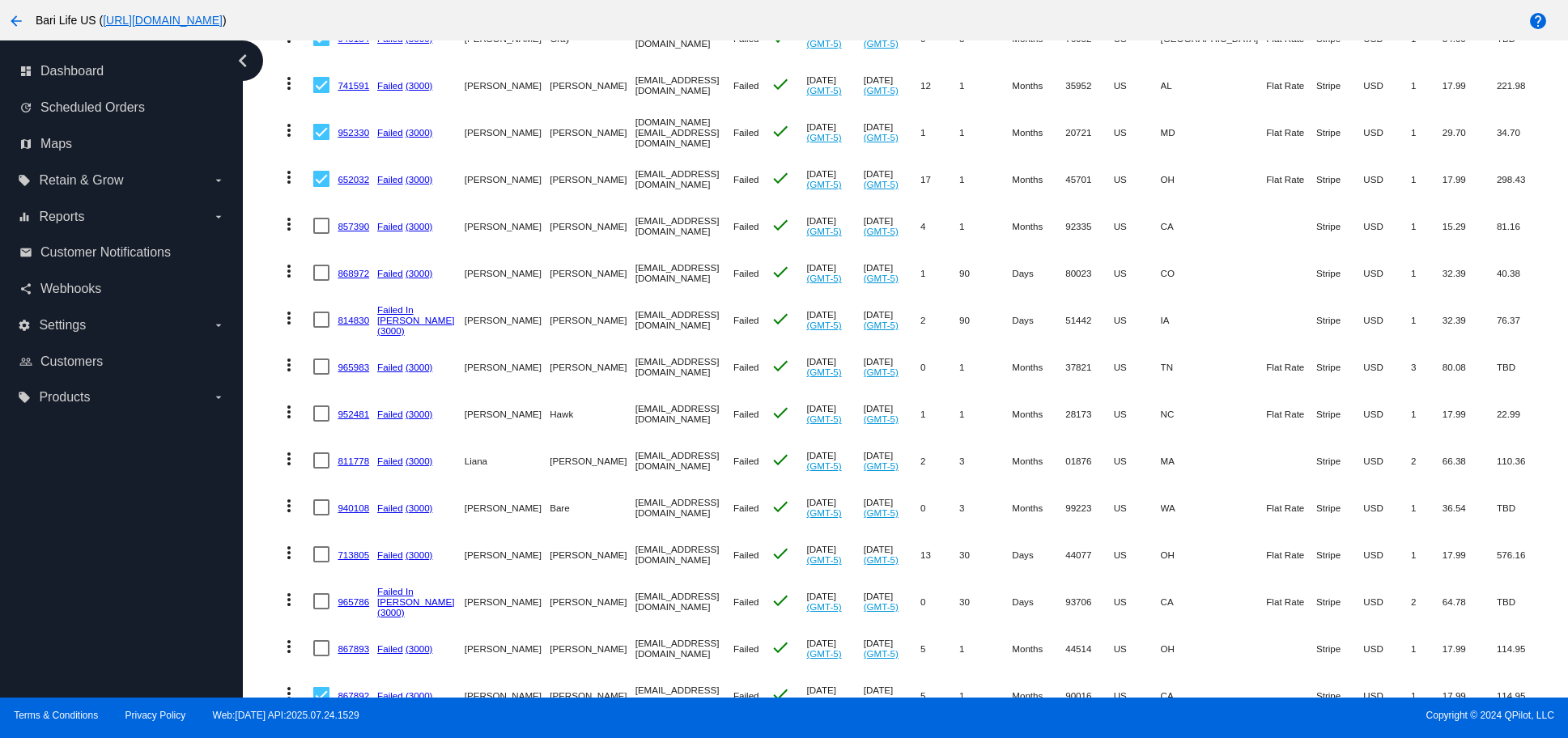 click at bounding box center [321, 226] 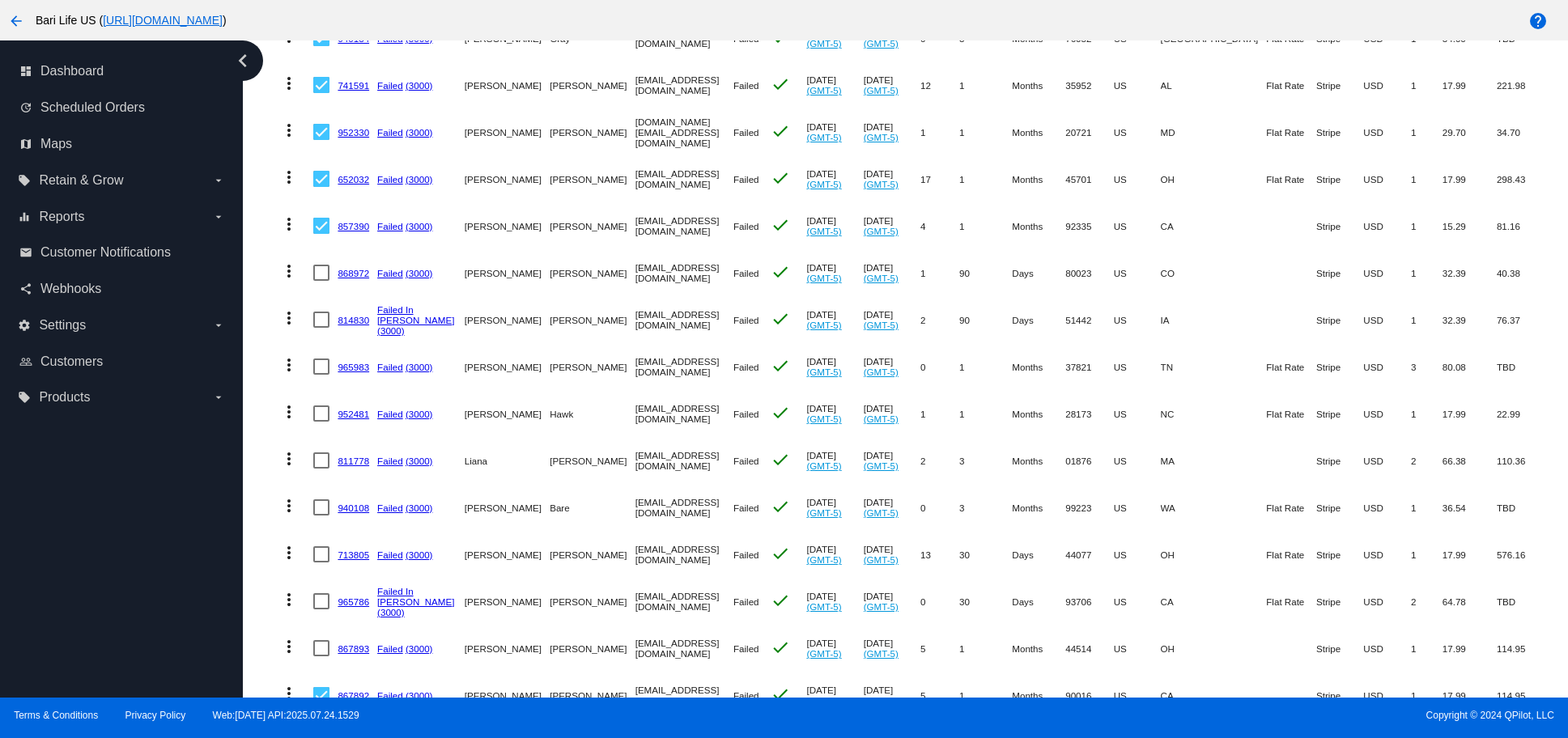 click at bounding box center [321, 273] 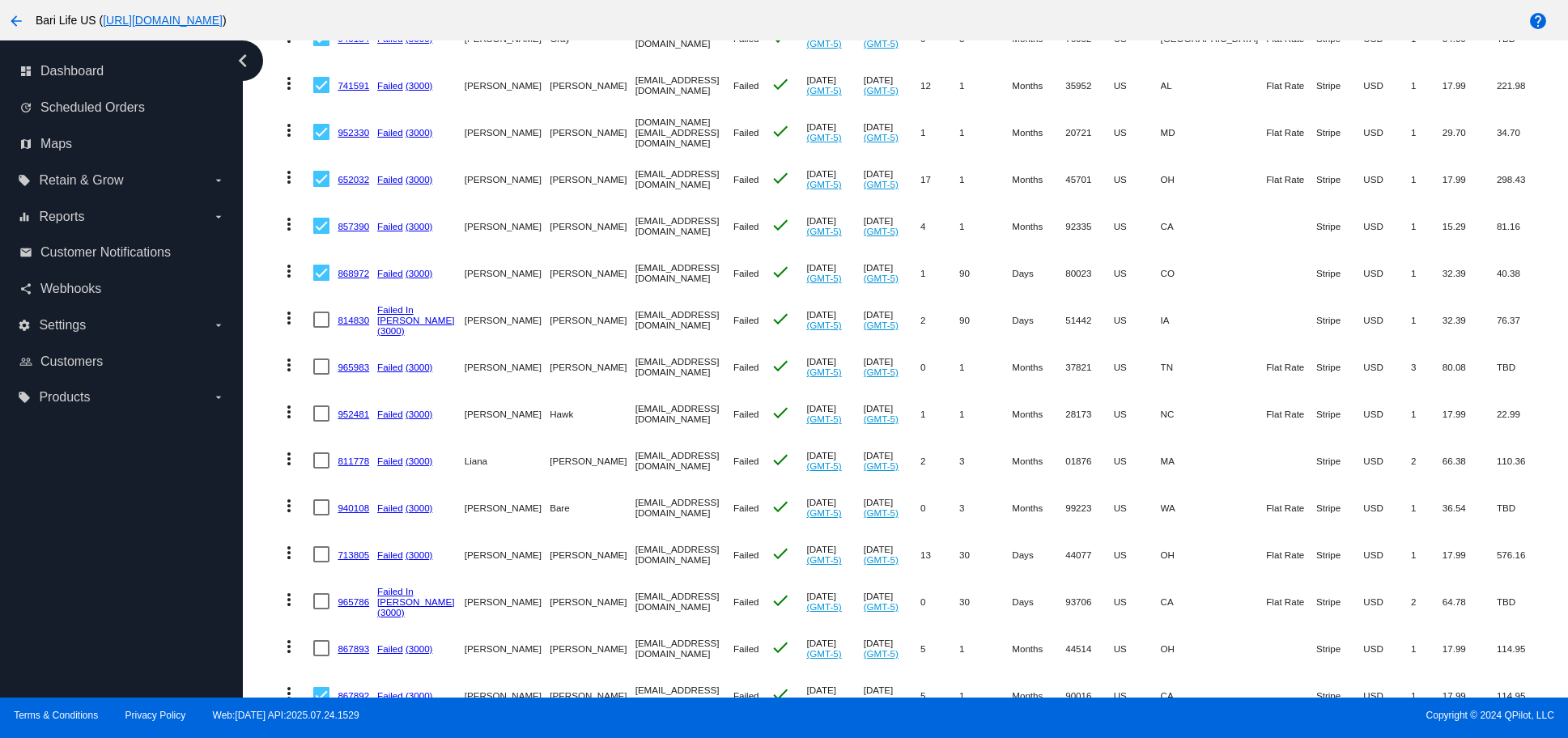 click at bounding box center [321, 320] 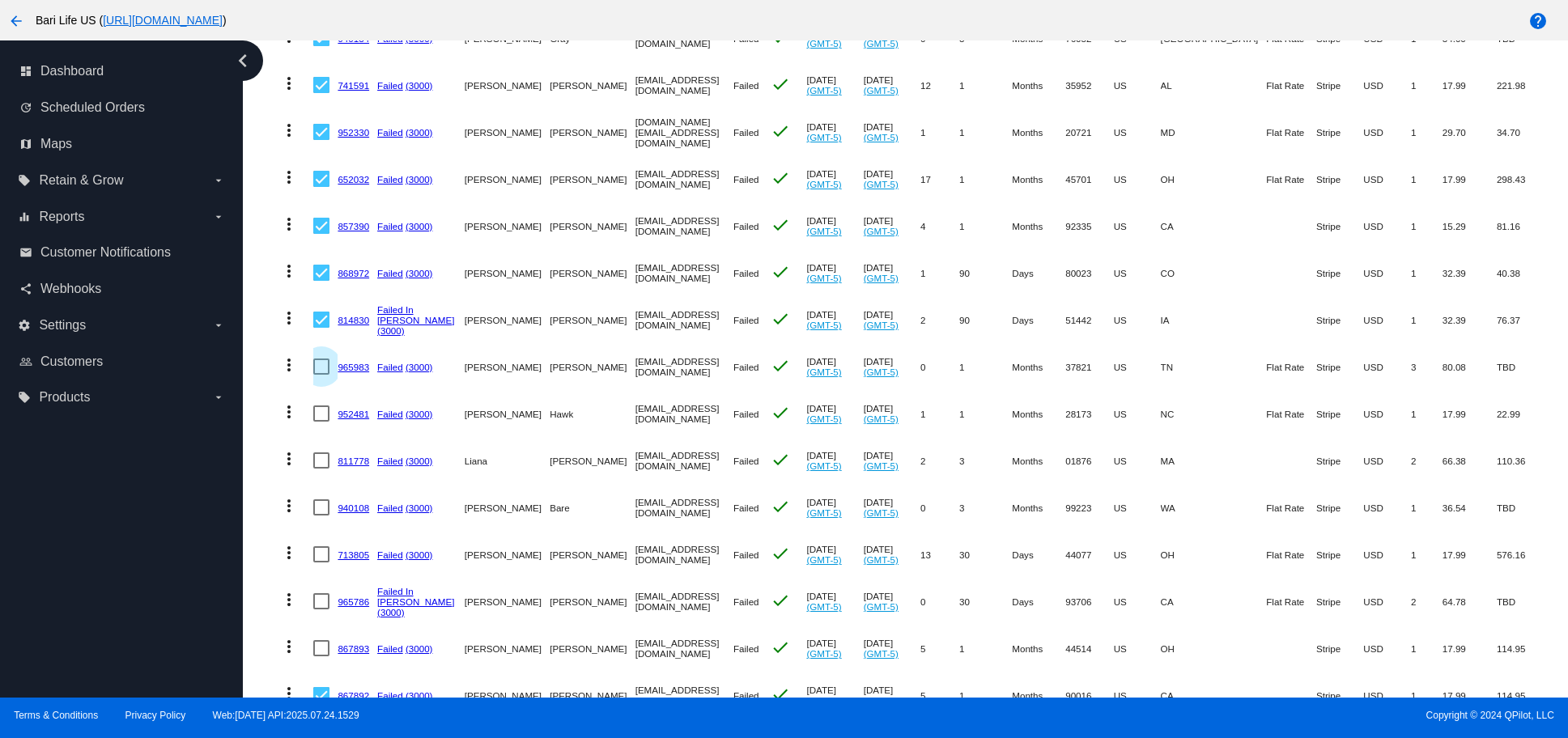 click at bounding box center (321, 367) 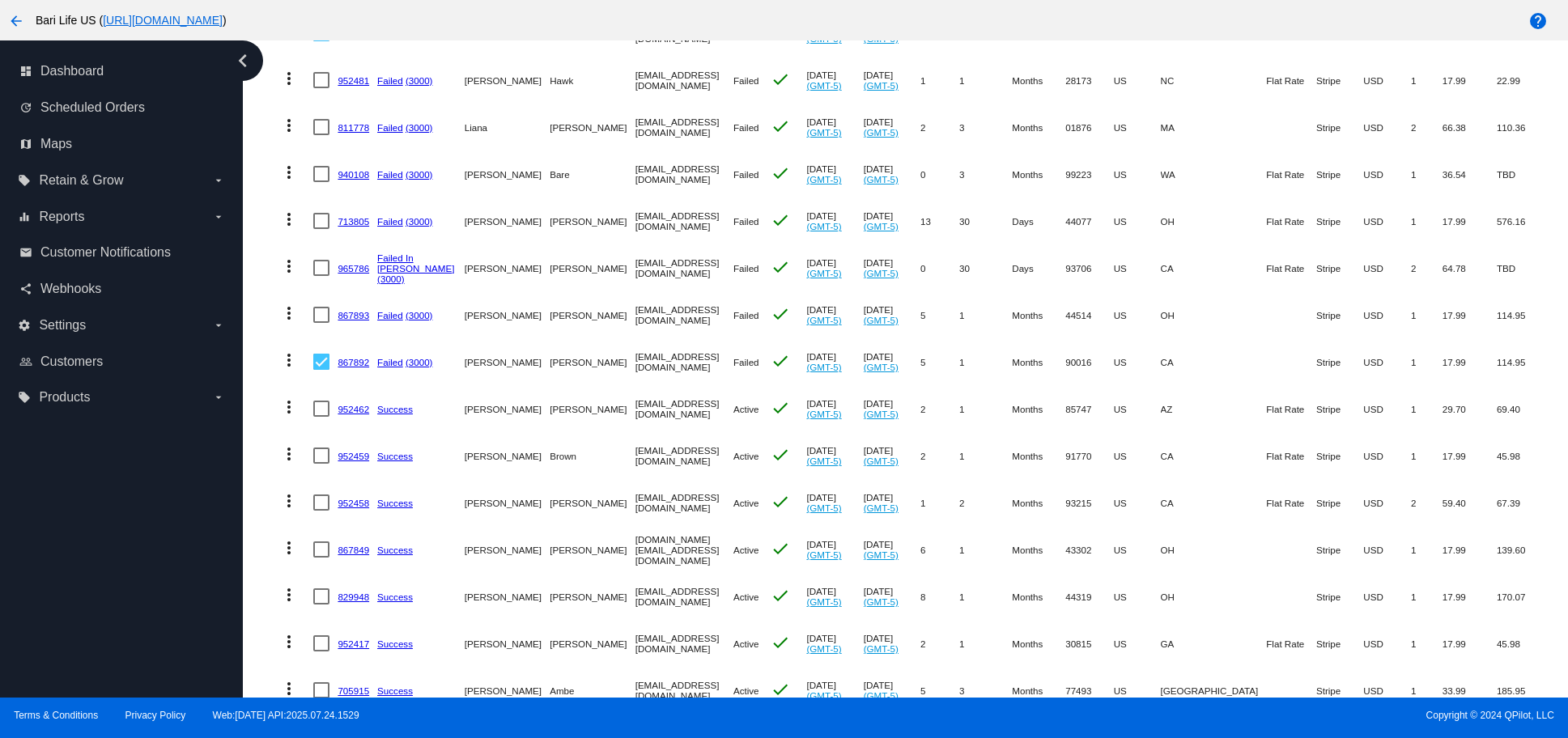 scroll, scrollTop: 3756, scrollLeft: 0, axis: vertical 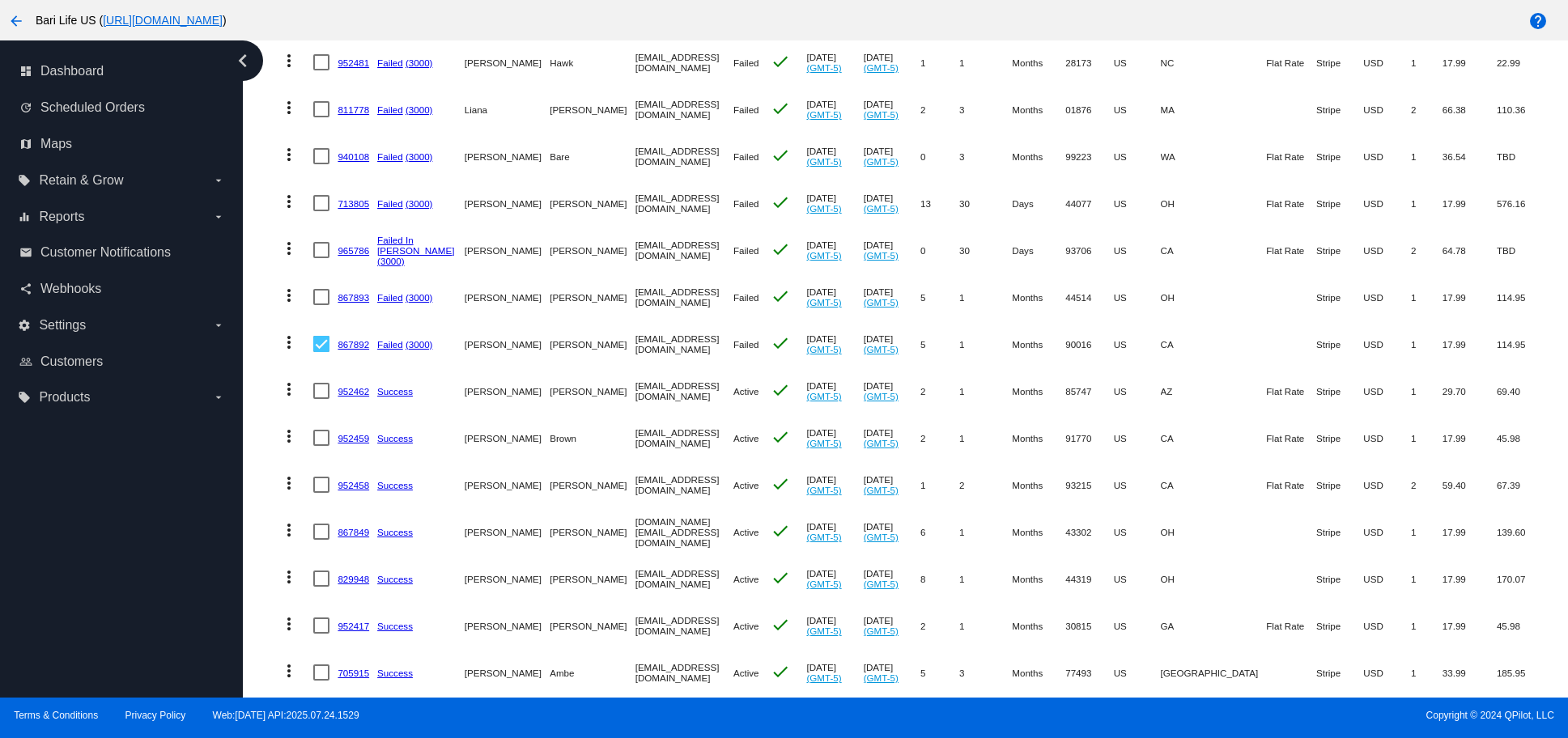 click at bounding box center (321, 62) 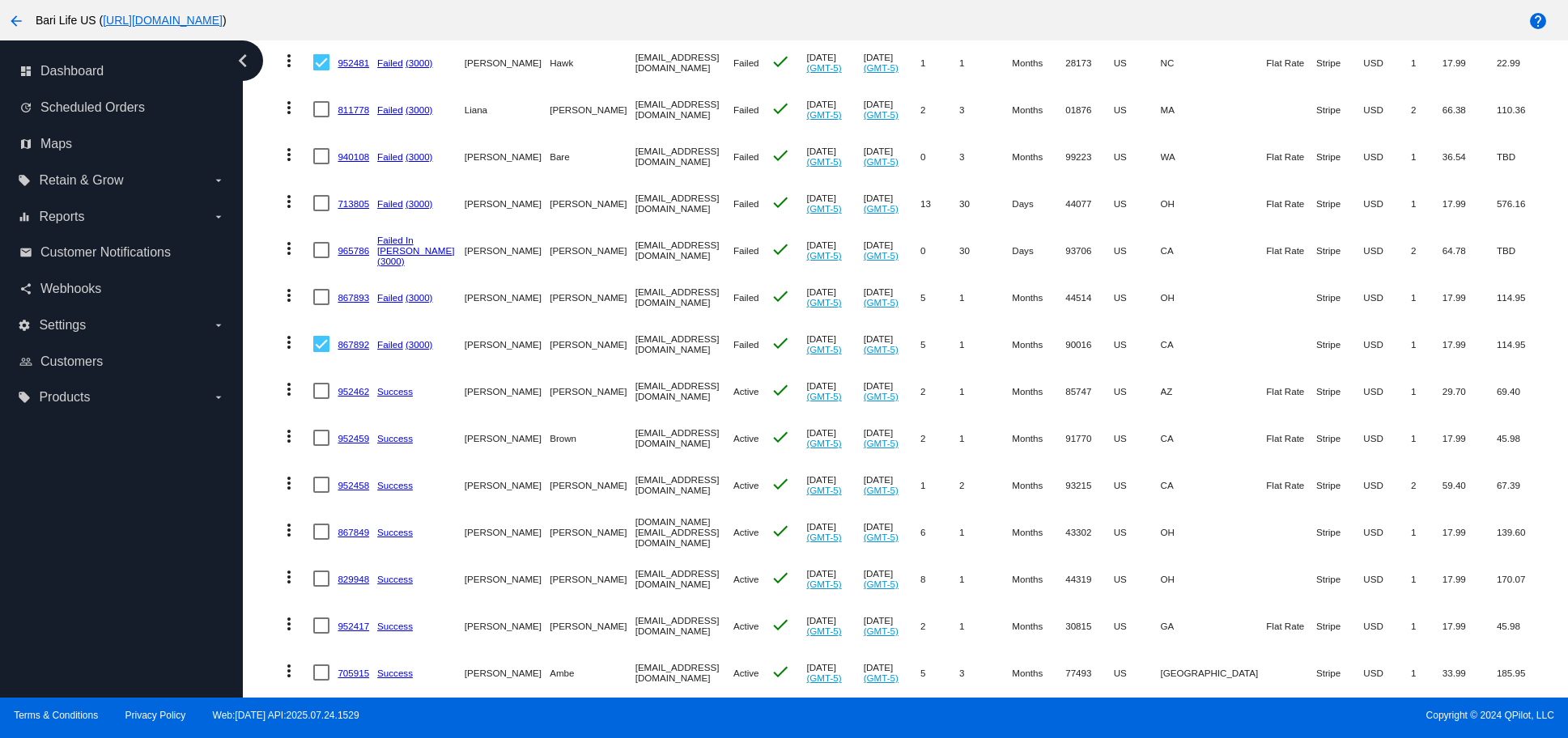 click at bounding box center (321, 109) 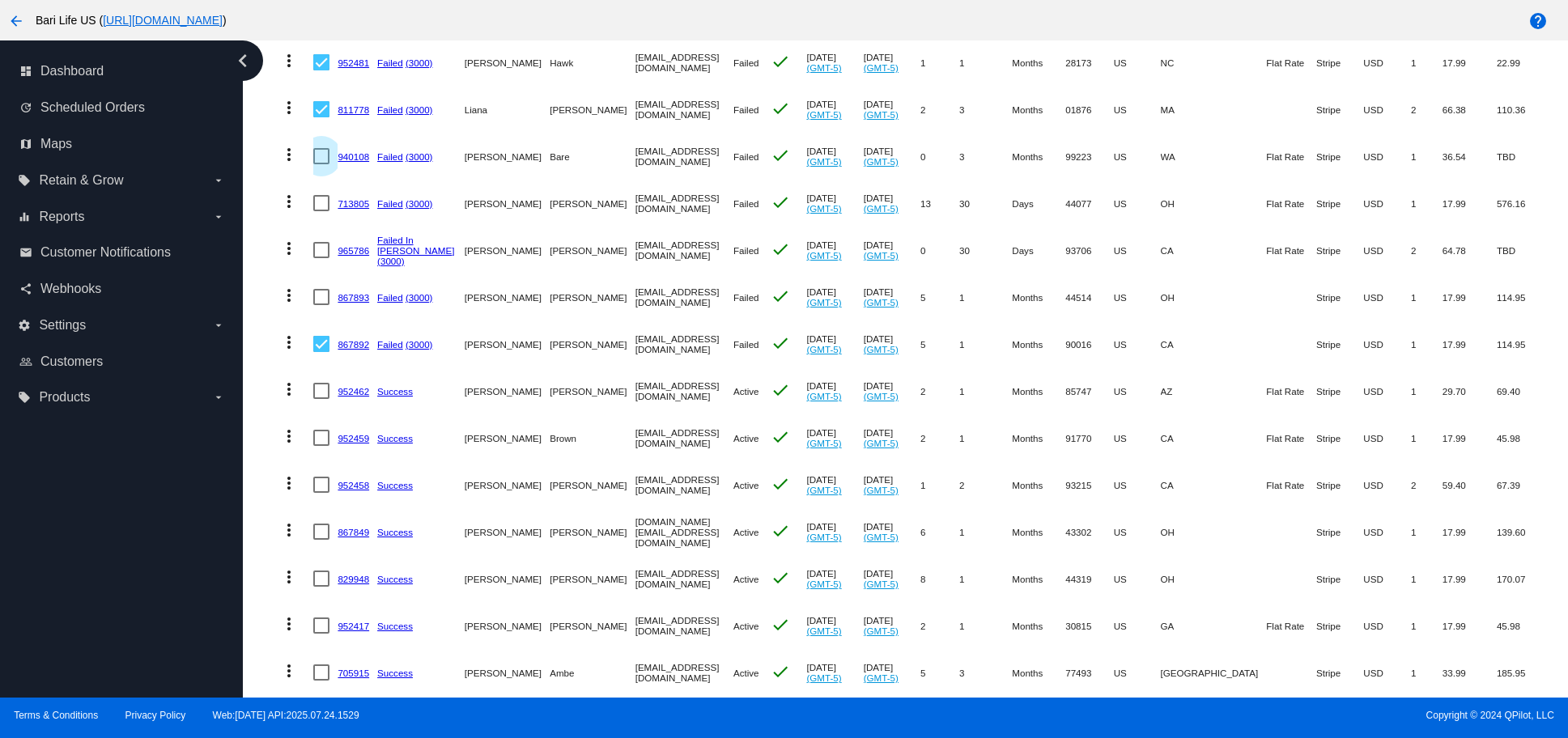 drag, startPoint x: 320, startPoint y: 151, endPoint x: 325, endPoint y: 170, distance: 19.646883 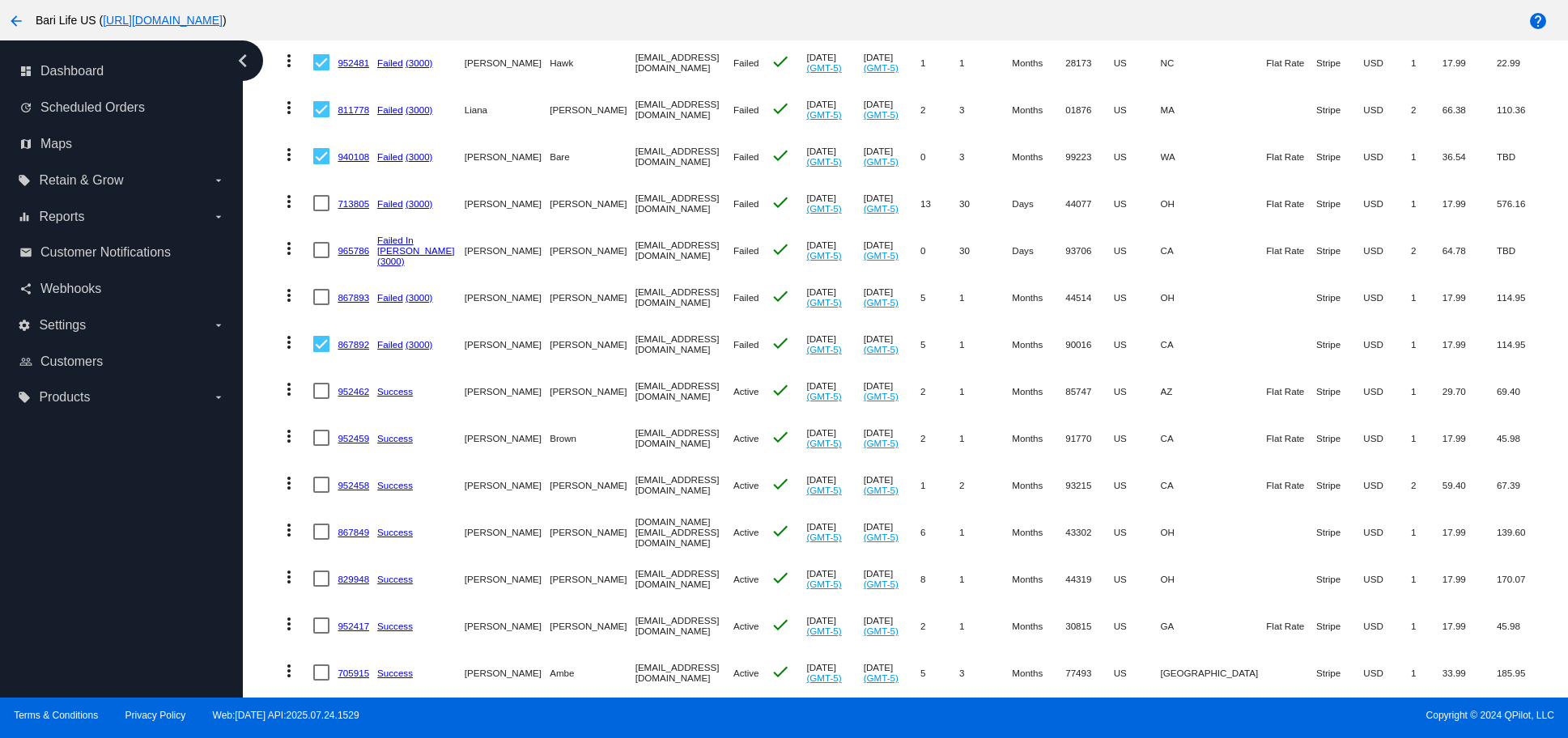 click at bounding box center (321, 203) 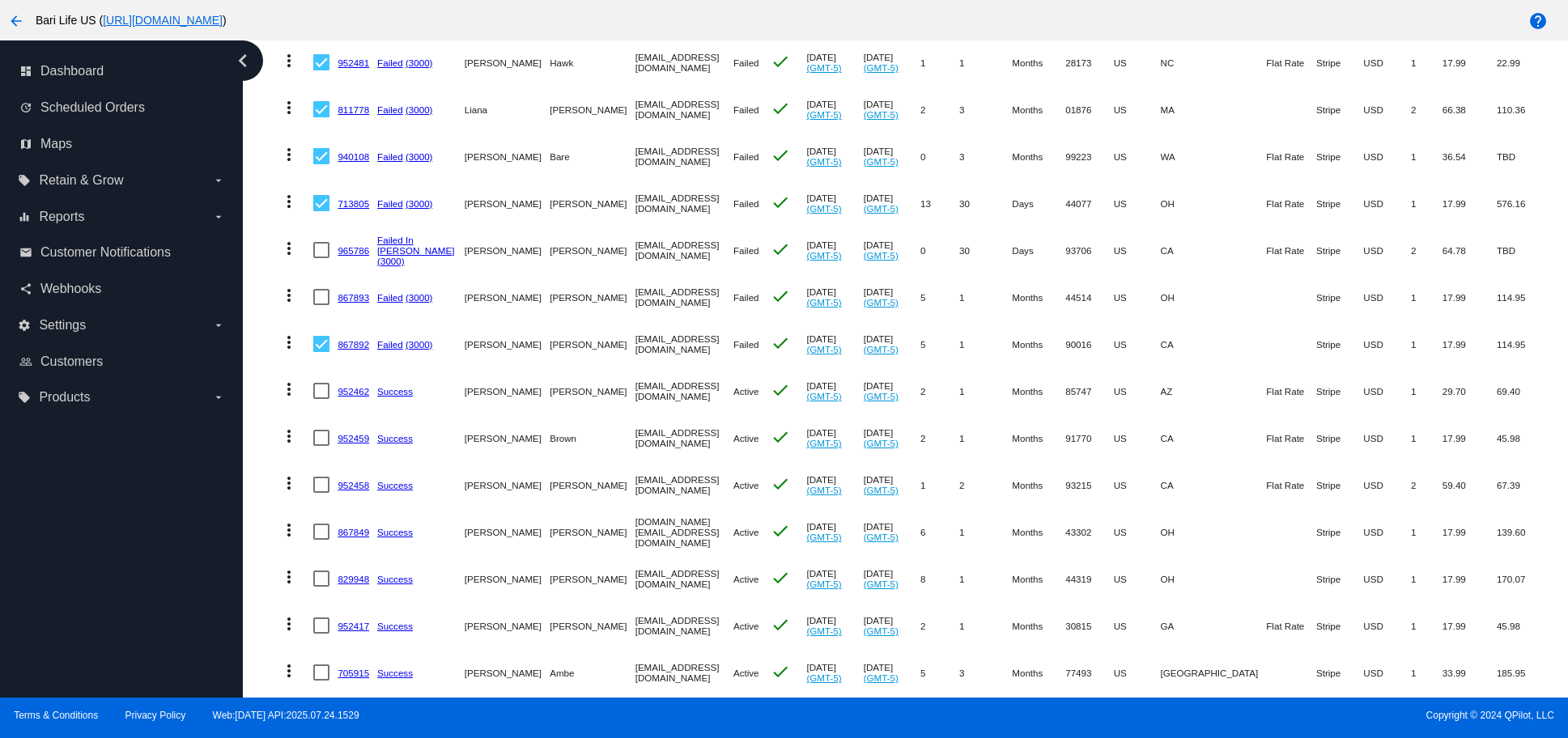 click at bounding box center (321, 250) 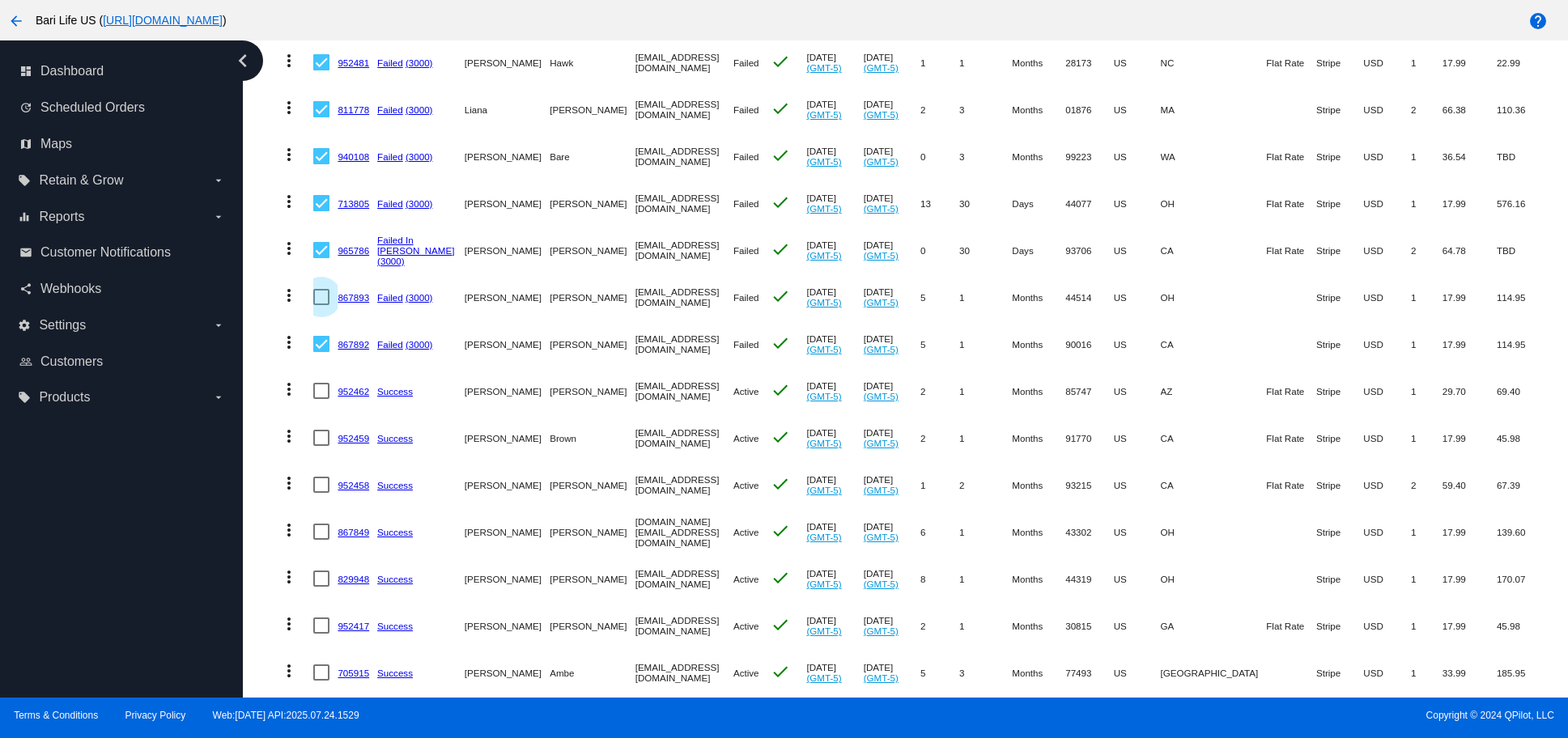 click at bounding box center (321, 297) 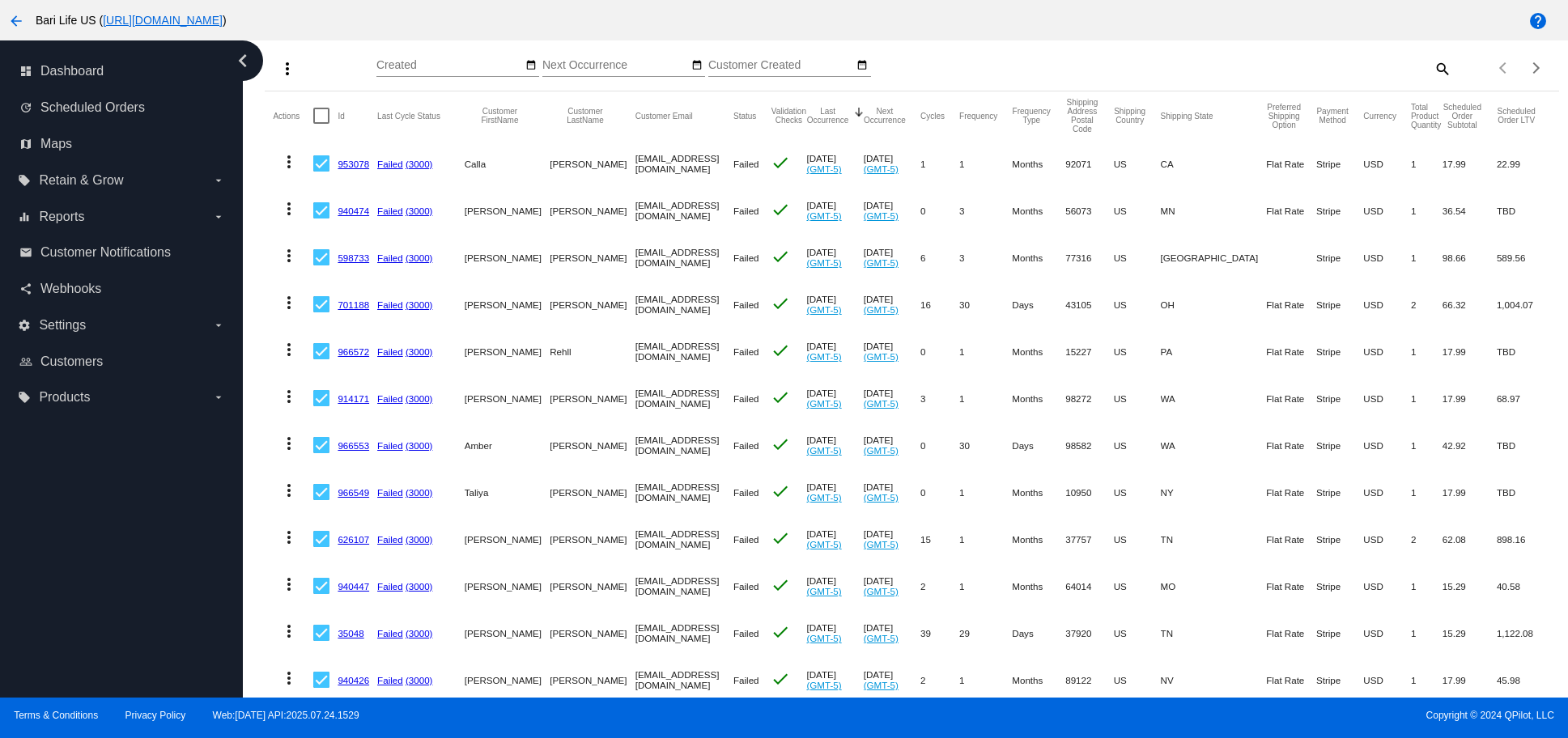 scroll, scrollTop: 0, scrollLeft: 0, axis: both 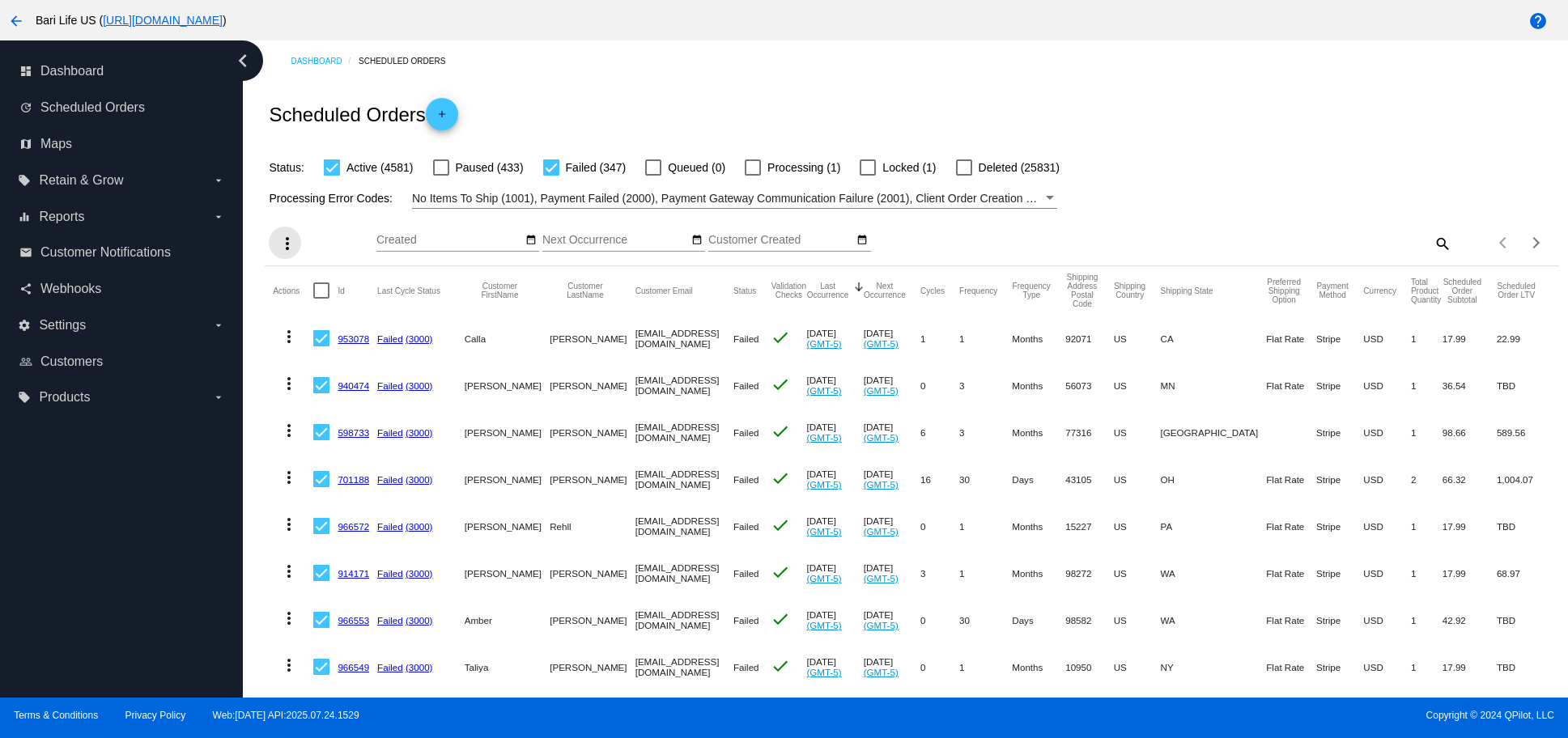 click on "more_vert" at bounding box center (287, 244) 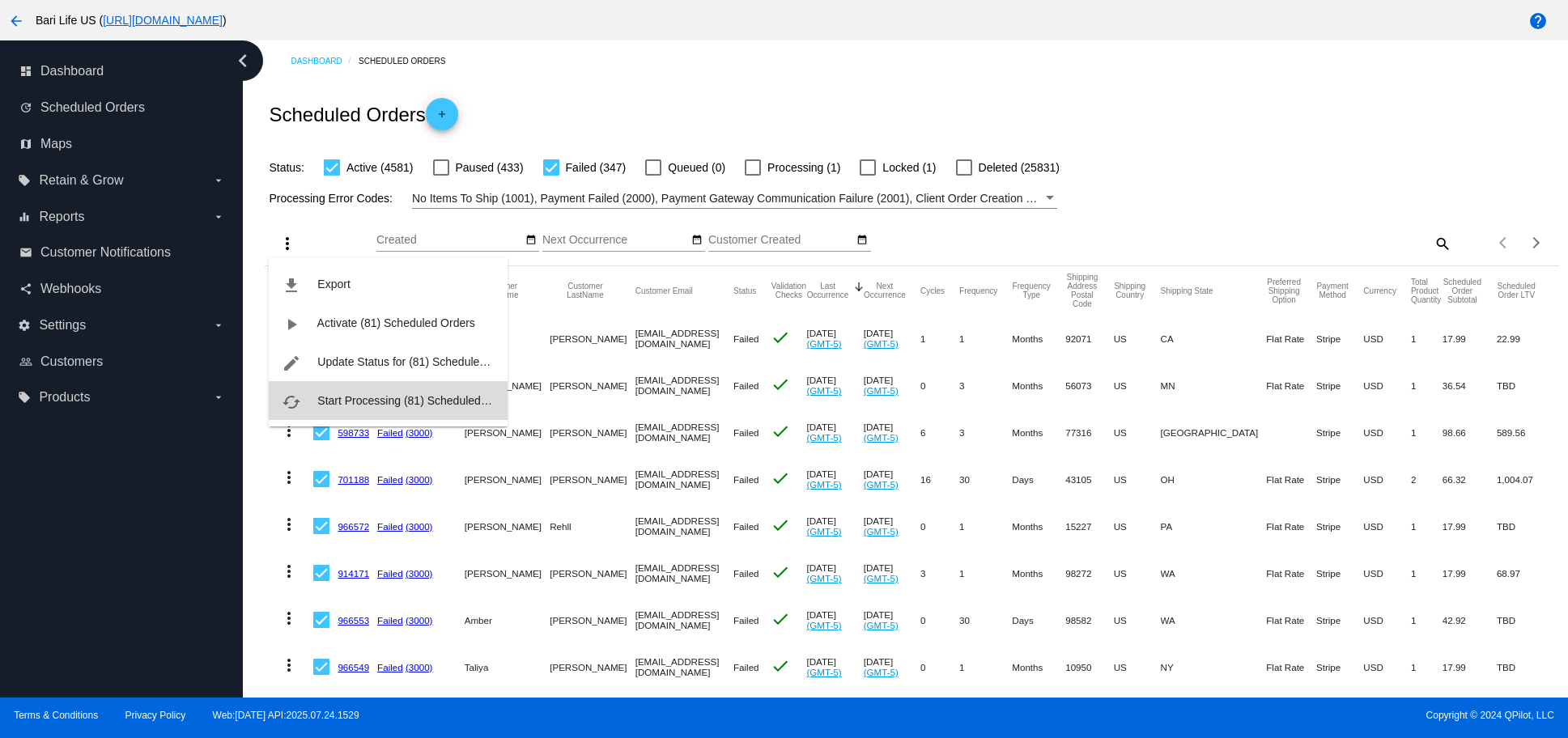 click on "Start Processing (81) Scheduled Orders" at bounding box center [418, 401] 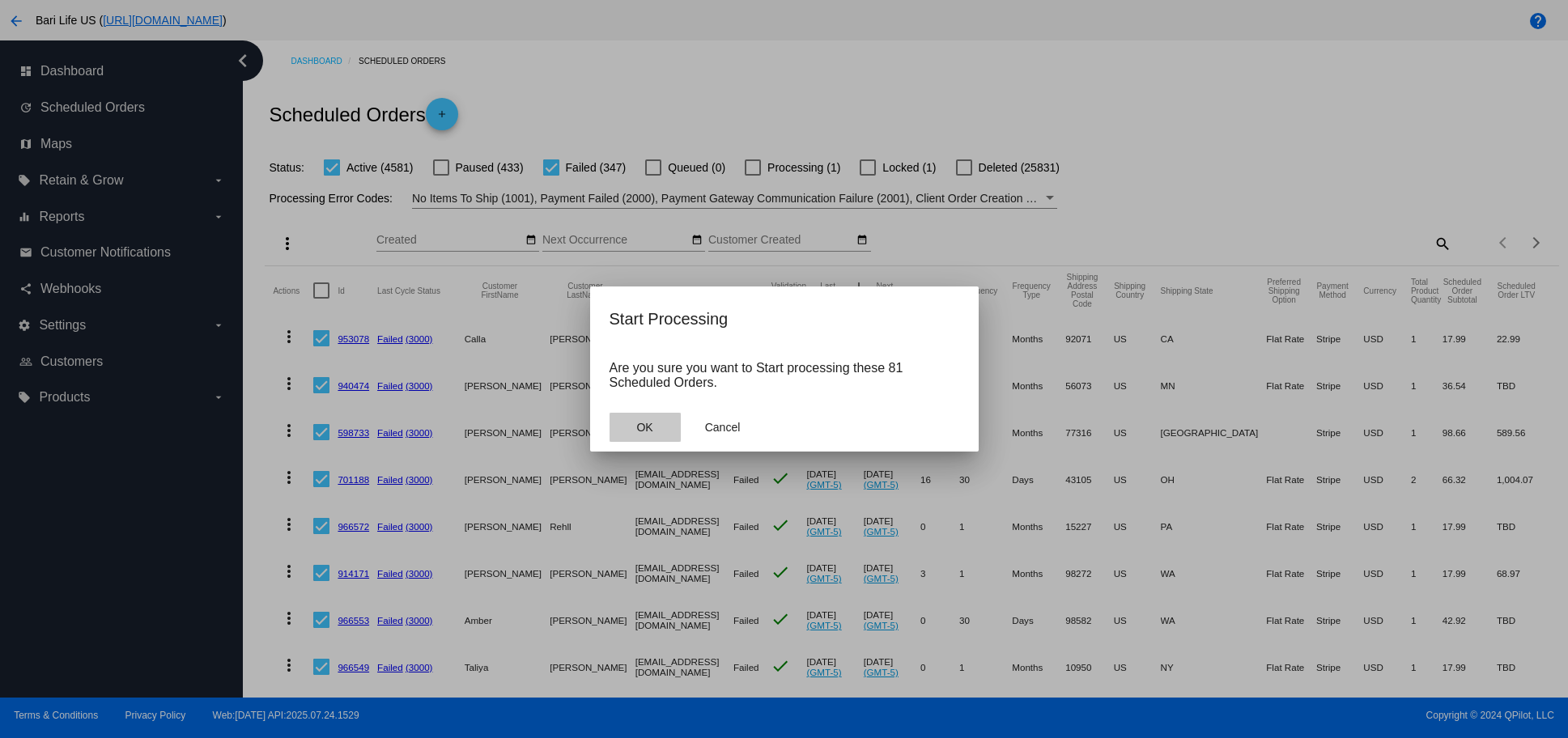 click on "OK" 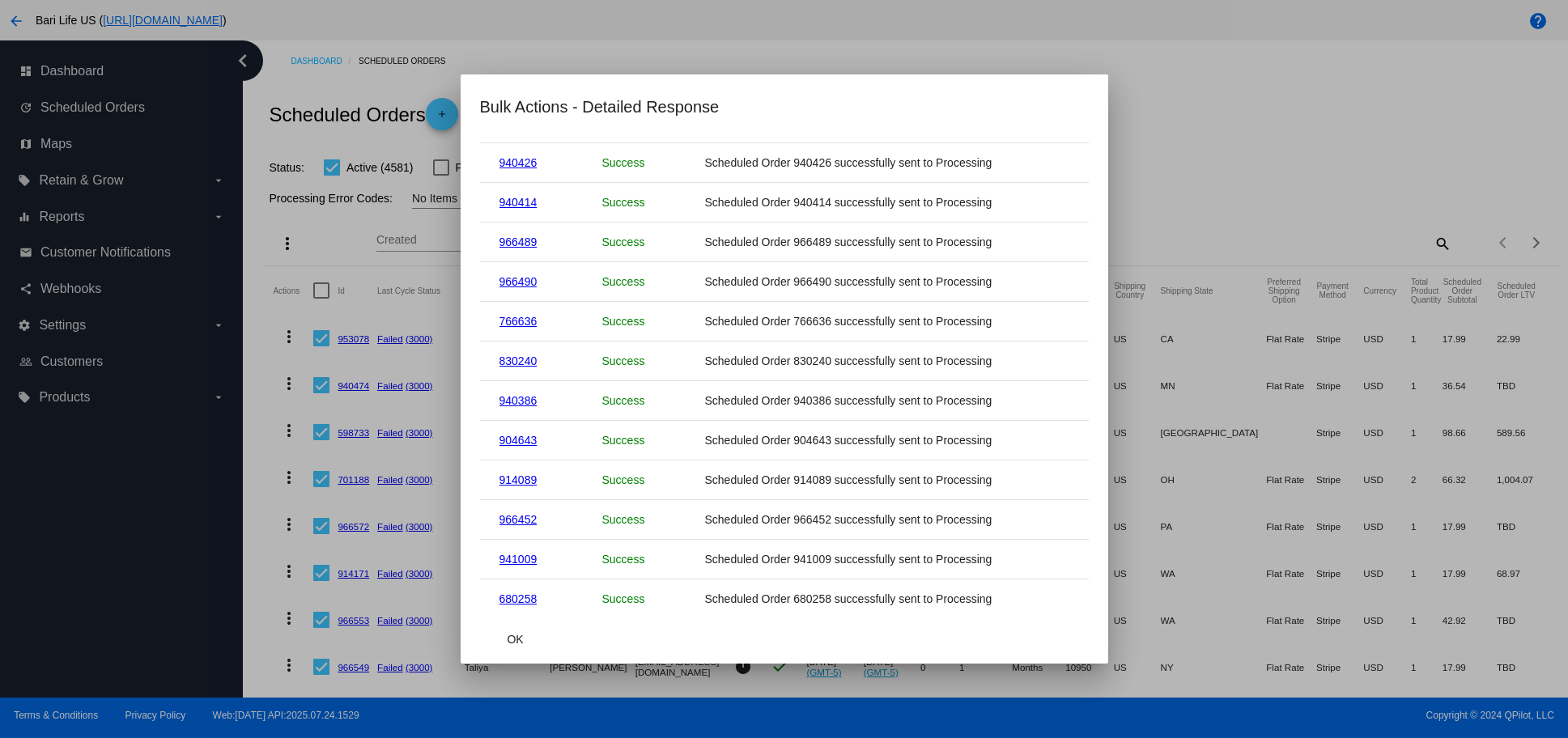 scroll, scrollTop: 0, scrollLeft: 0, axis: both 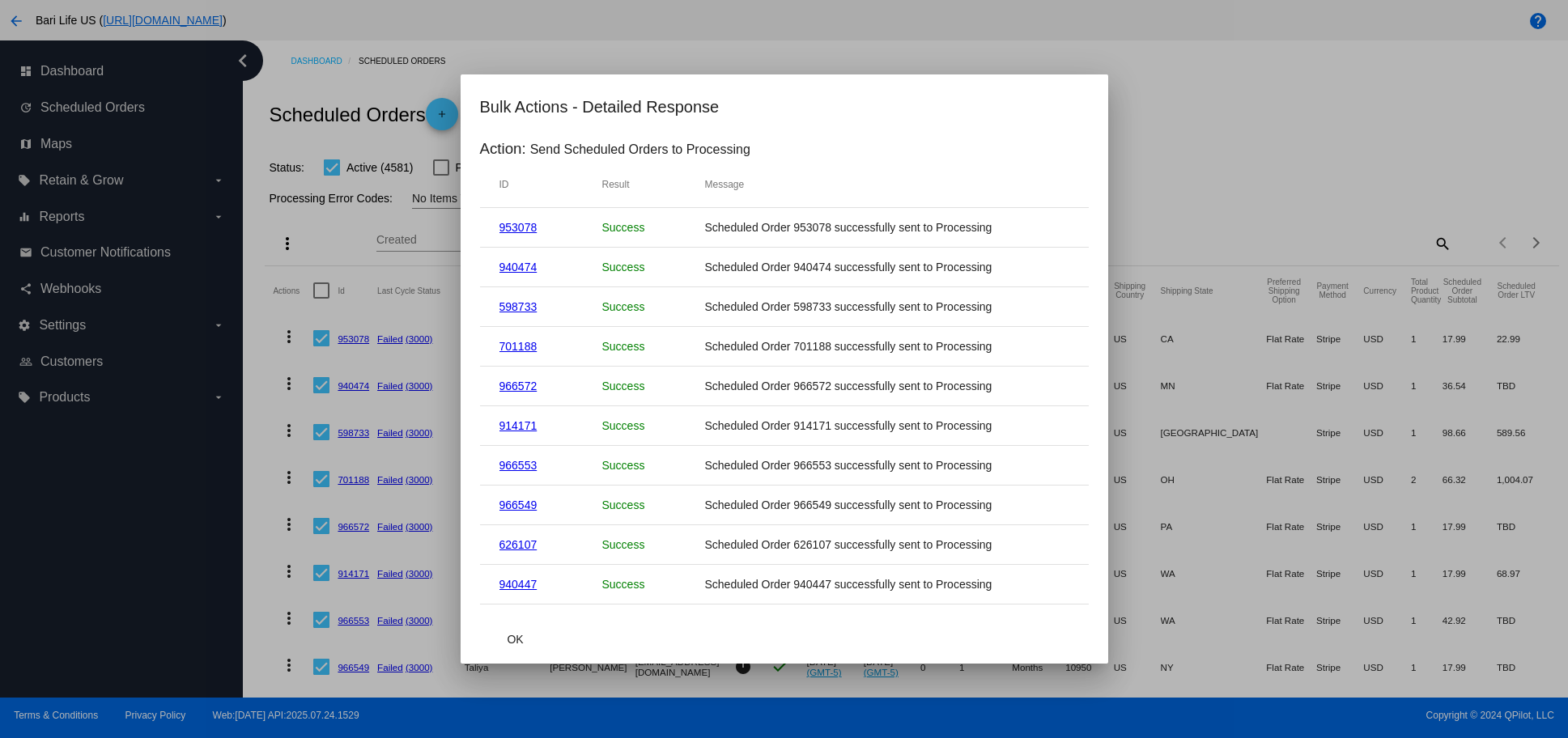 click at bounding box center [784, 369] 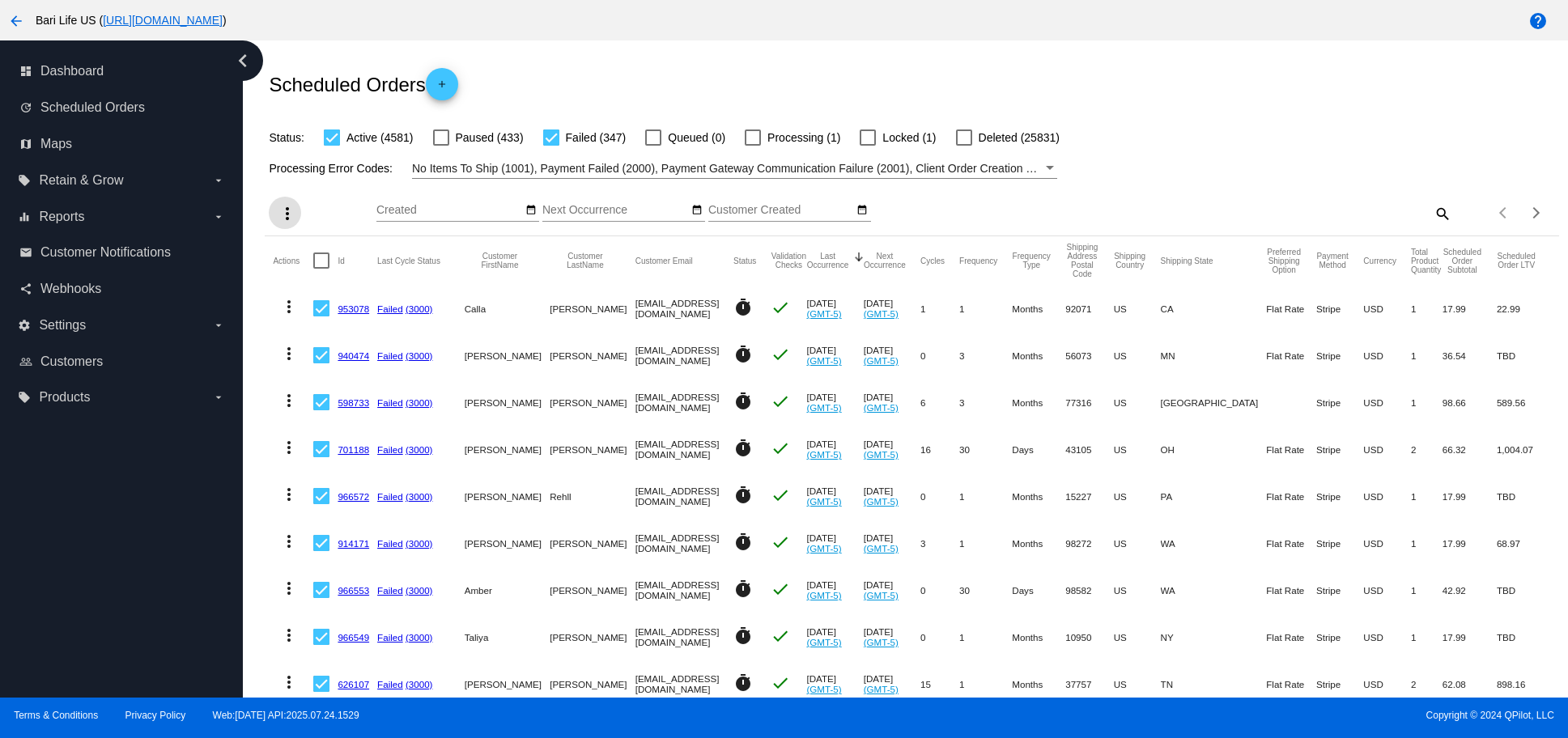 scroll, scrollTop: 0, scrollLeft: 0, axis: both 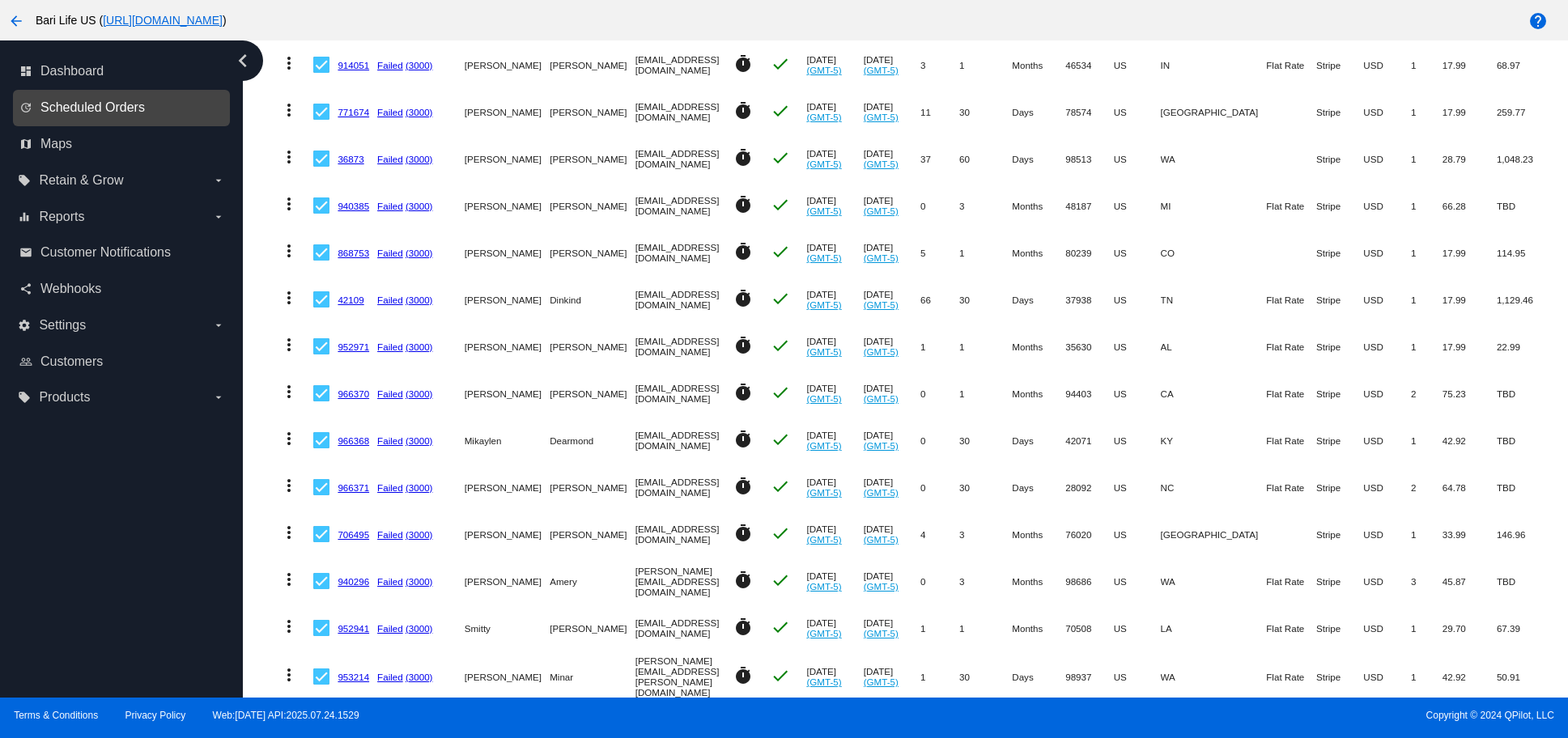 type 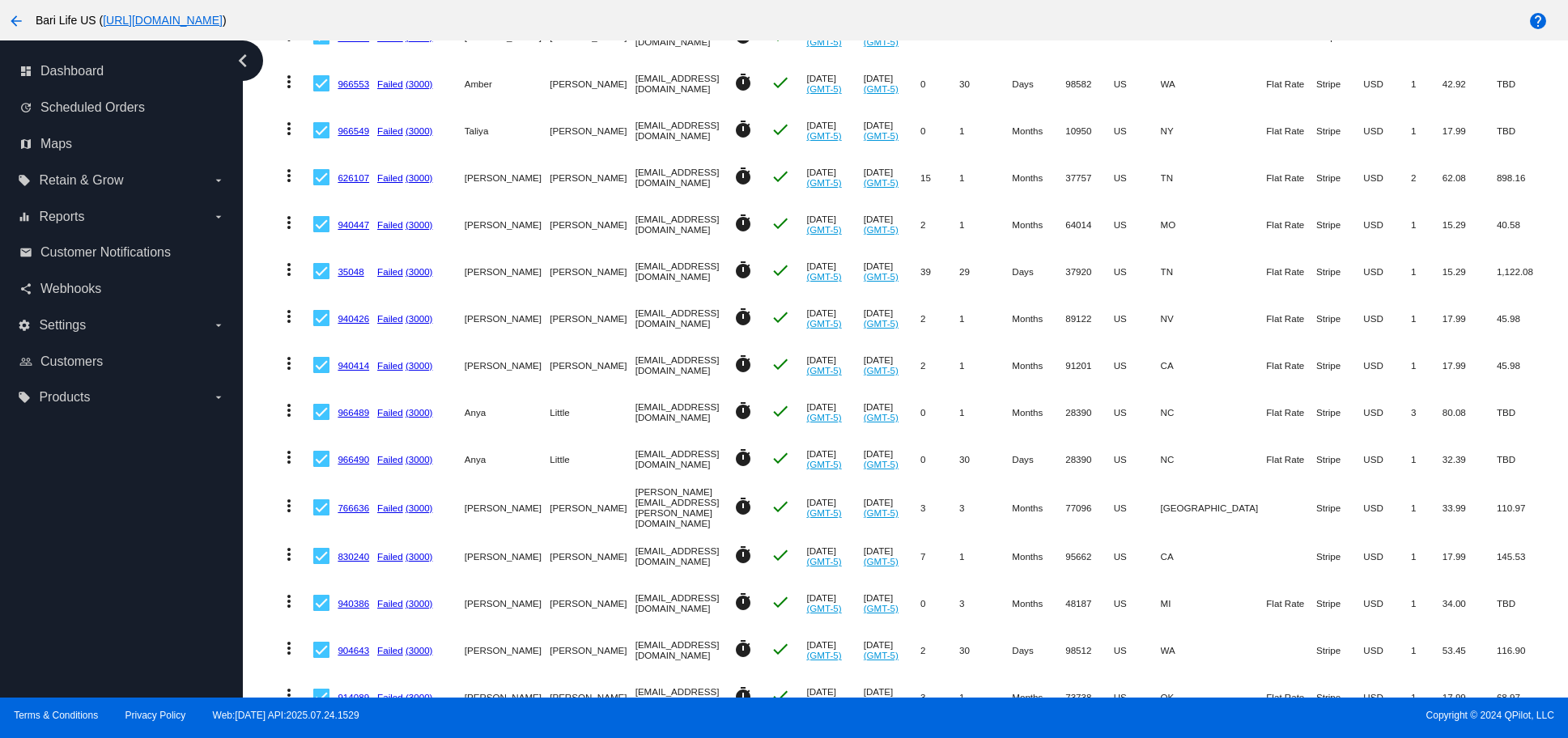 scroll, scrollTop: 0, scrollLeft: 0, axis: both 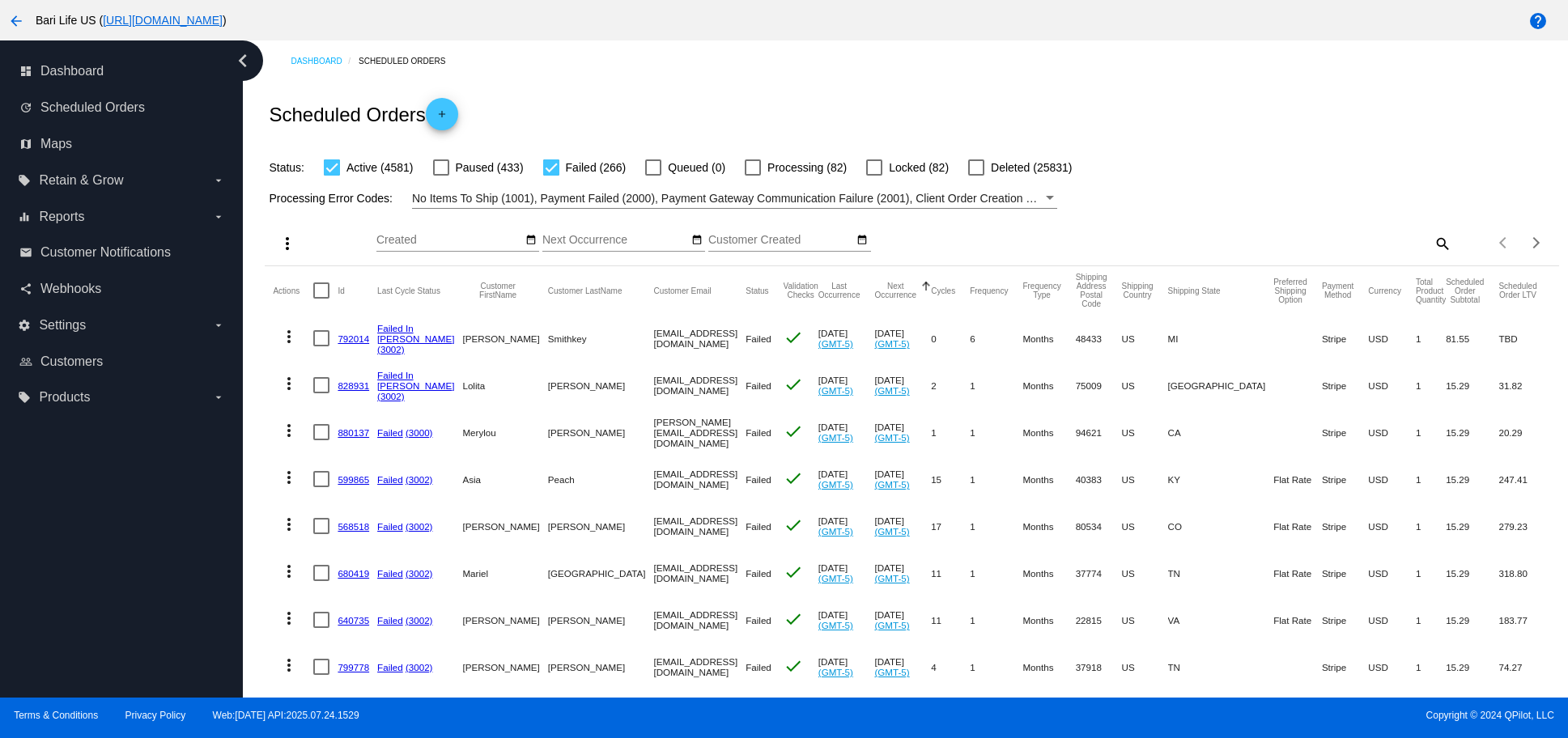 click on "search" 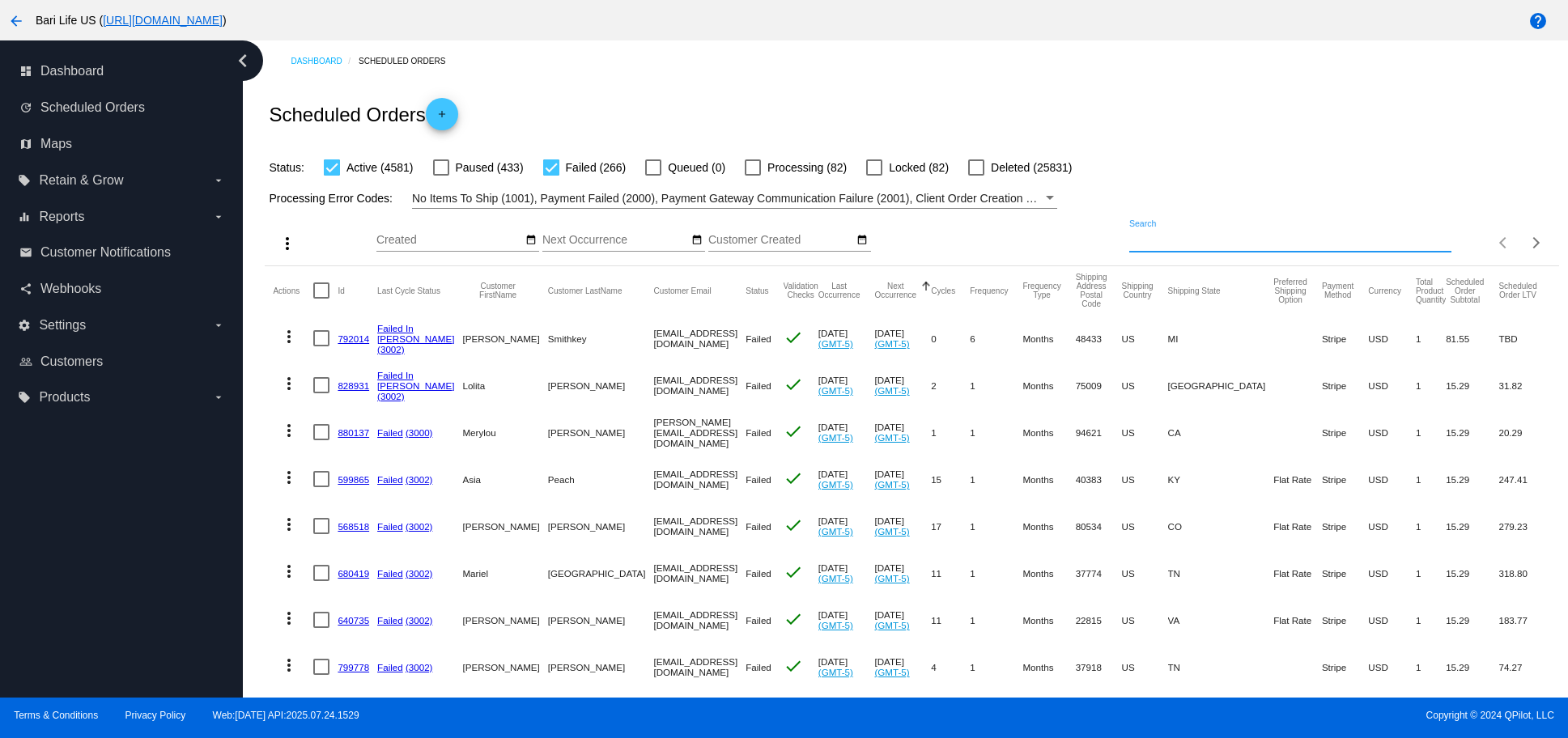 click on "Search" at bounding box center (1290, 240) 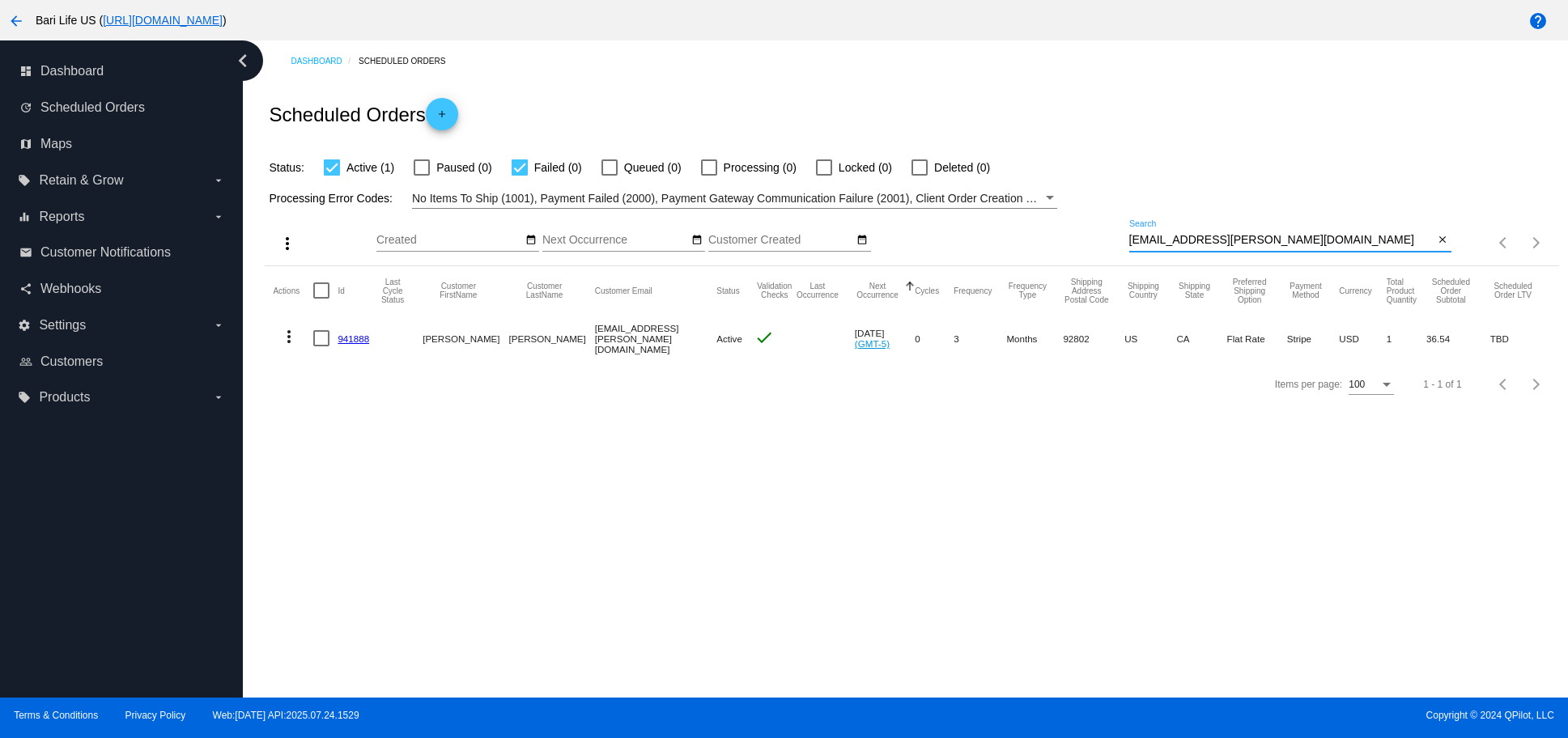 type on "[EMAIL_ADDRESS][PERSON_NAME][DOMAIN_NAME]" 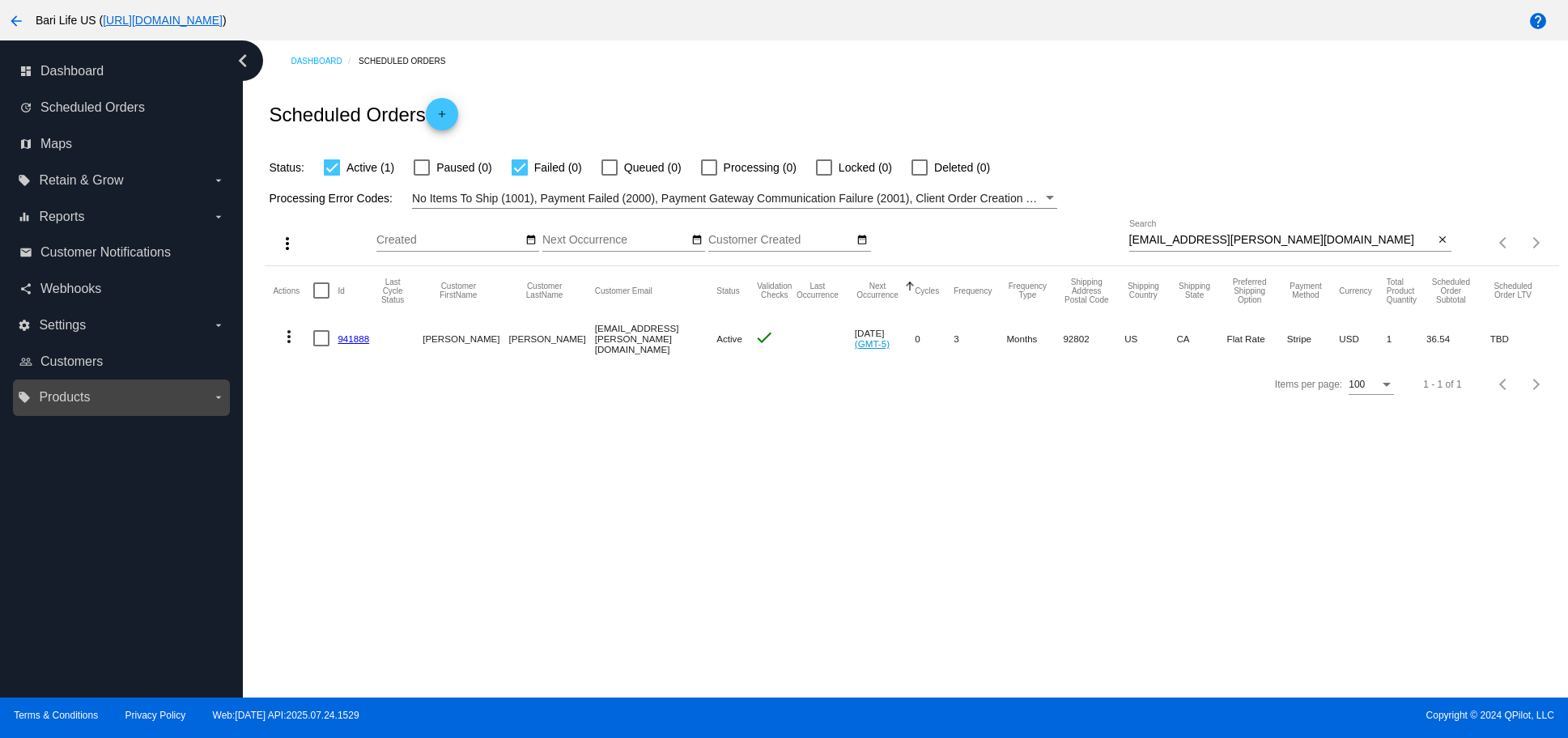 click on "Products" at bounding box center [64, 397] 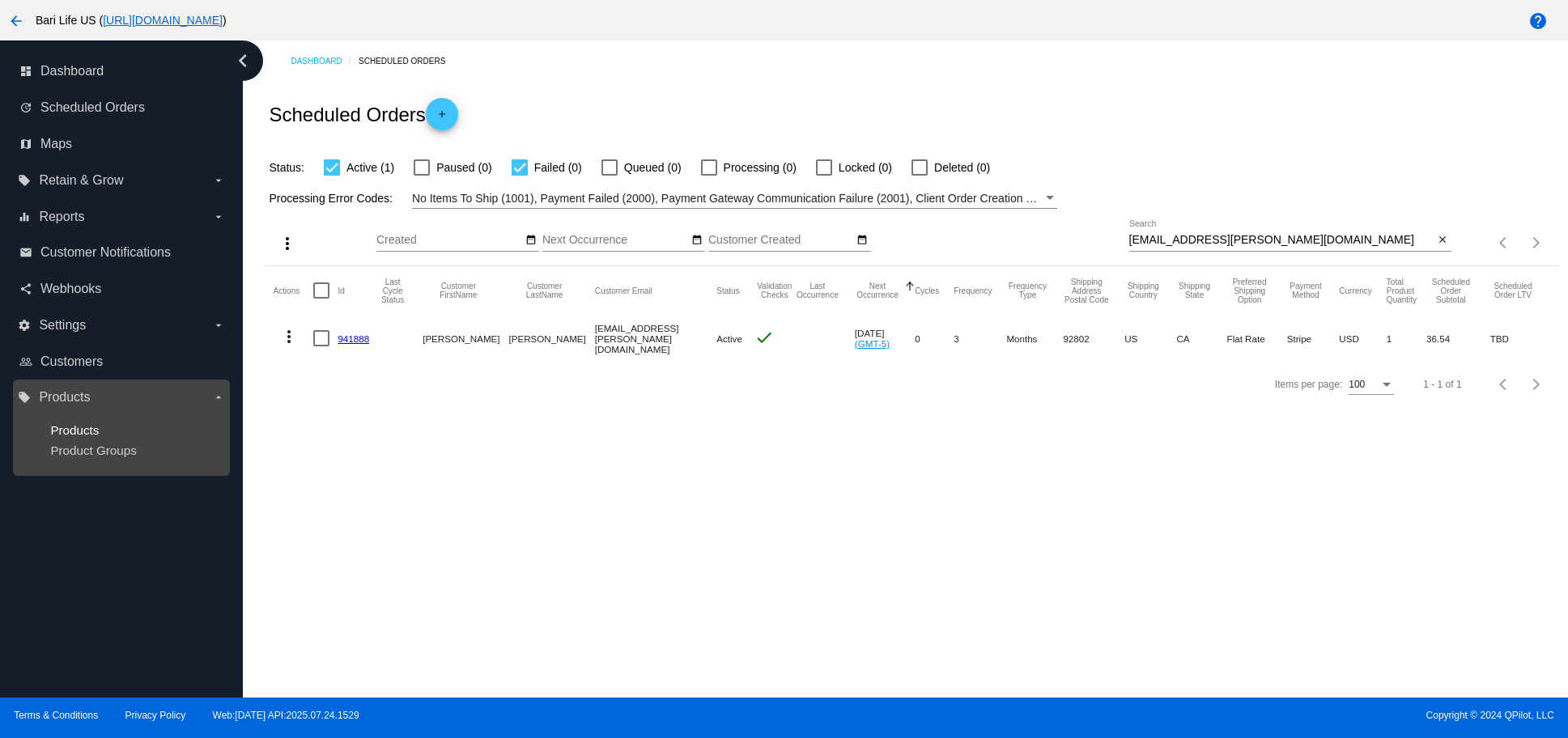 click on "Products" at bounding box center [74, 430] 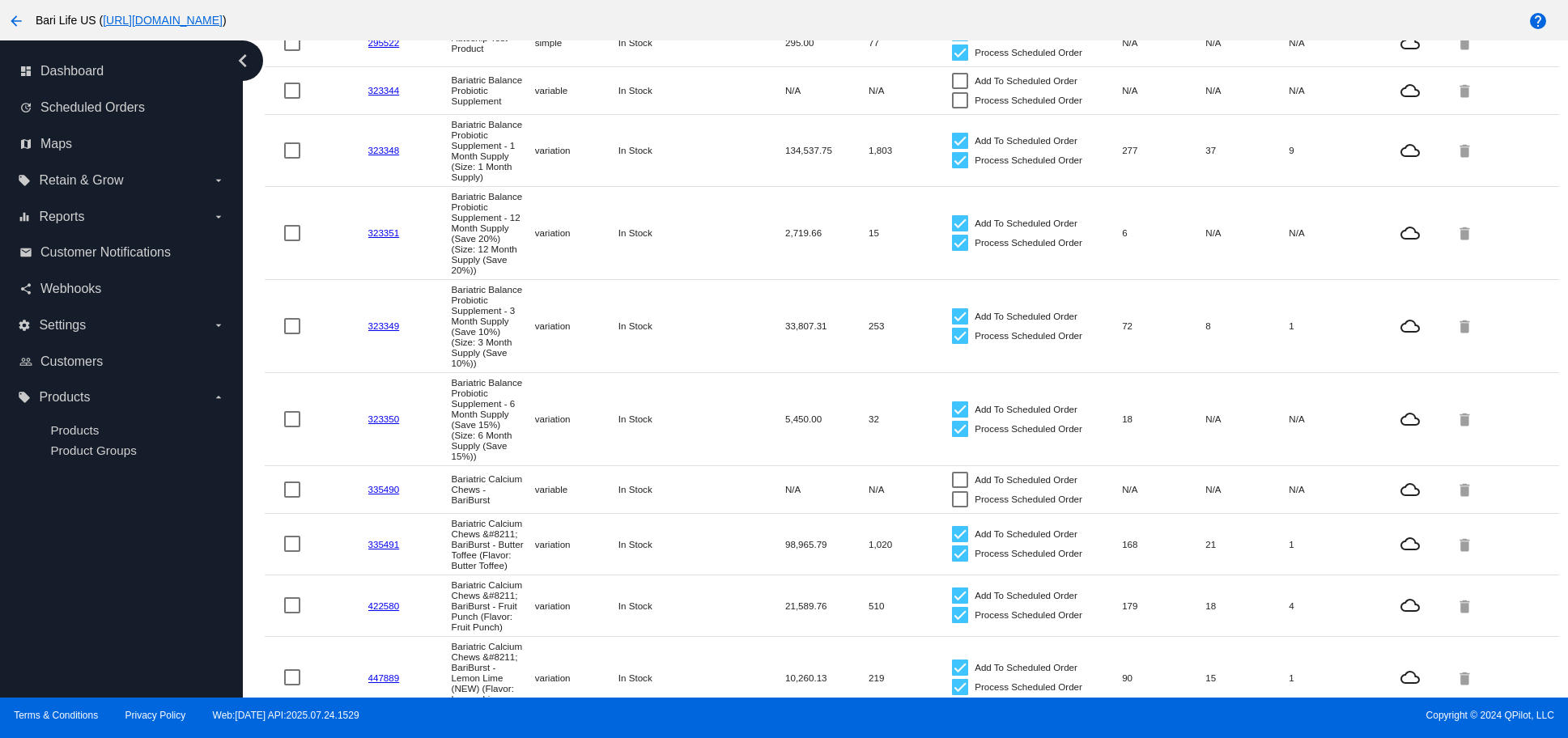 scroll, scrollTop: 0, scrollLeft: 0, axis: both 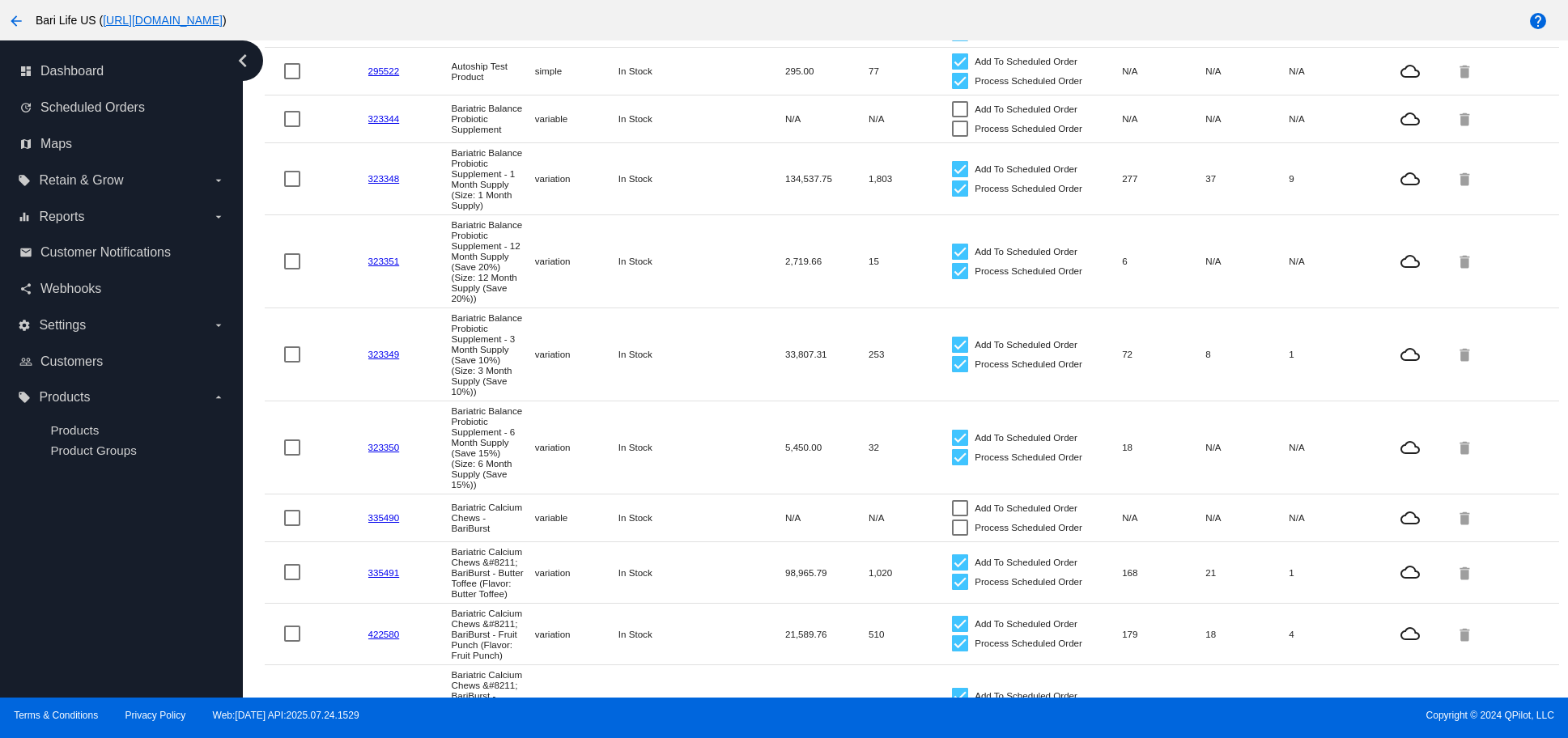 click on "335491" 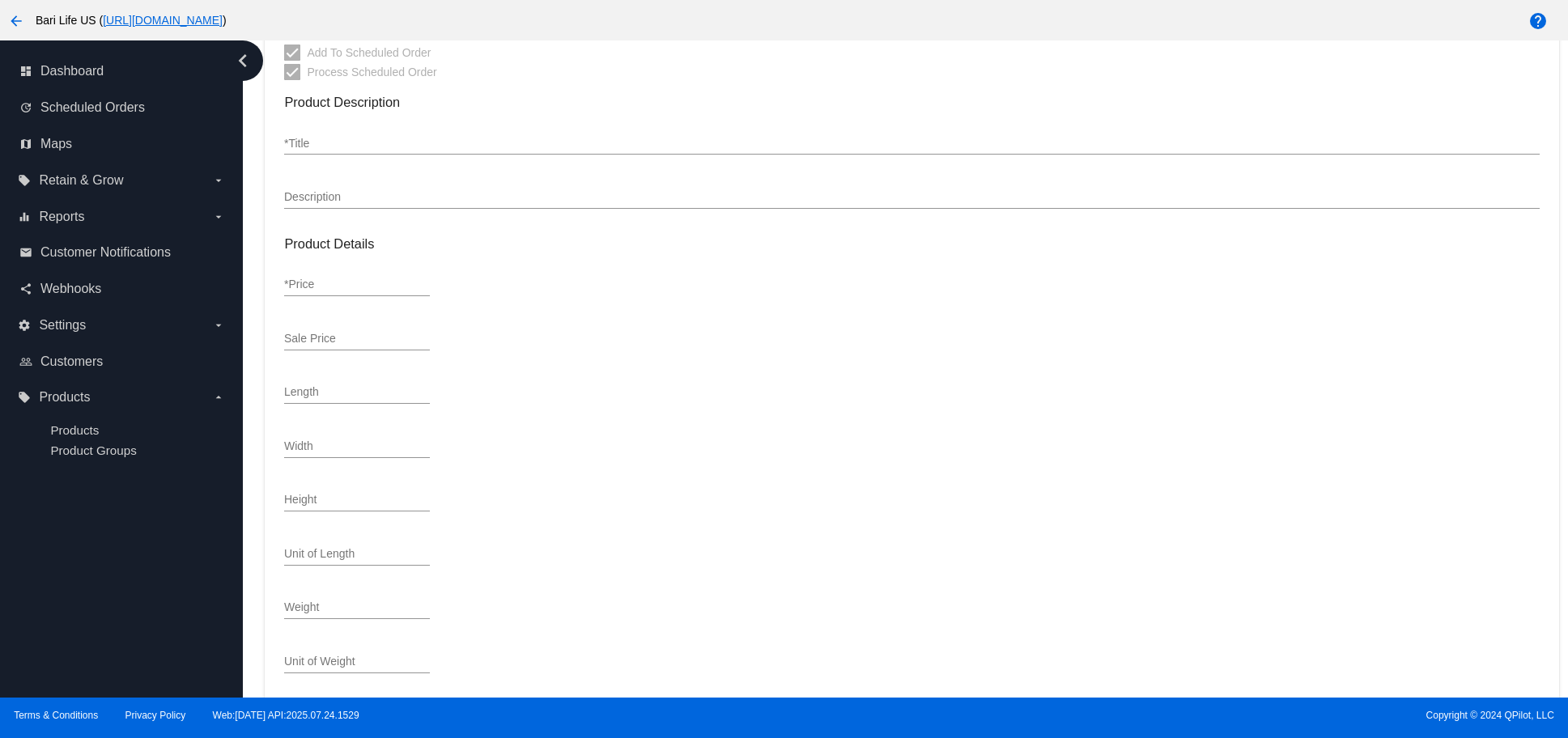 type on "335491" 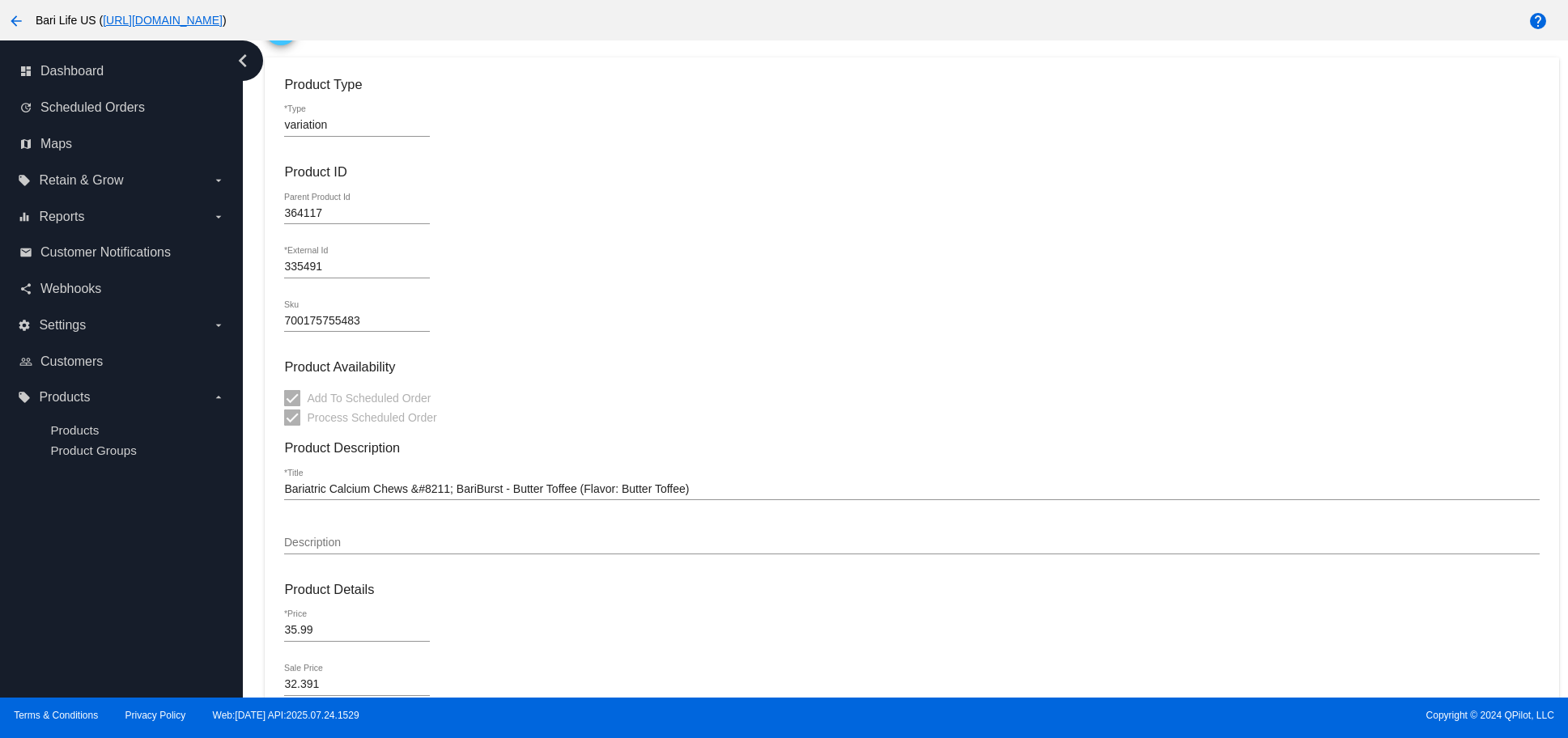 scroll, scrollTop: 0, scrollLeft: 0, axis: both 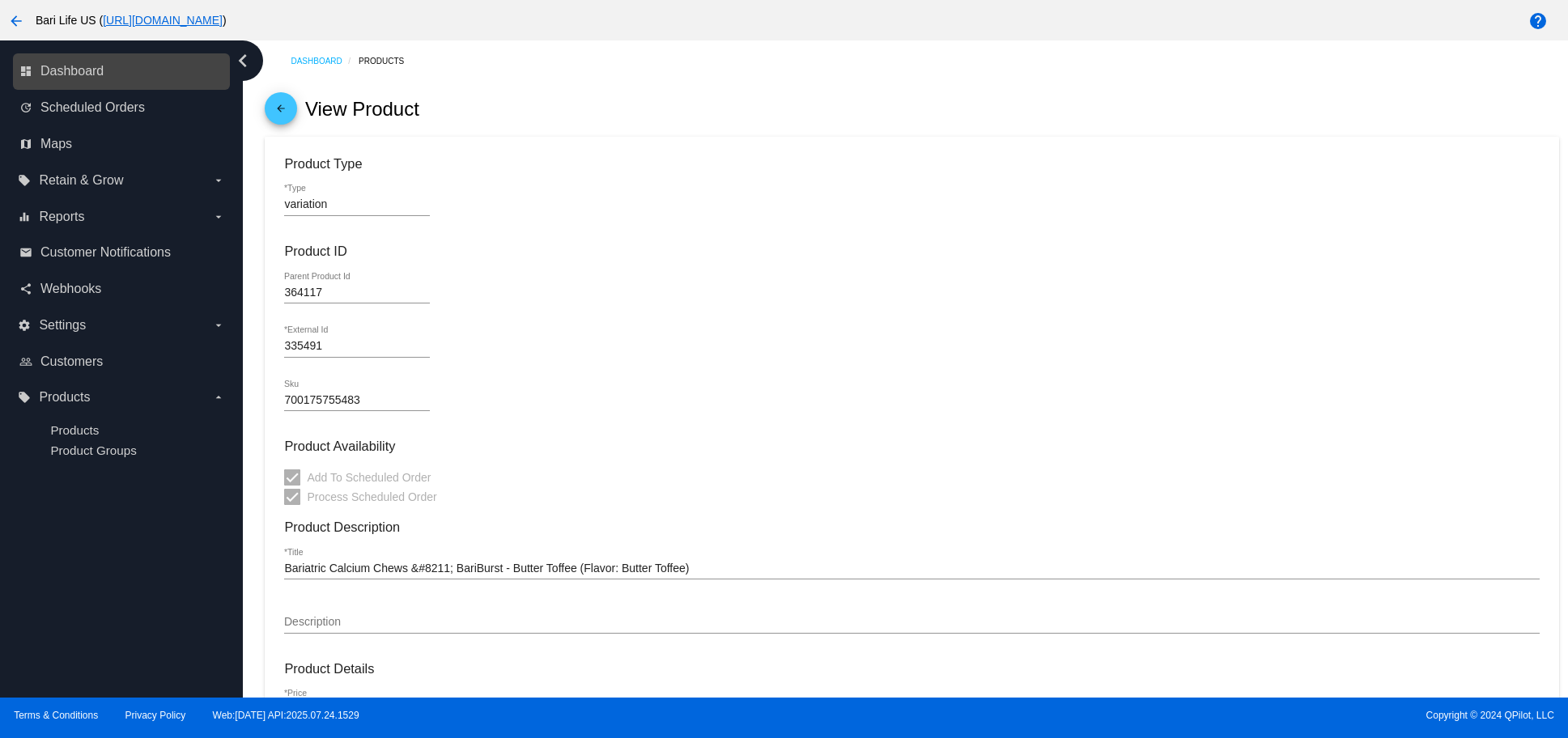 click on "dashboard
Dashboard" at bounding box center [122, 71] 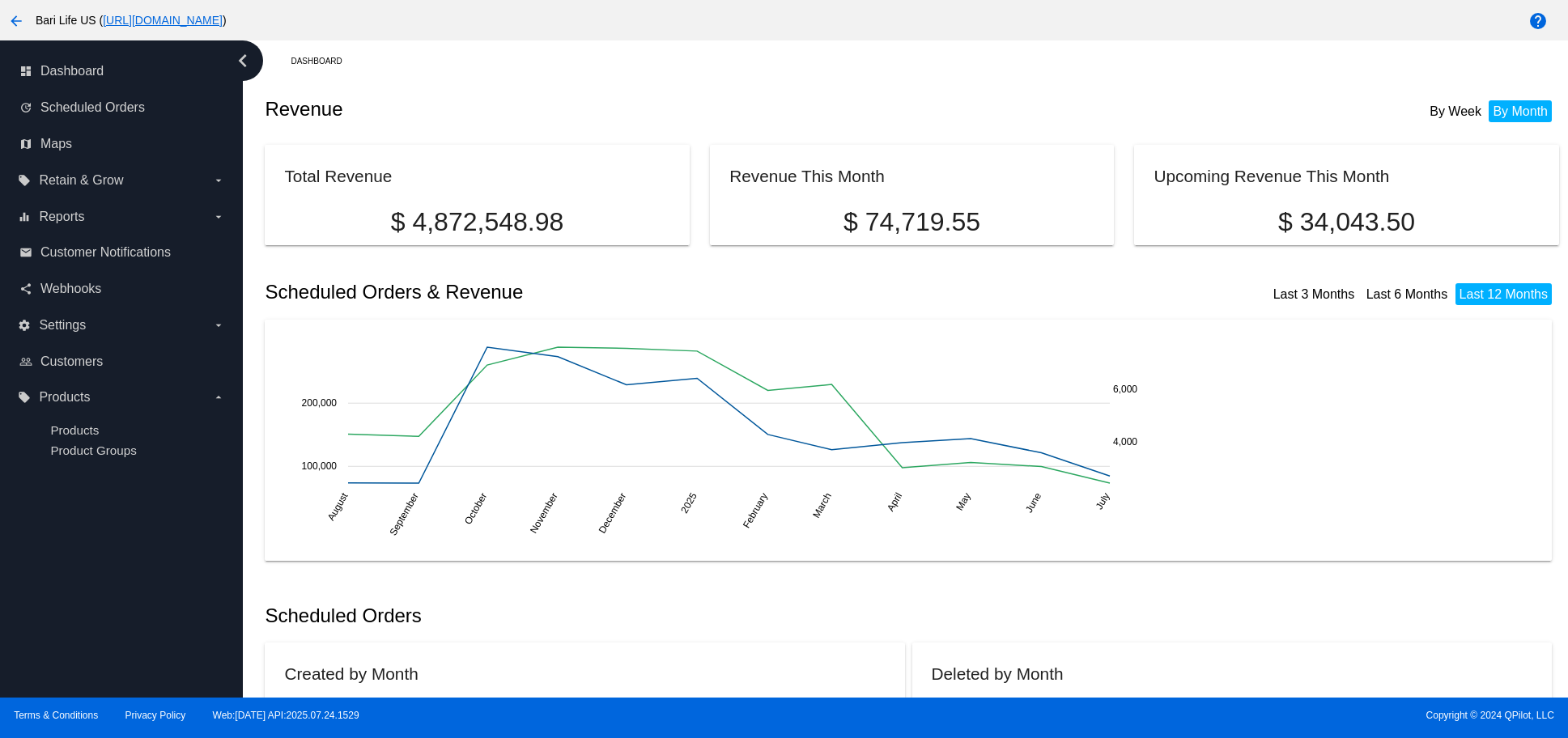 click on "arrow_back" at bounding box center [16, 21] 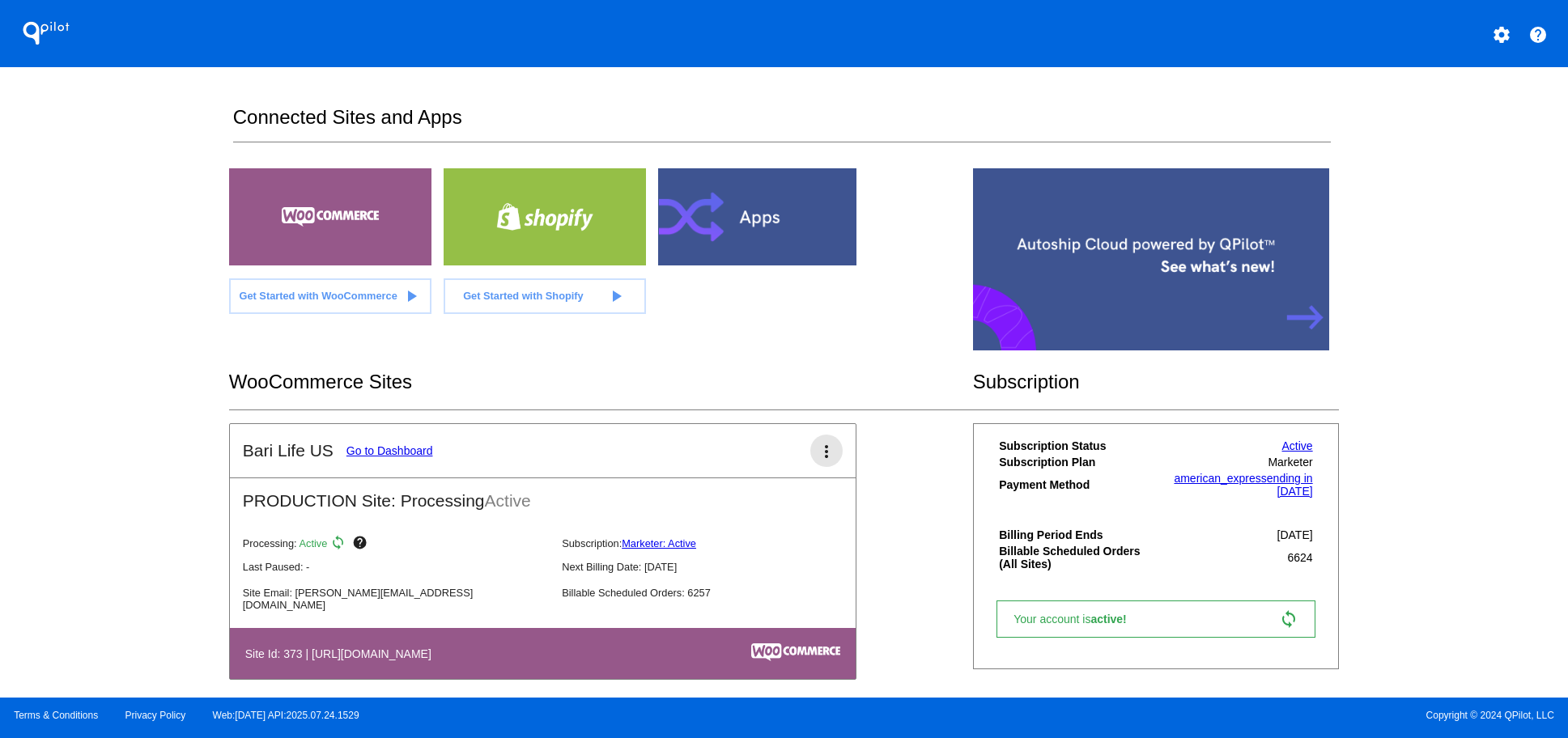 click on "more_vert" at bounding box center (826, 452) 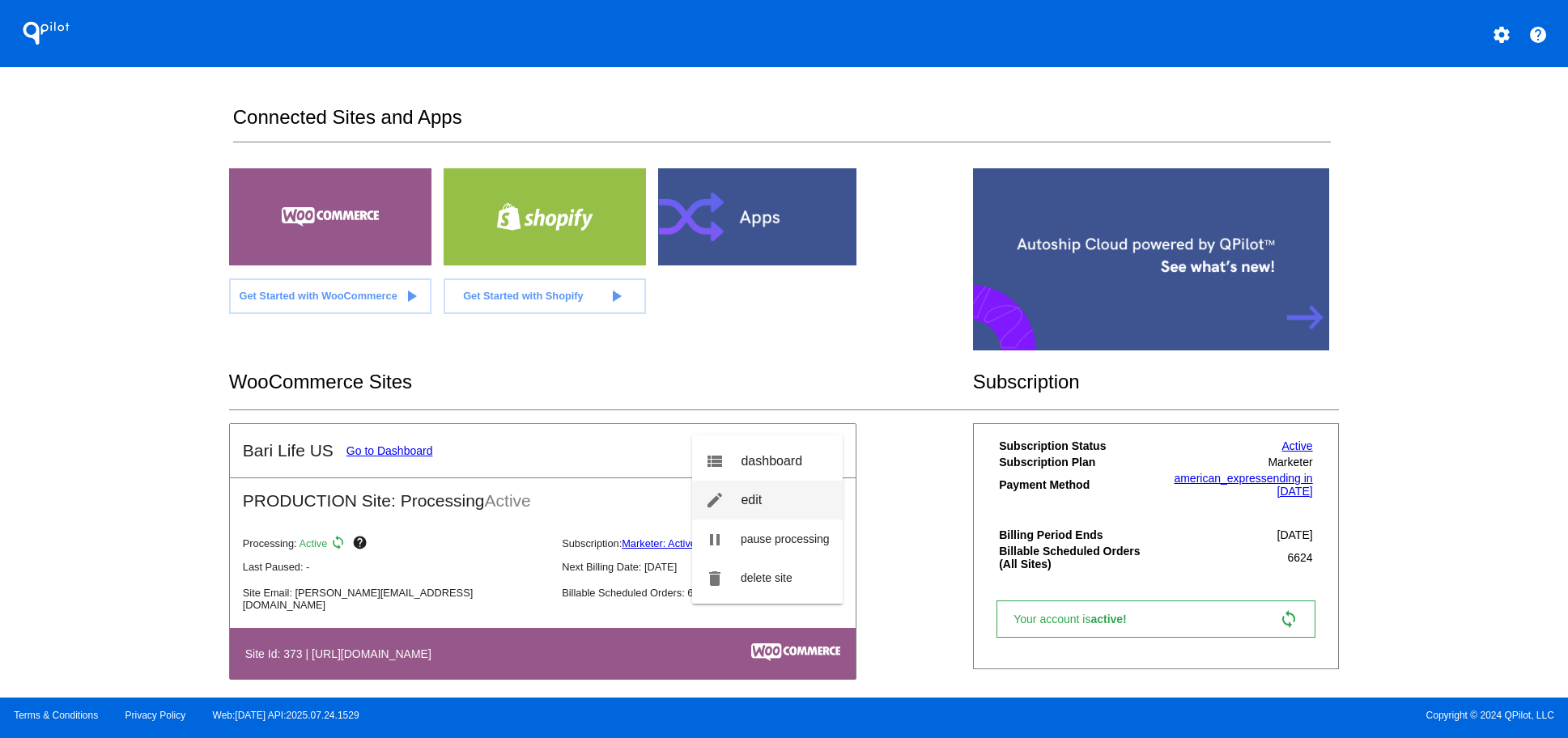 drag, startPoint x: 766, startPoint y: 519, endPoint x: 833, endPoint y: 498, distance: 70.213959 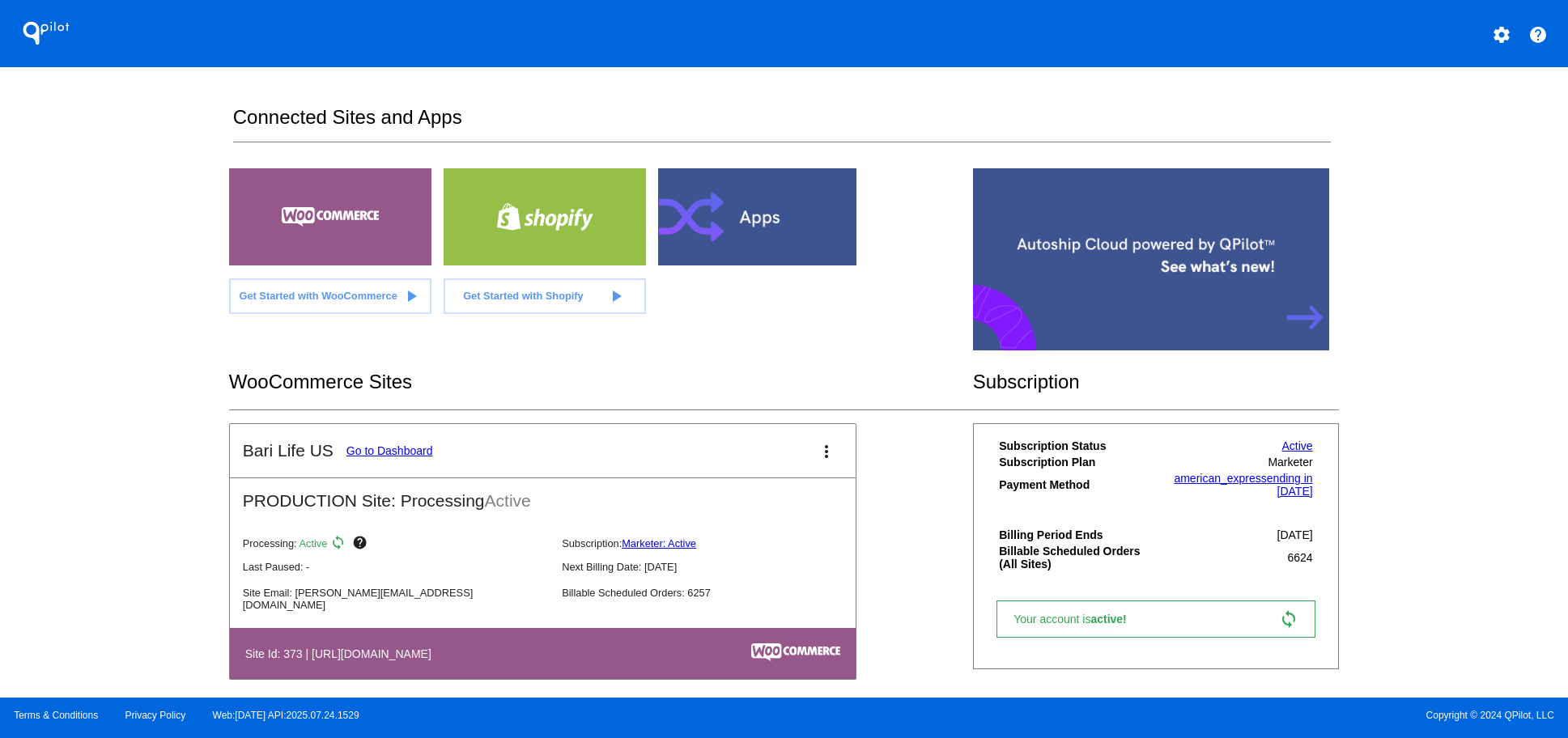 click on "PRODUCTION Site:
Processing  Active" 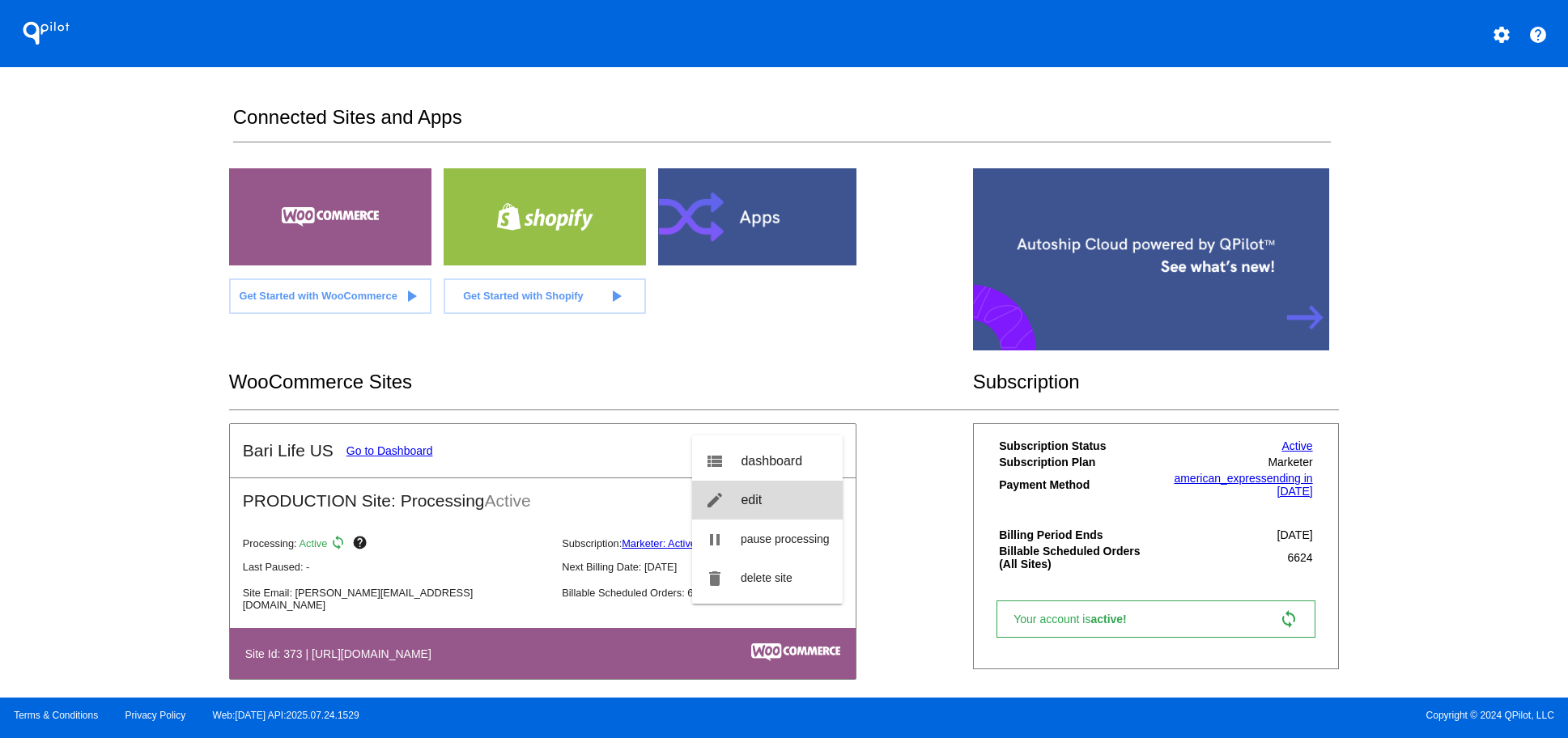 click on "edit
edit" at bounding box center (767, 500) 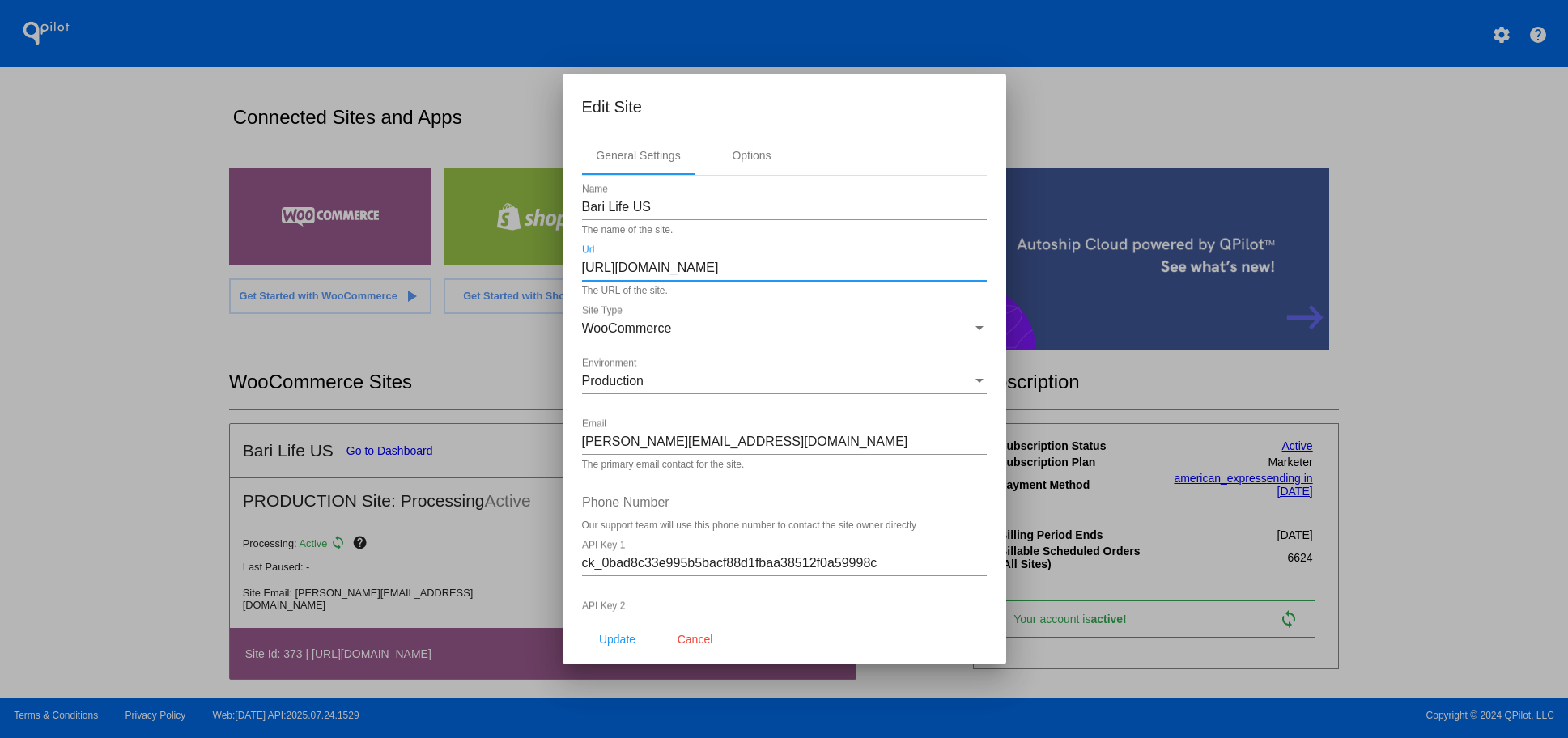 scroll, scrollTop: 0, scrollLeft: 0, axis: both 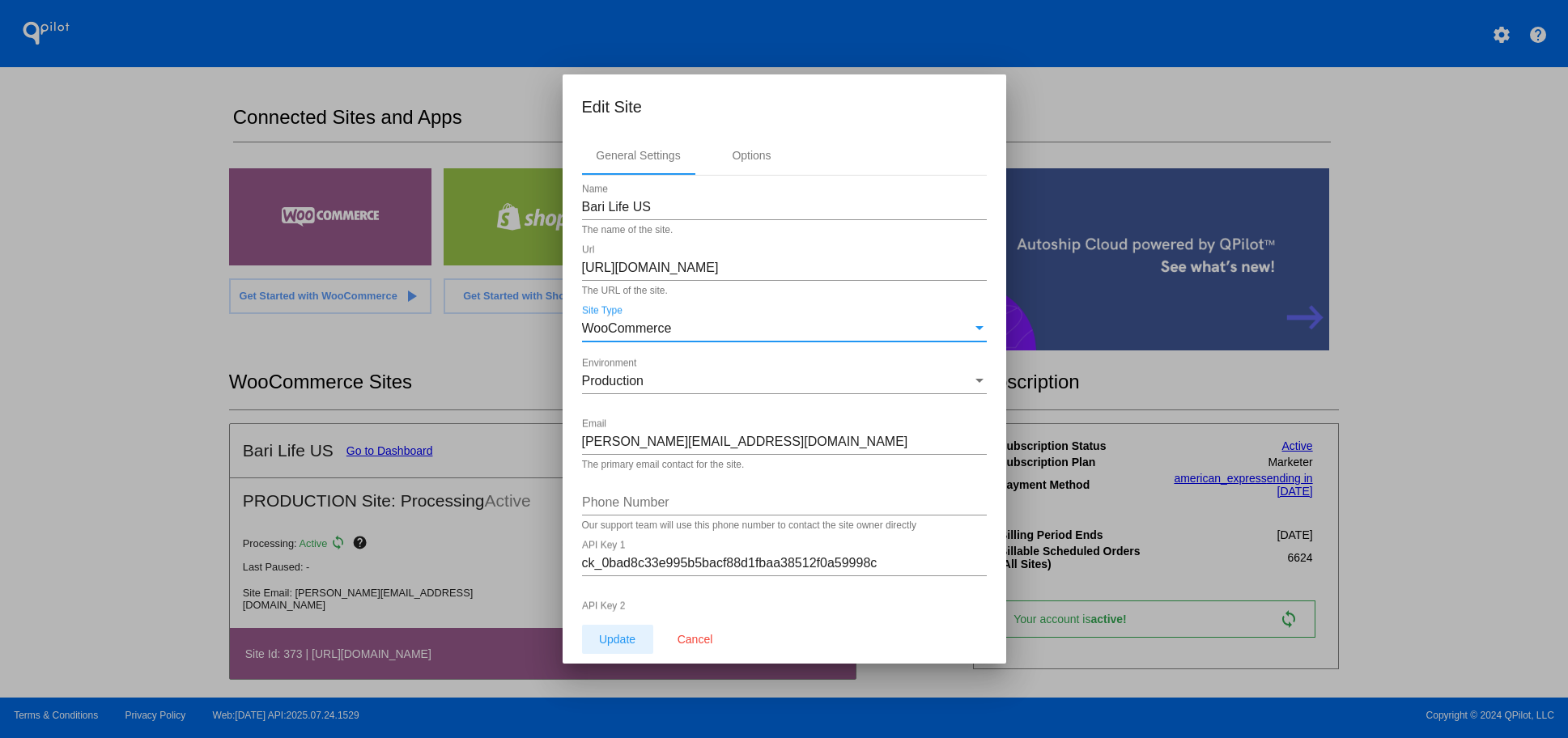 click on "Update" 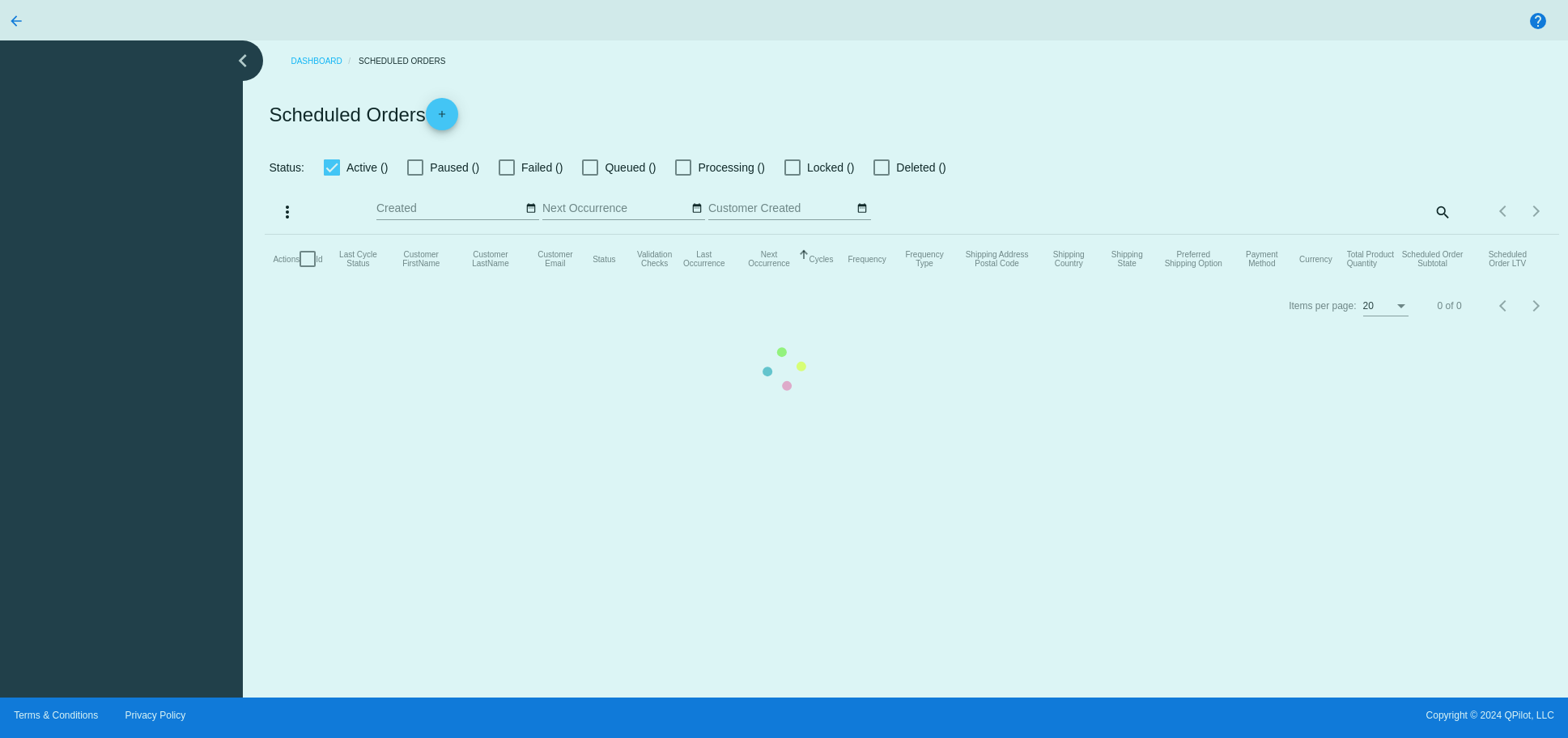 scroll, scrollTop: 0, scrollLeft: 0, axis: both 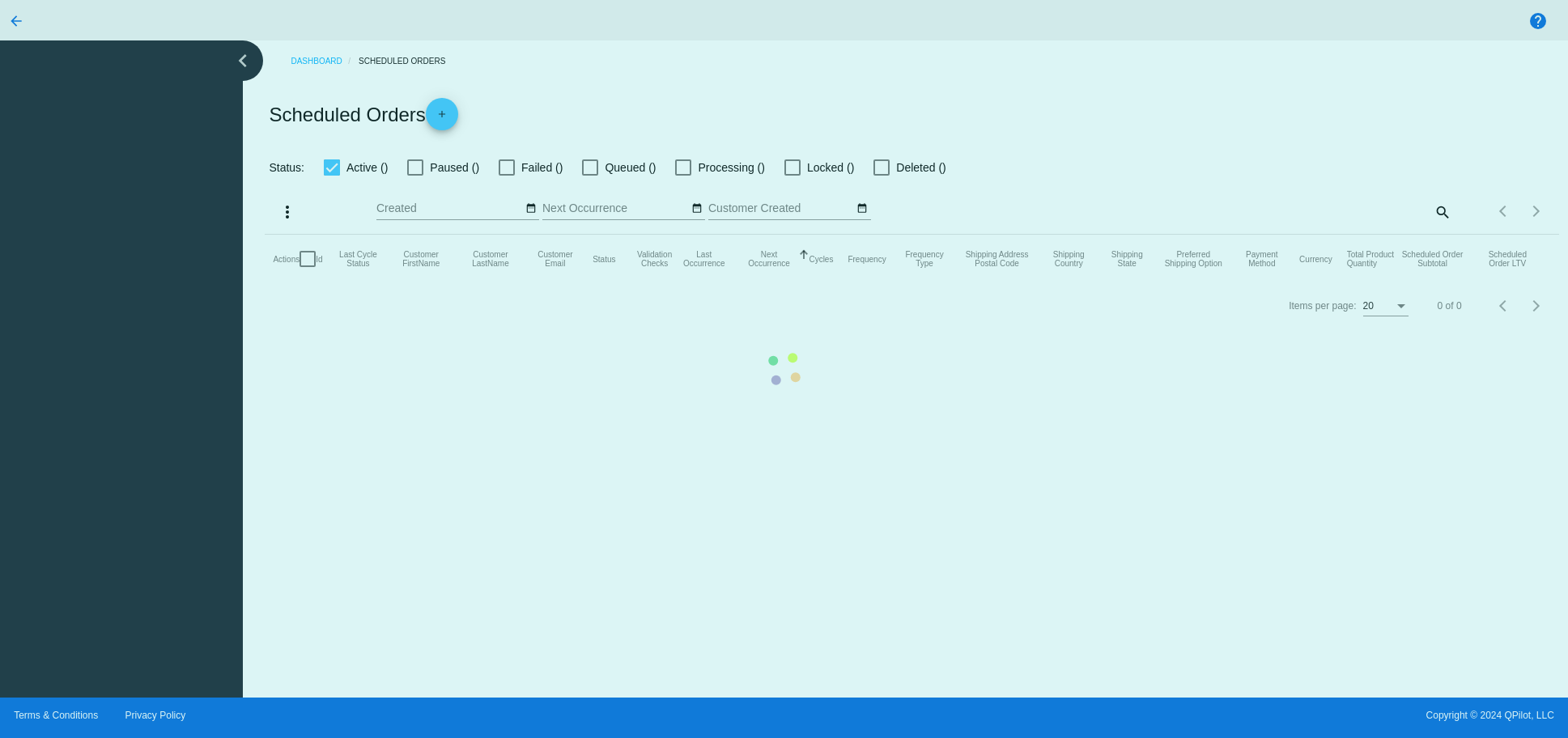 checkbox on "true" 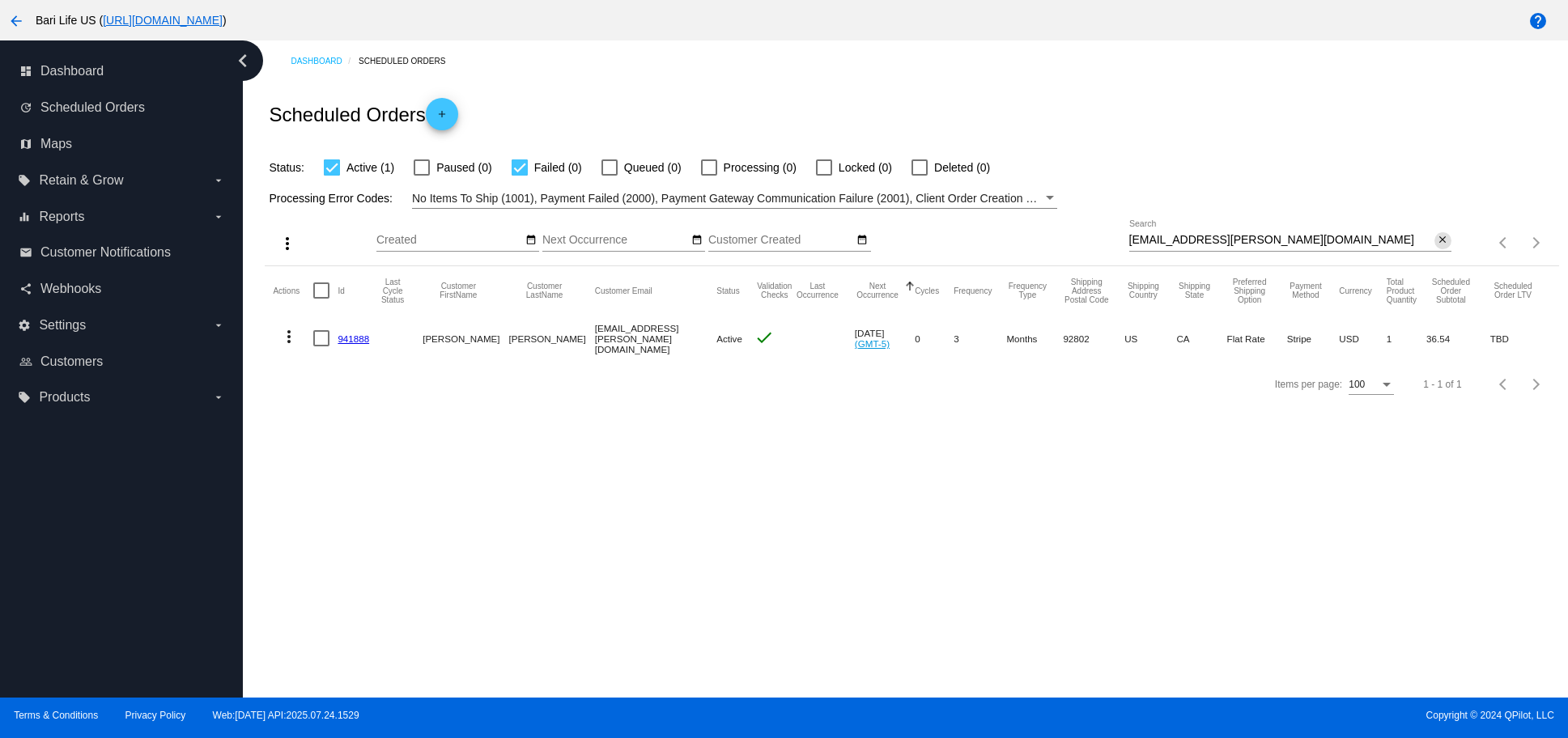 click on "close" 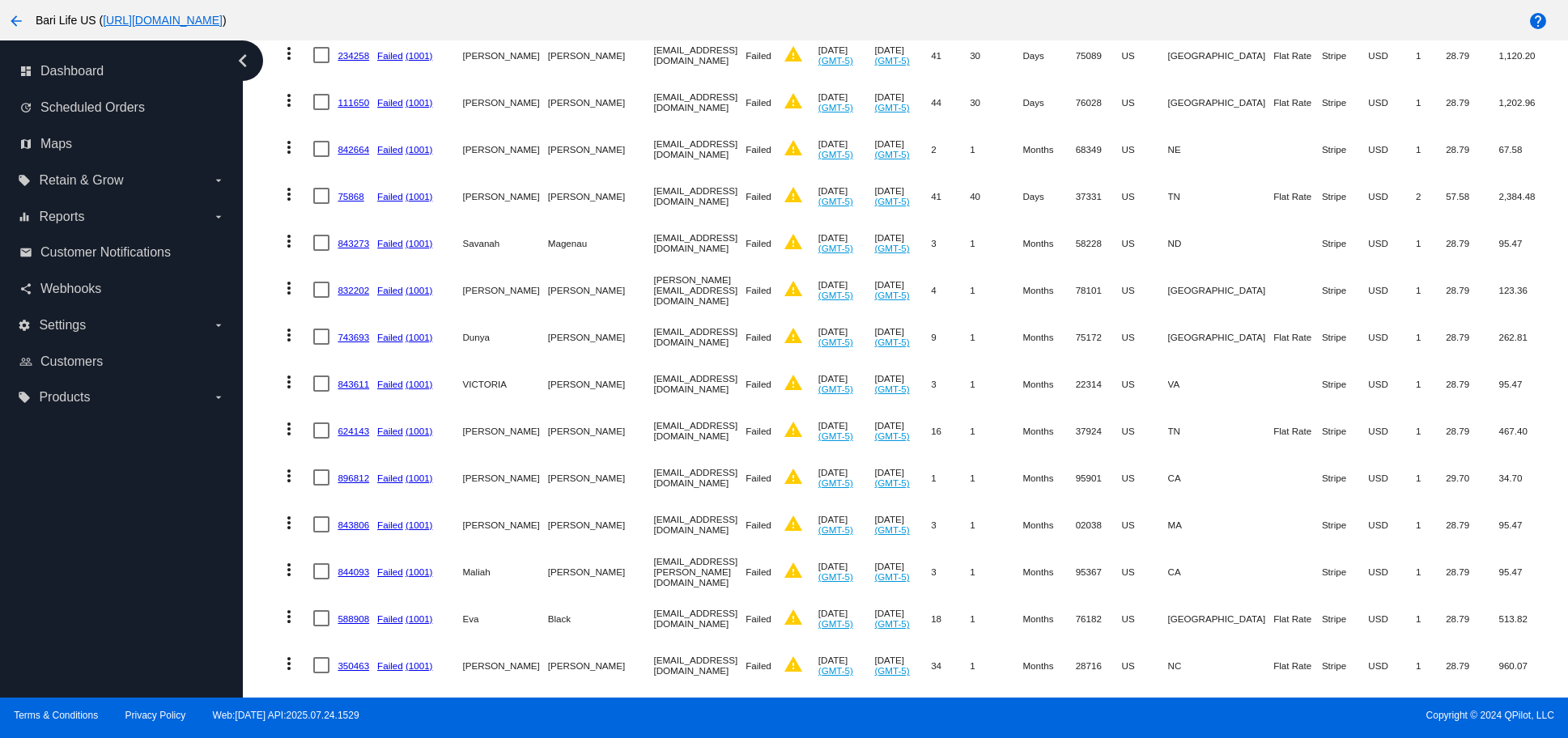 scroll, scrollTop: 957, scrollLeft: 0, axis: vertical 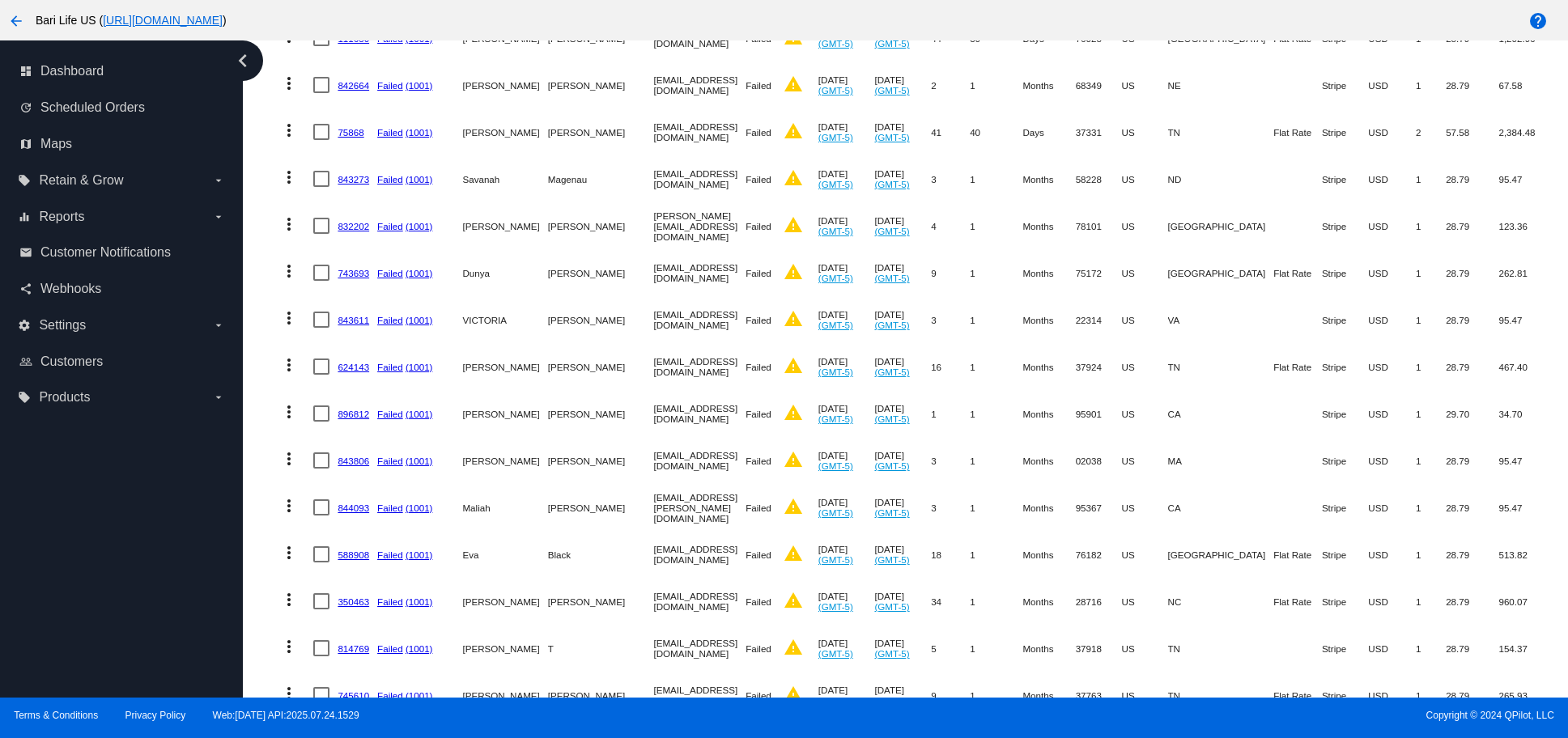 click on "(1001)" 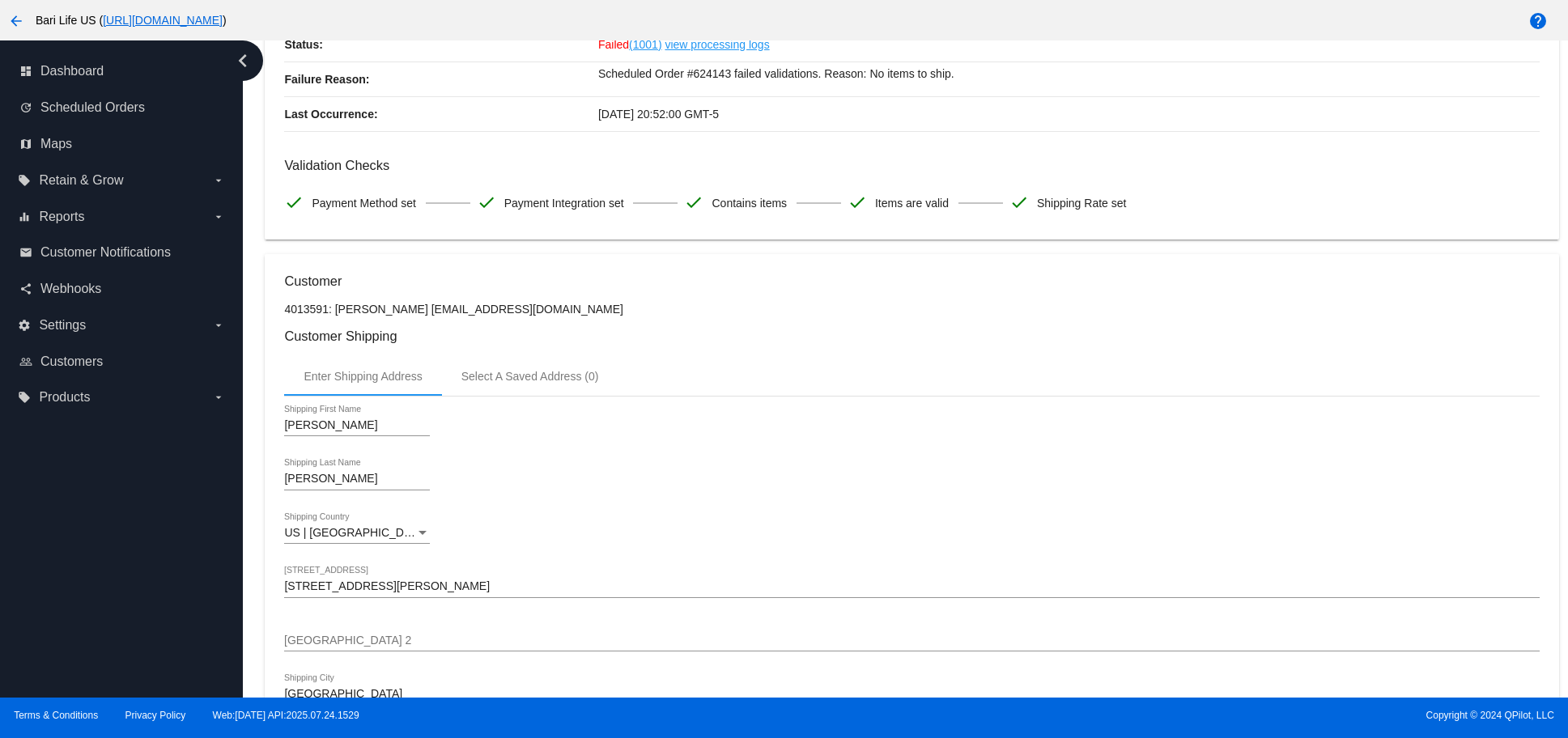 scroll, scrollTop: 0, scrollLeft: 0, axis: both 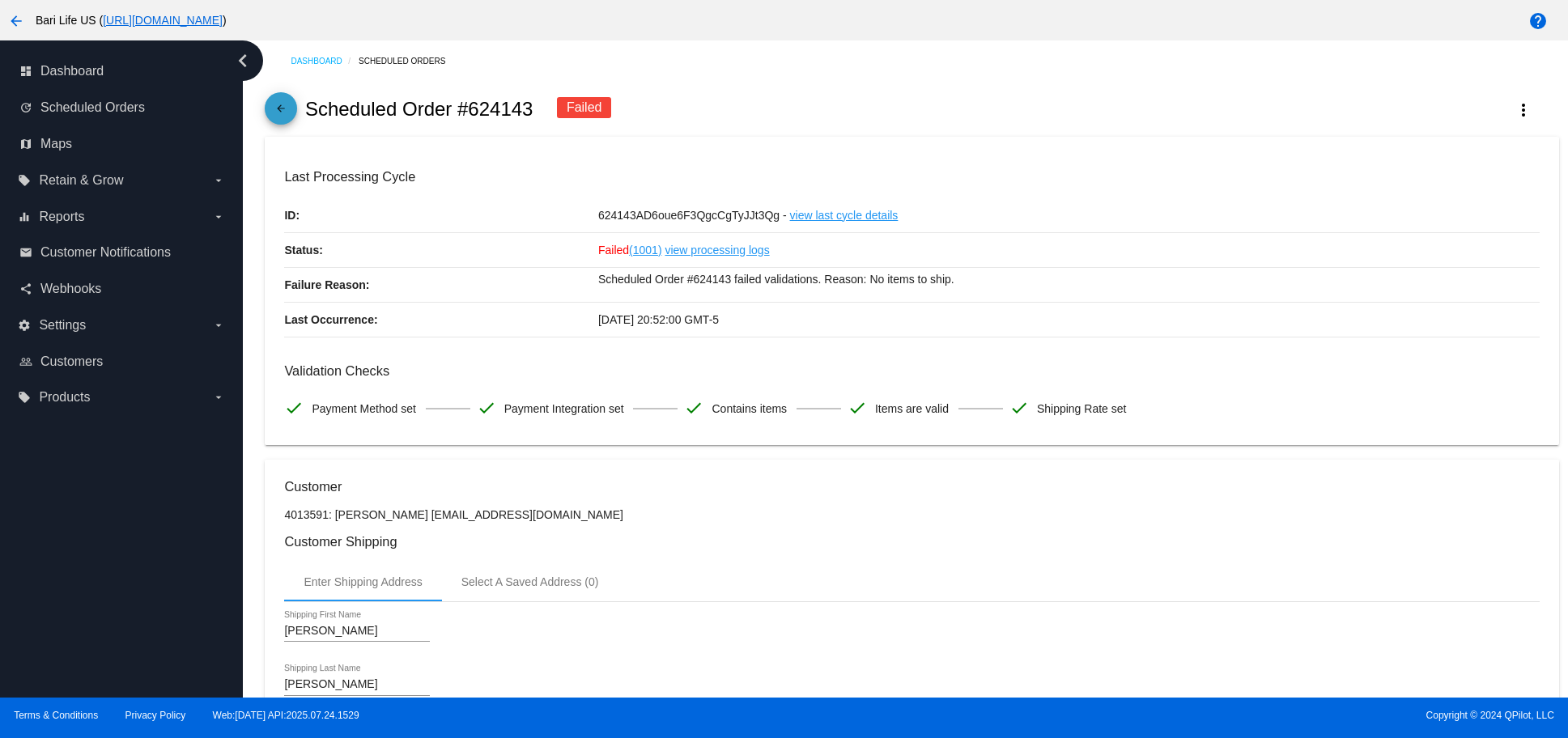 click on "arrow_back" 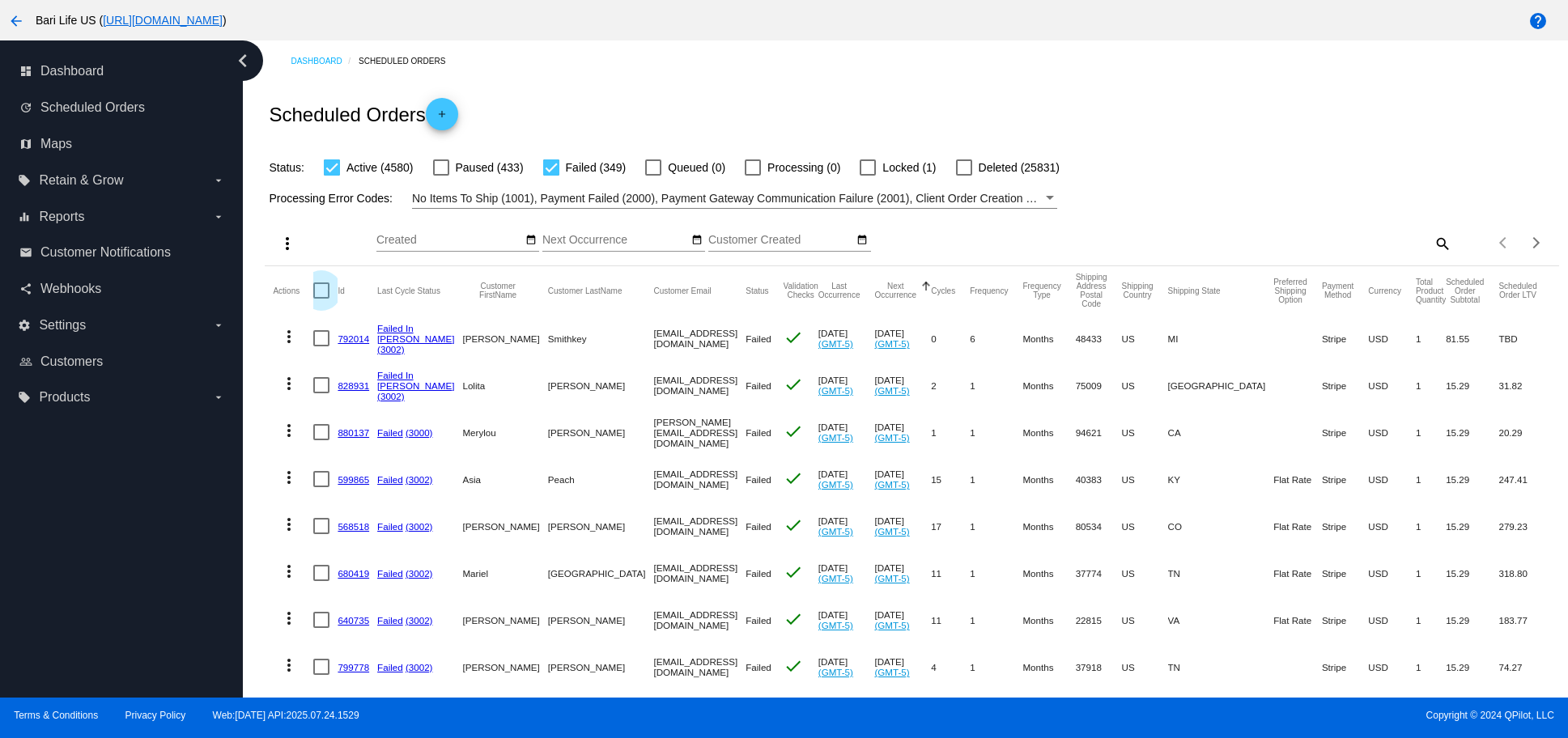 click at bounding box center (321, 291) 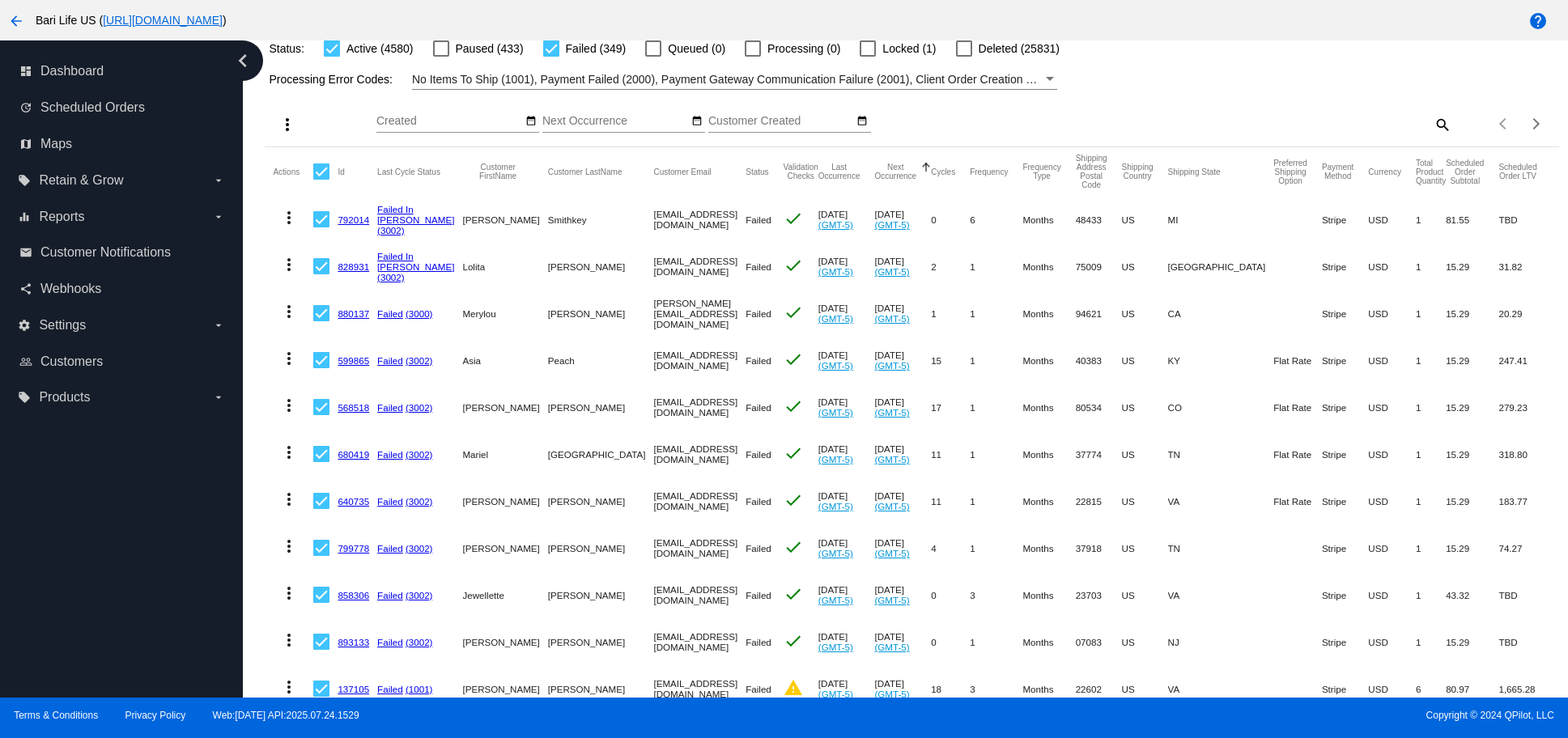 scroll, scrollTop: 0, scrollLeft: 0, axis: both 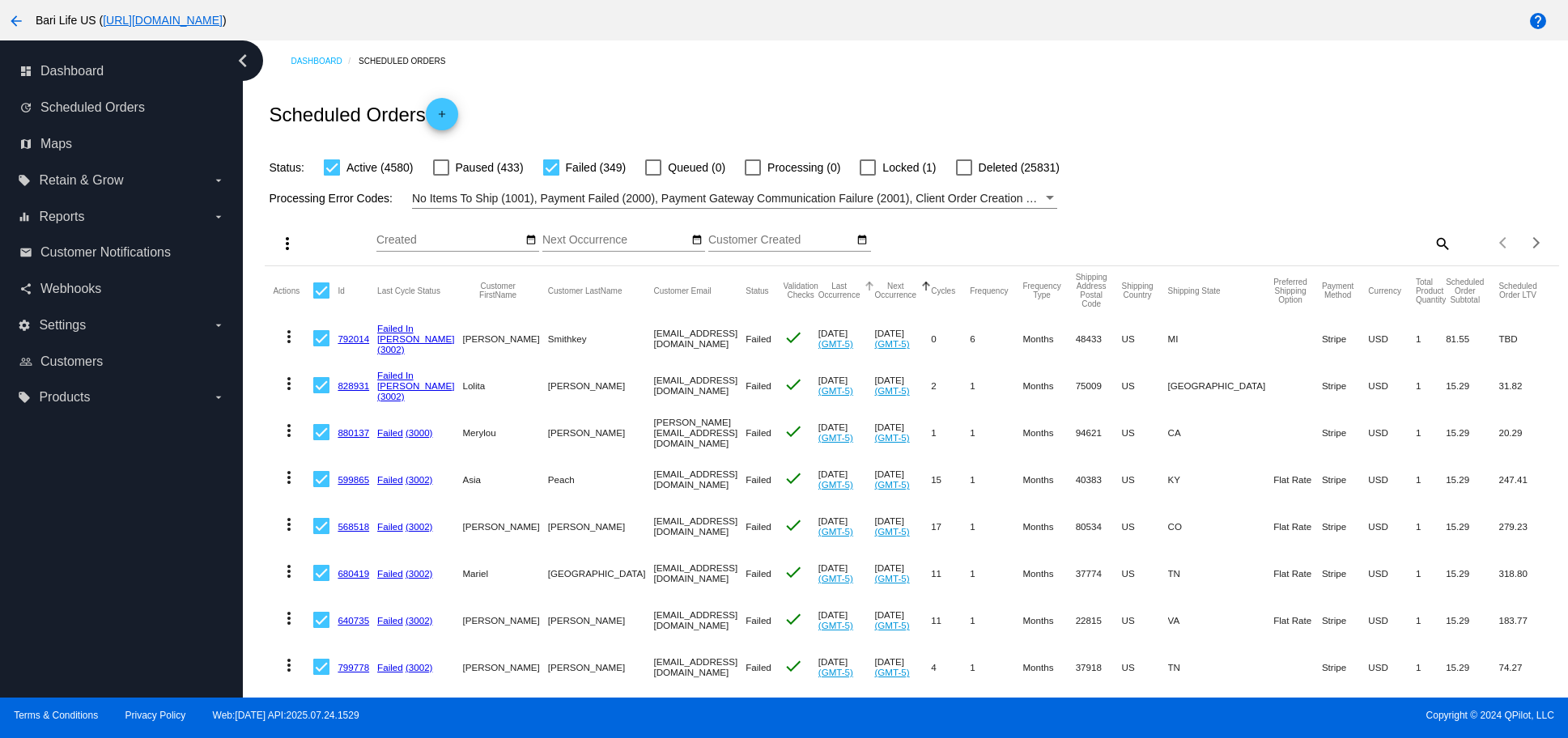 click on "Last Occurrence" 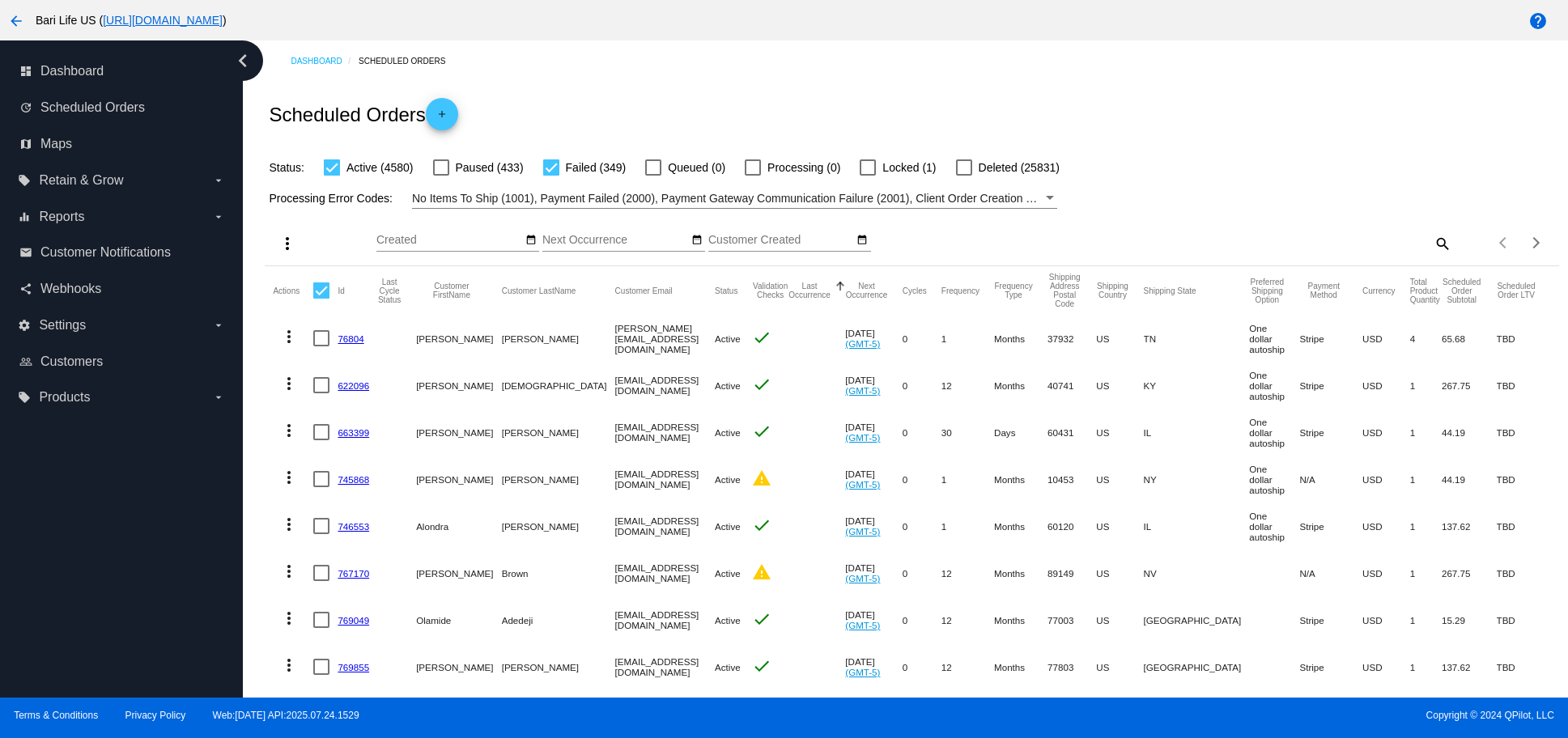 click on "Last Occurrence" 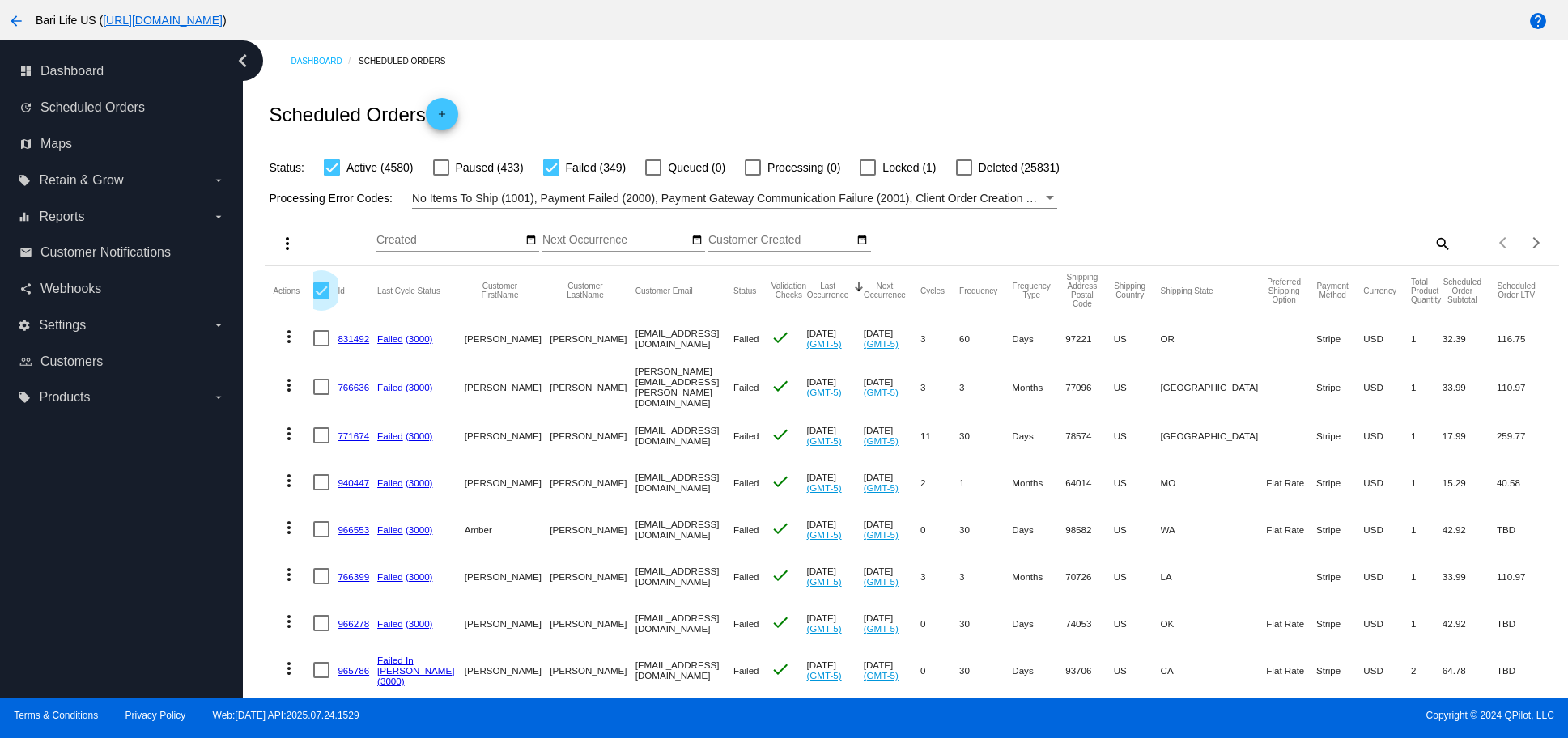click at bounding box center [321, 291] 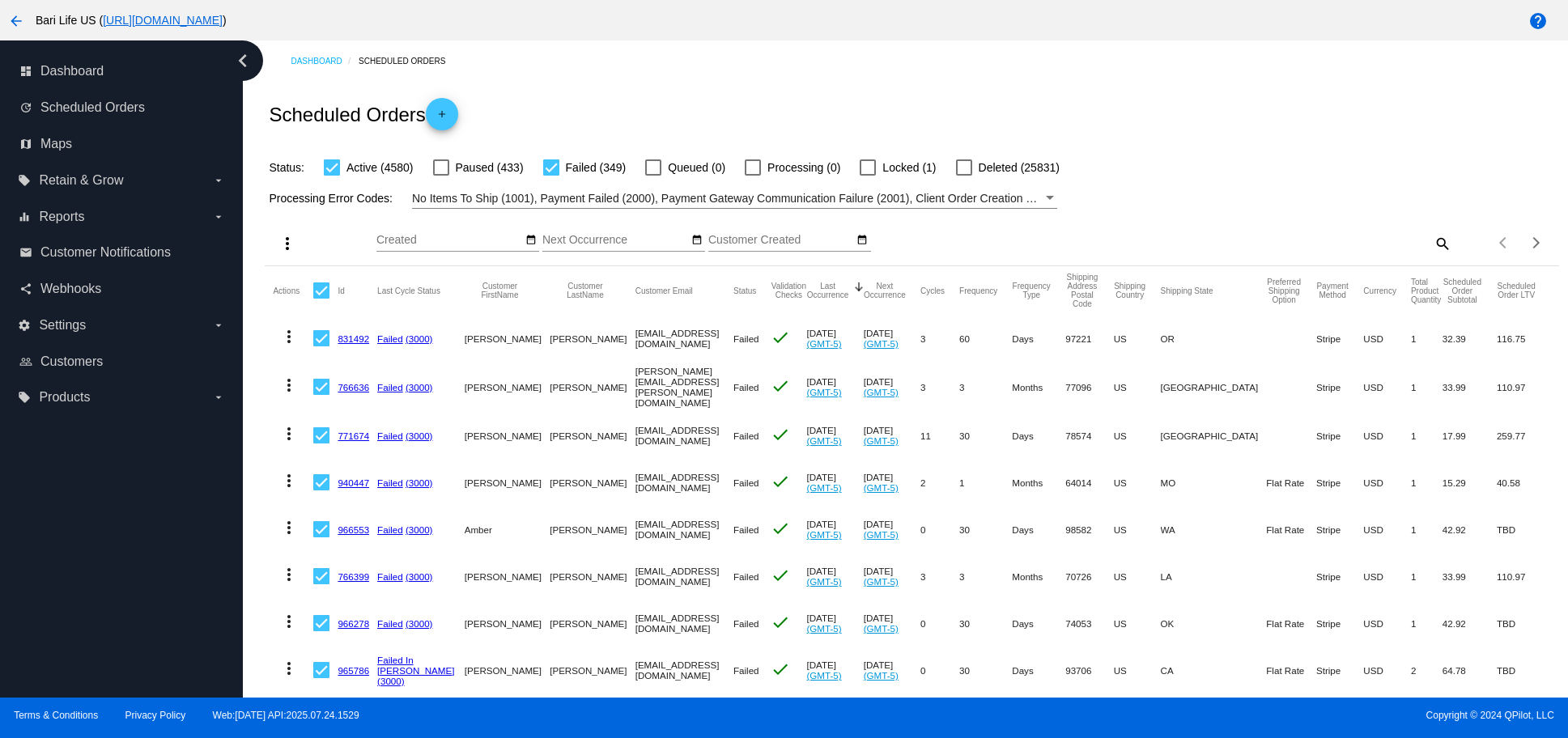 click at bounding box center (321, 291) 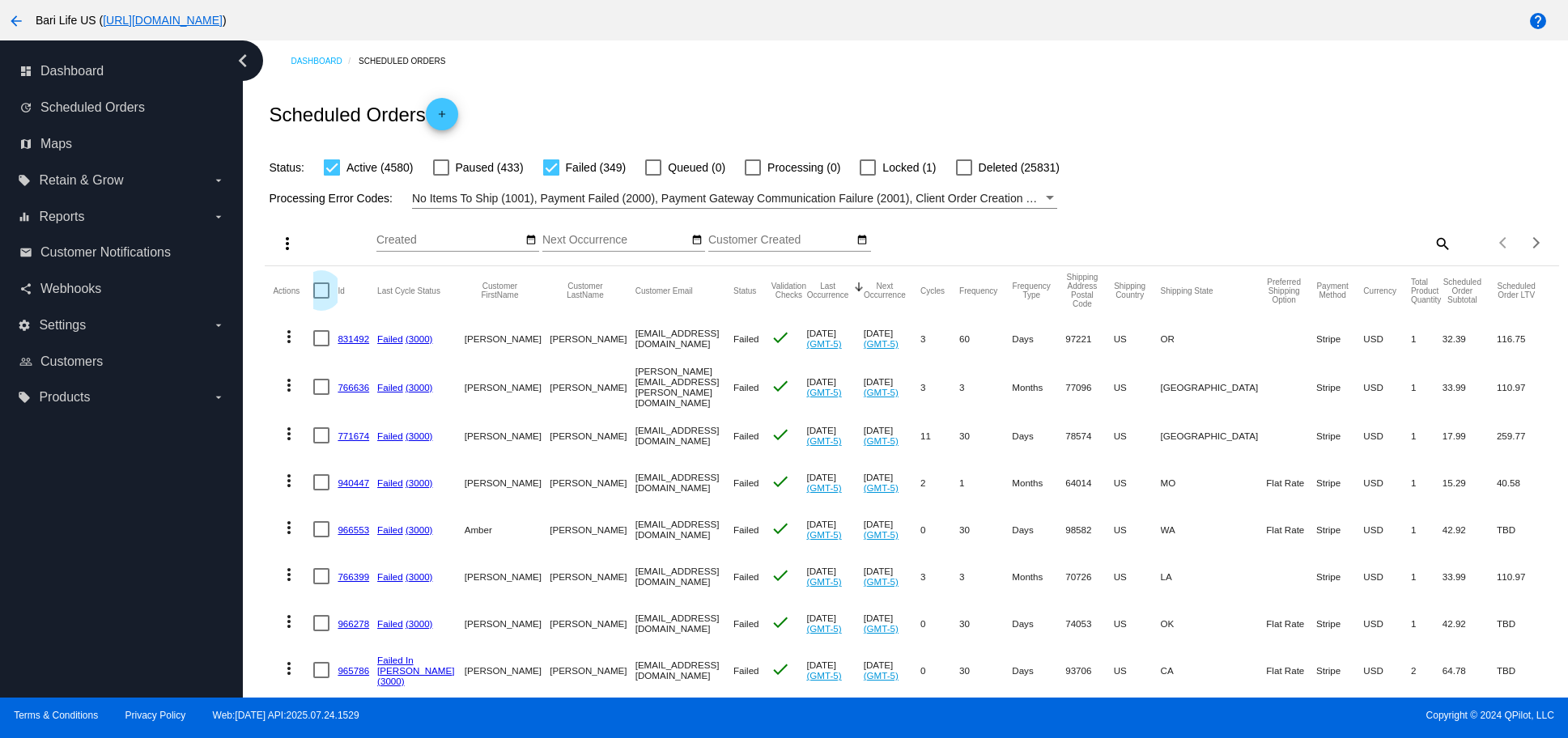 click at bounding box center [321, 291] 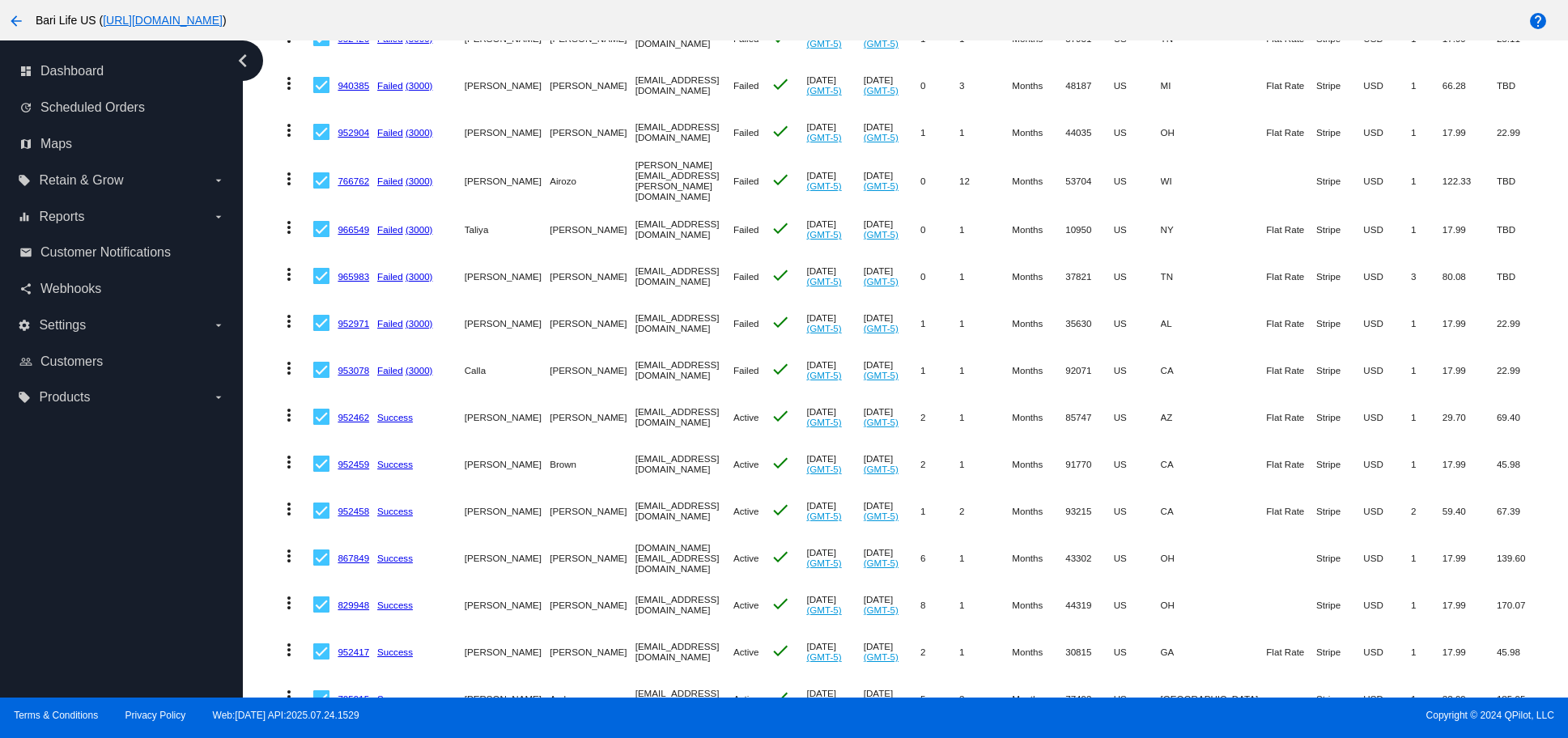 scroll, scrollTop: 3831, scrollLeft: 0, axis: vertical 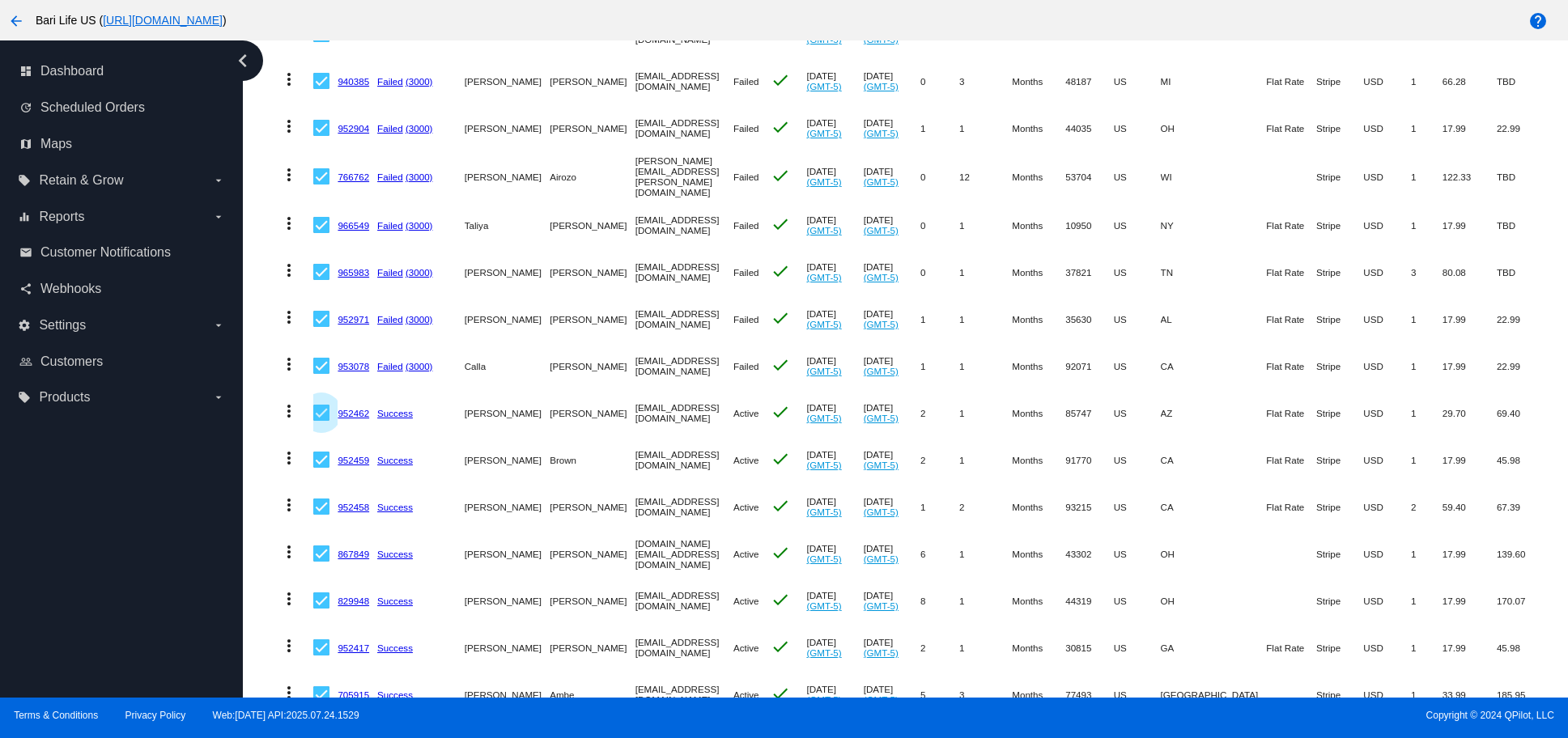 click at bounding box center (321, 413) 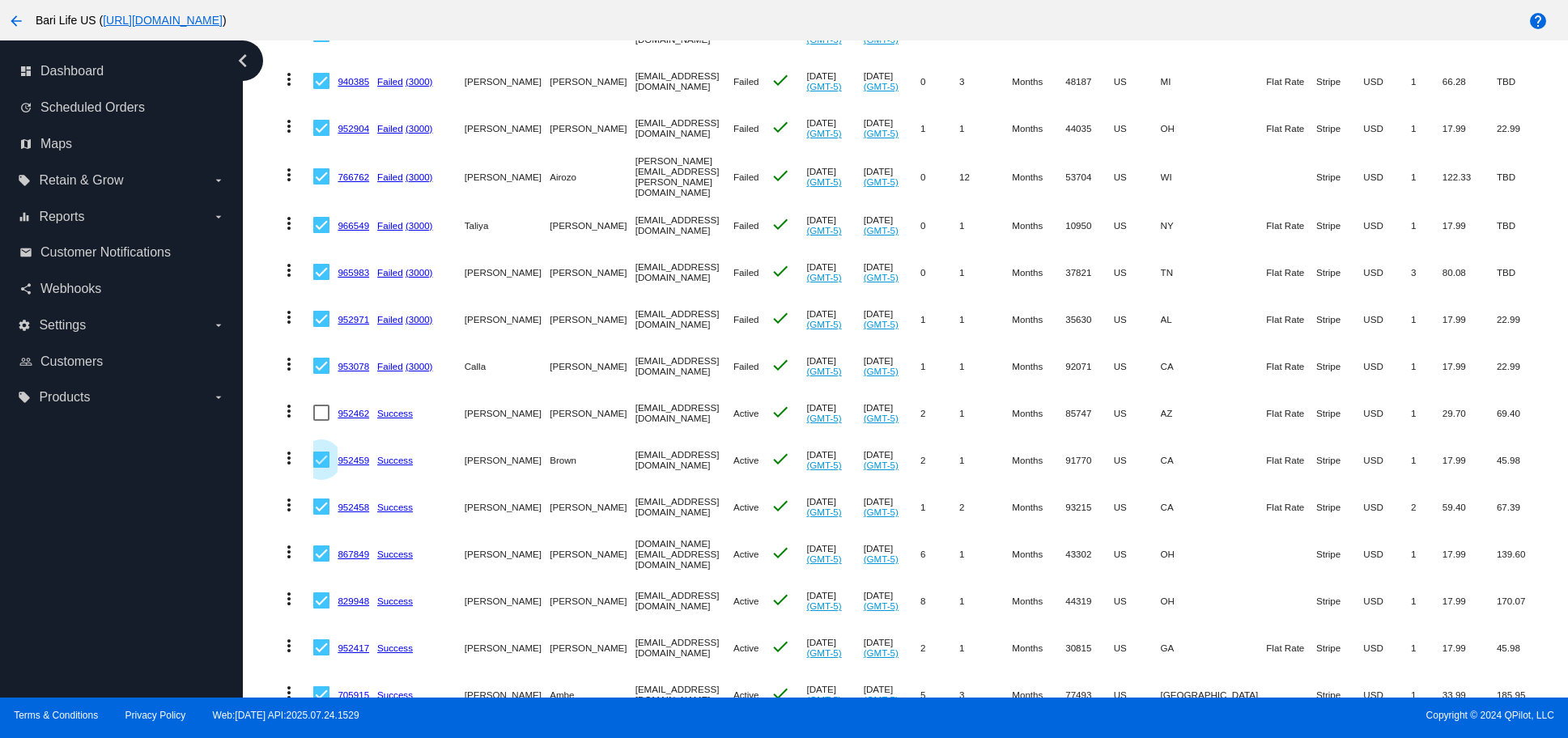 drag, startPoint x: 323, startPoint y: 445, endPoint x: 321, endPoint y: 468, distance: 23.086793 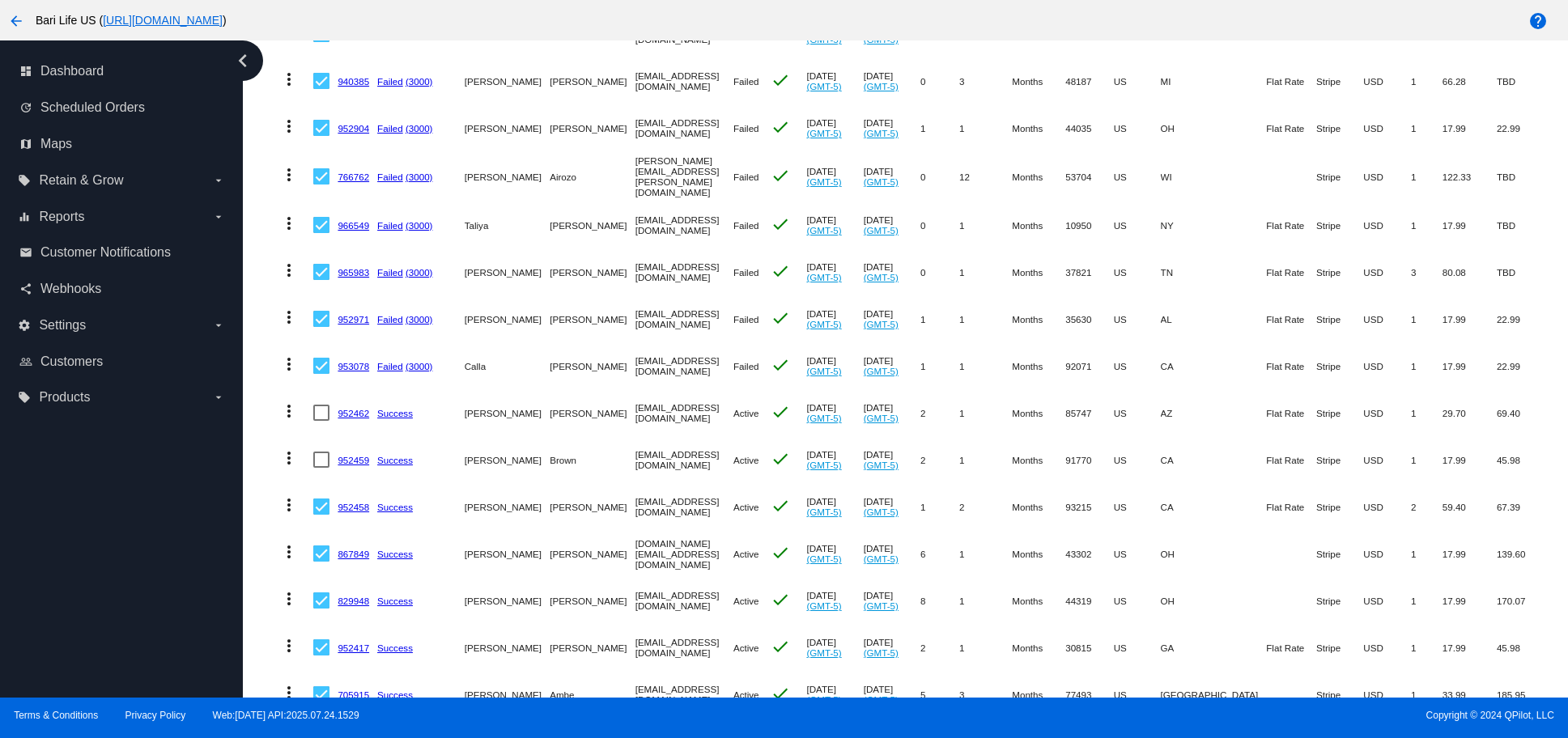 click at bounding box center (321, 507) 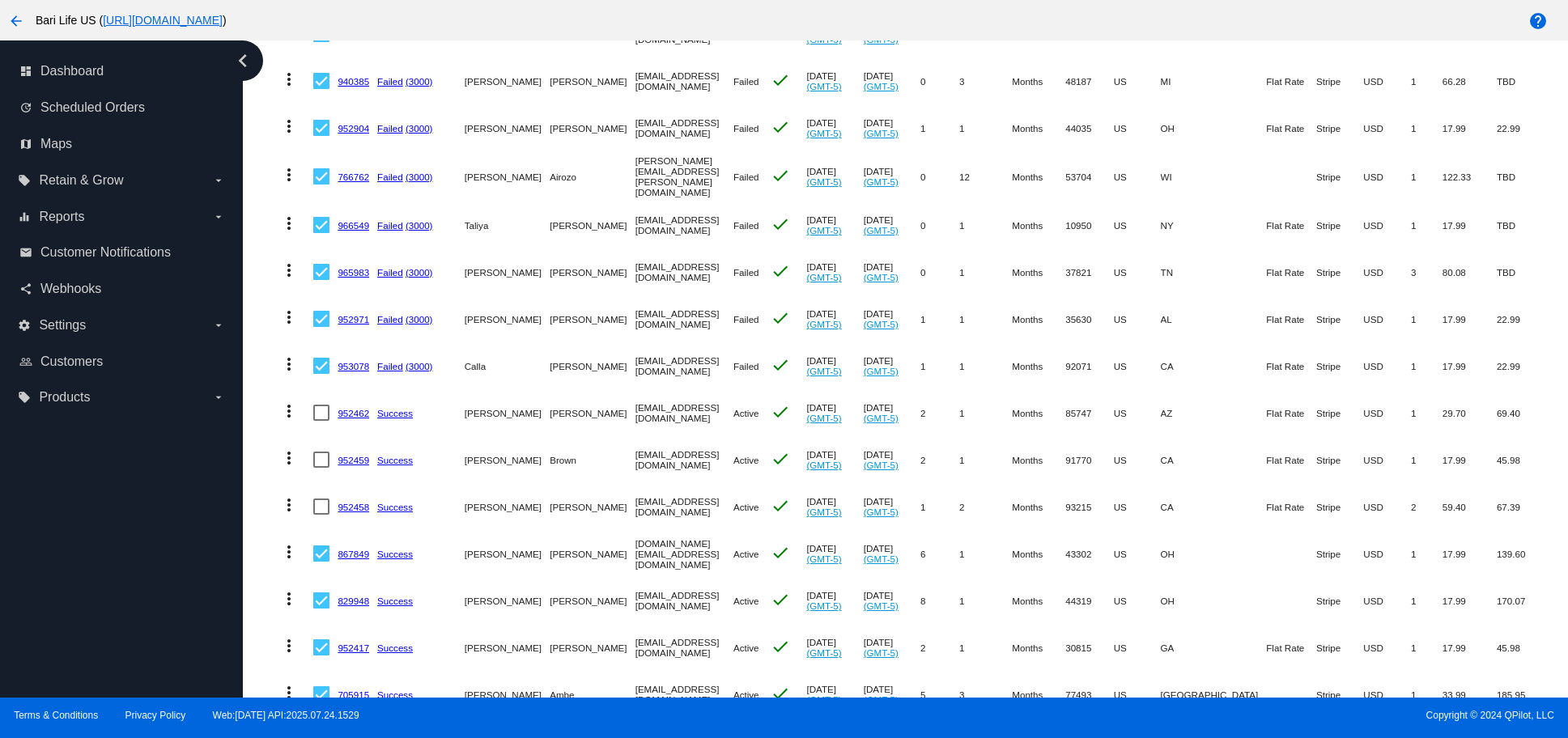 click at bounding box center [321, 554] 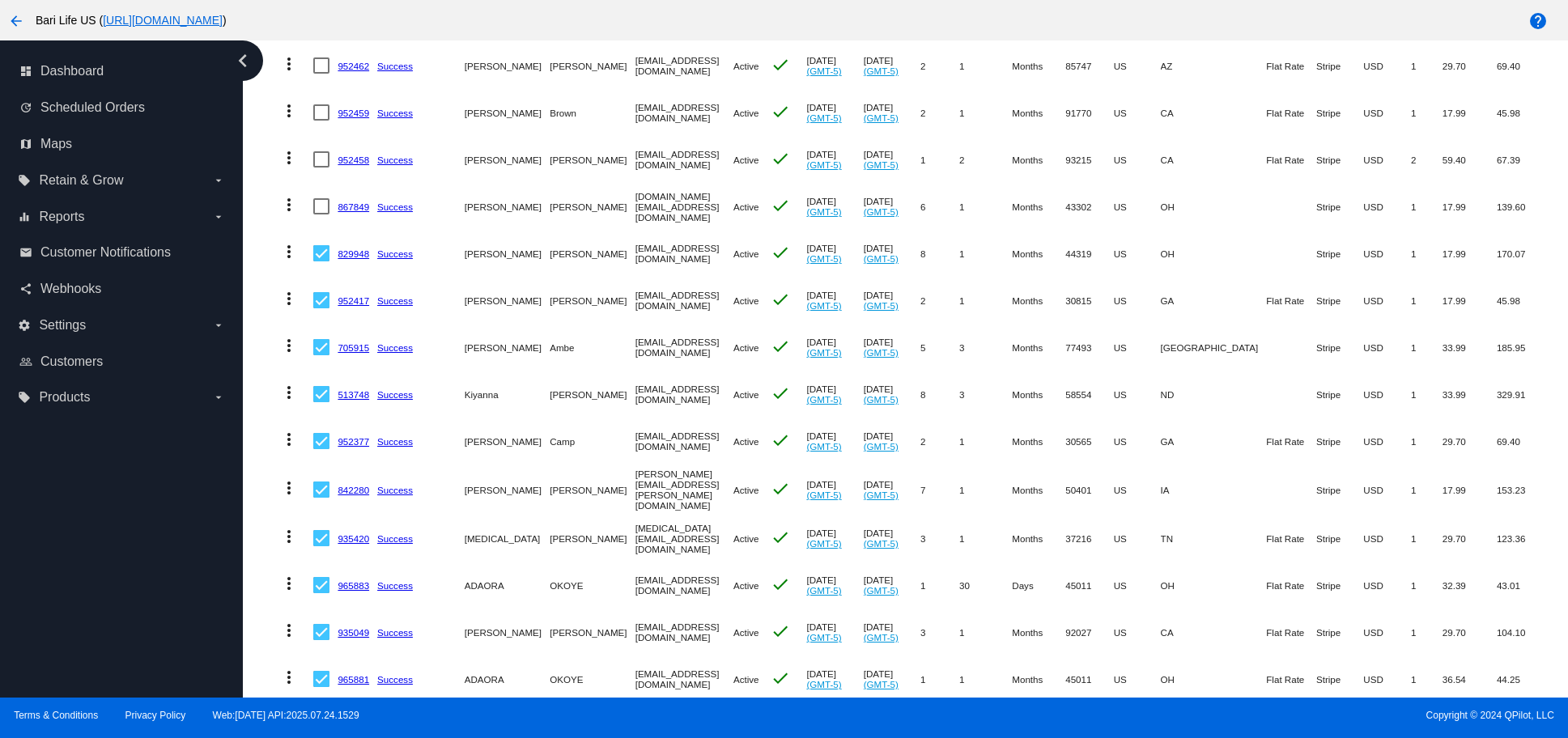 scroll, scrollTop: 4180, scrollLeft: 0, axis: vertical 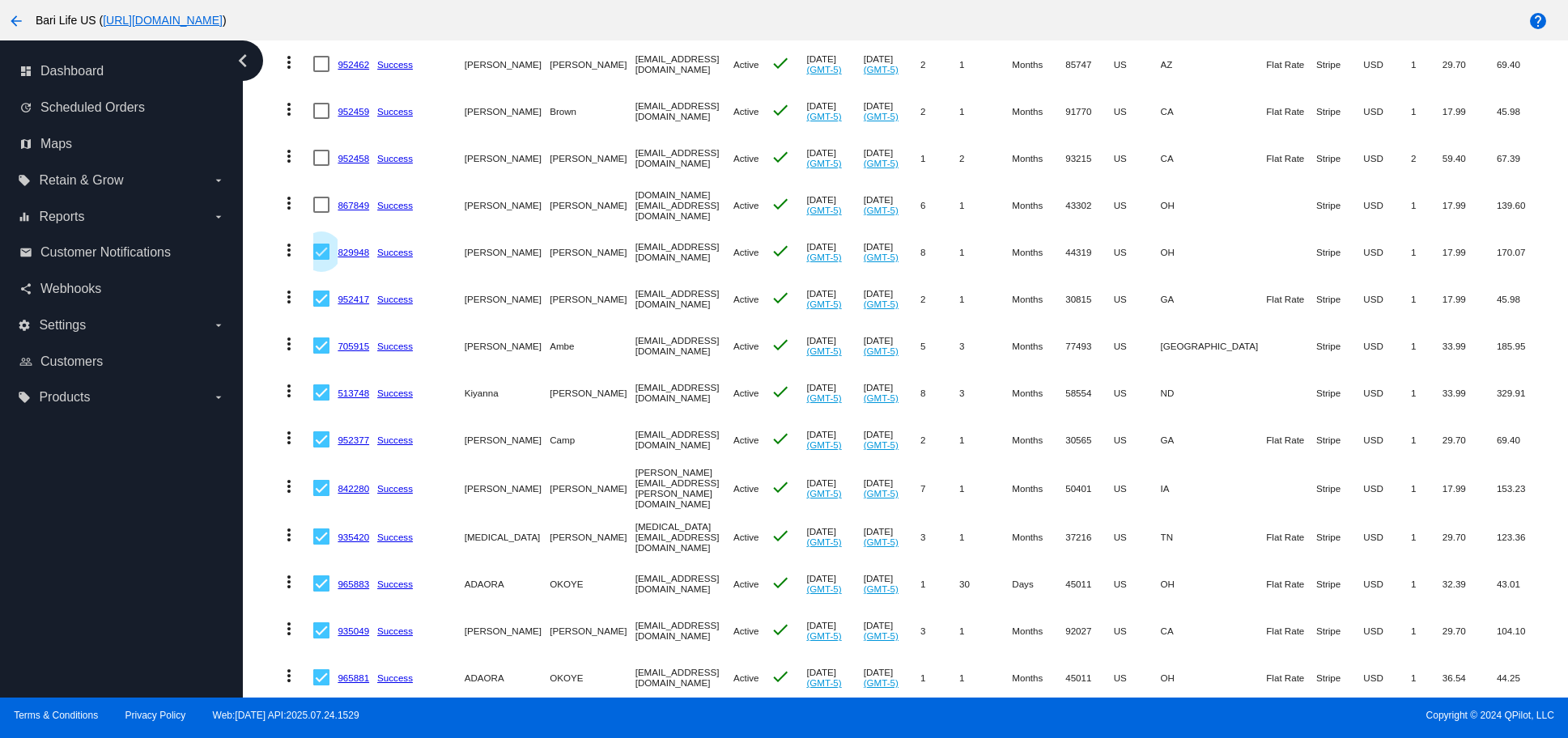 drag, startPoint x: 320, startPoint y: 244, endPoint x: 322, endPoint y: 292, distance: 48.04165 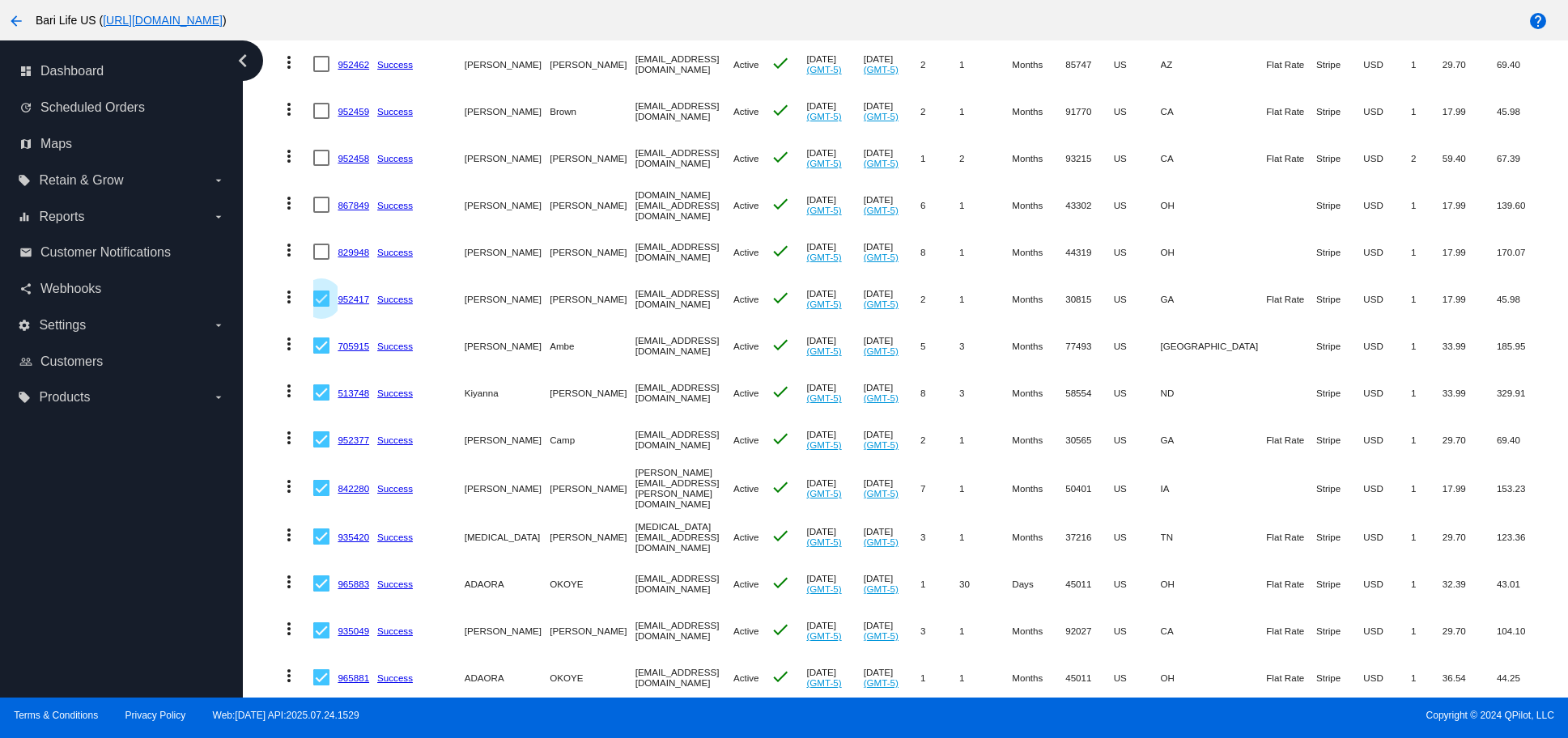 click at bounding box center (321, 299) 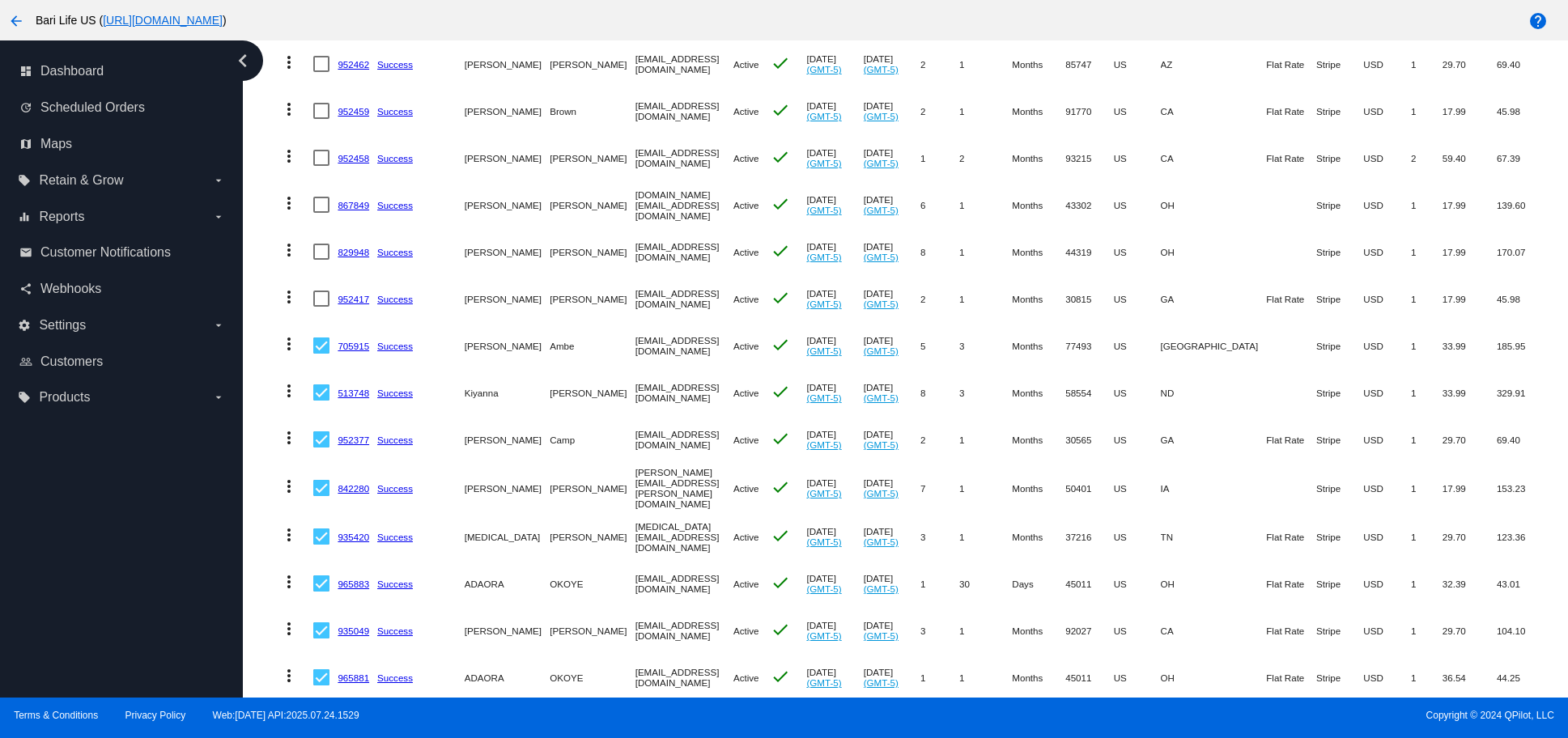 drag, startPoint x: 324, startPoint y: 336, endPoint x: 325, endPoint y: 349, distance: 13.038405 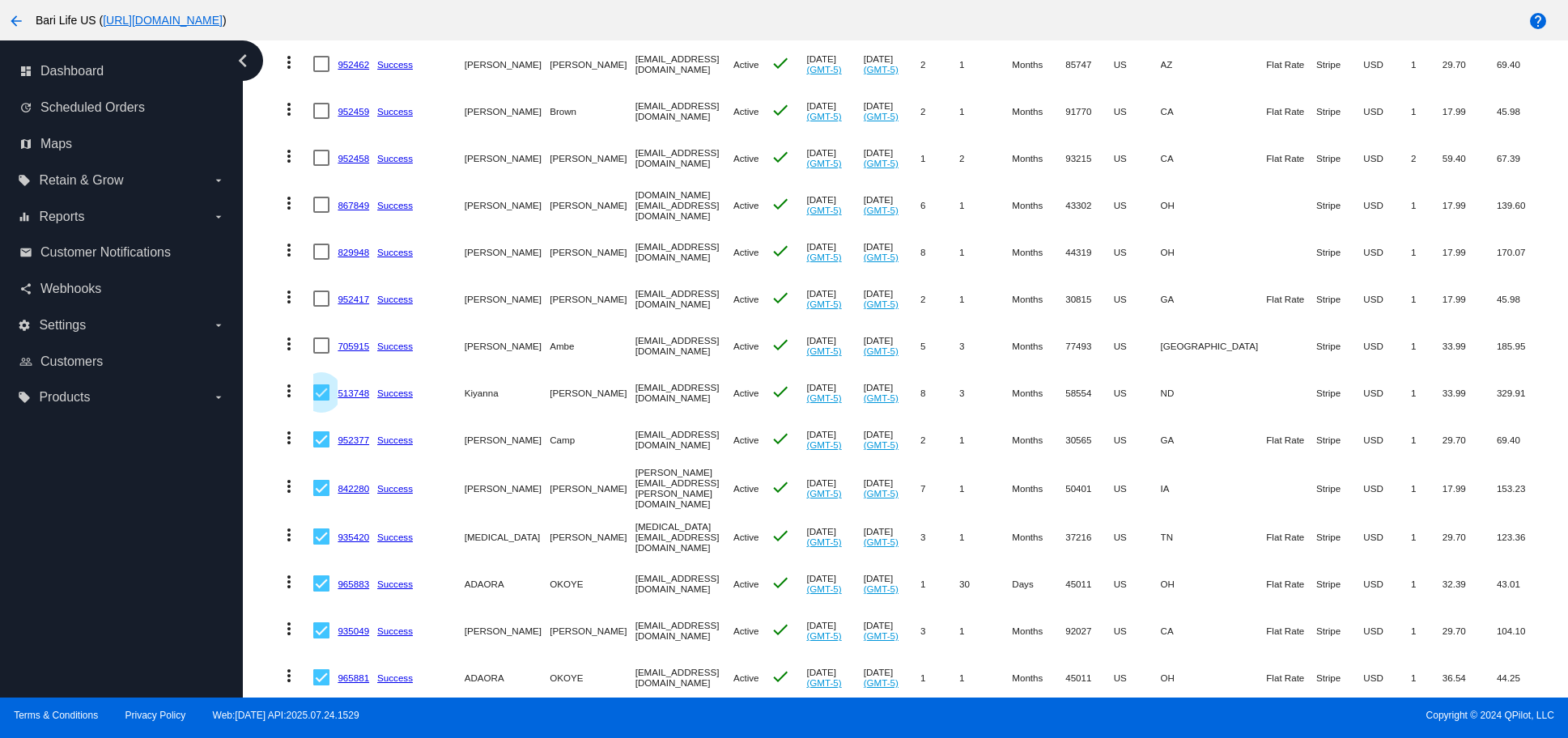 click at bounding box center [321, 392] 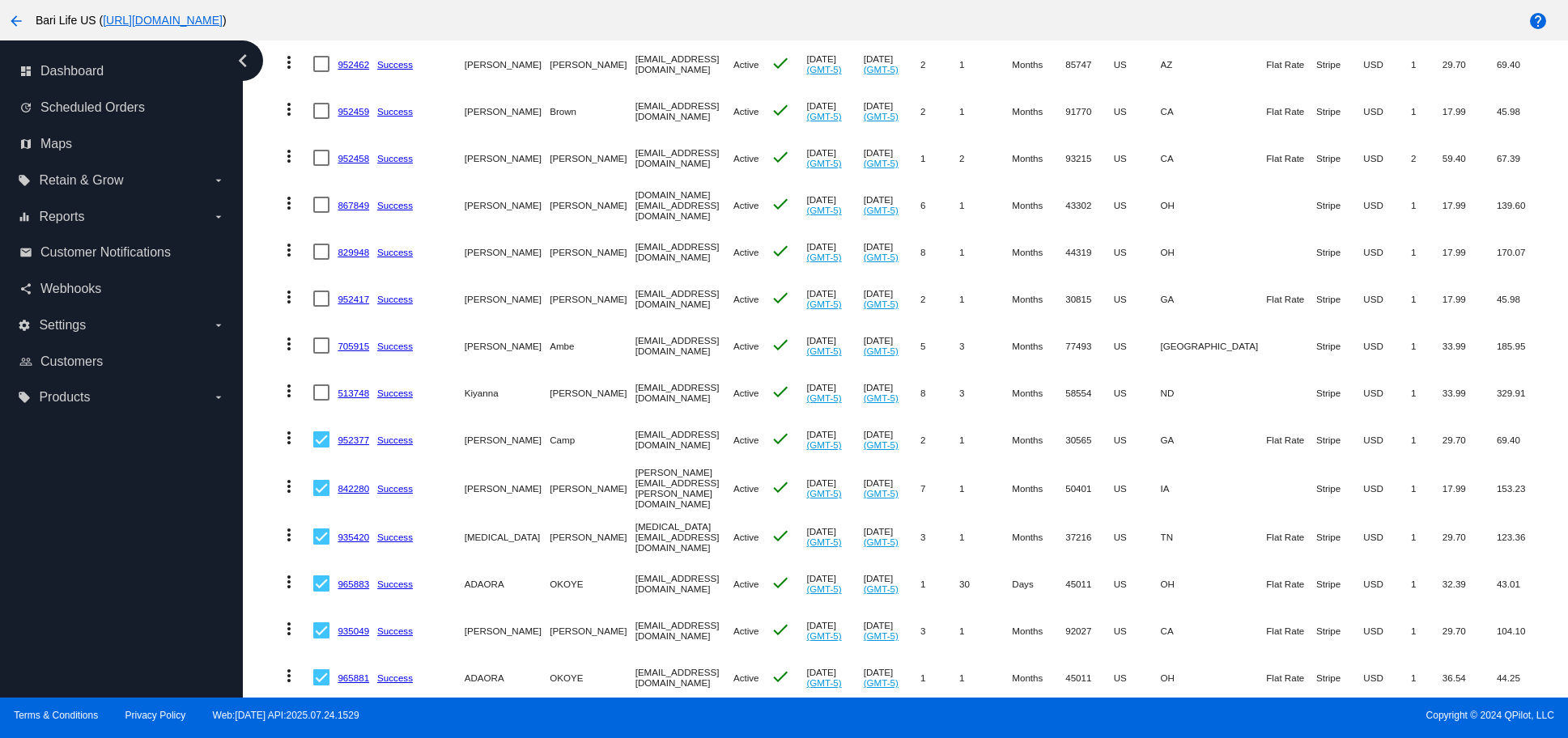 click at bounding box center [321, 439] 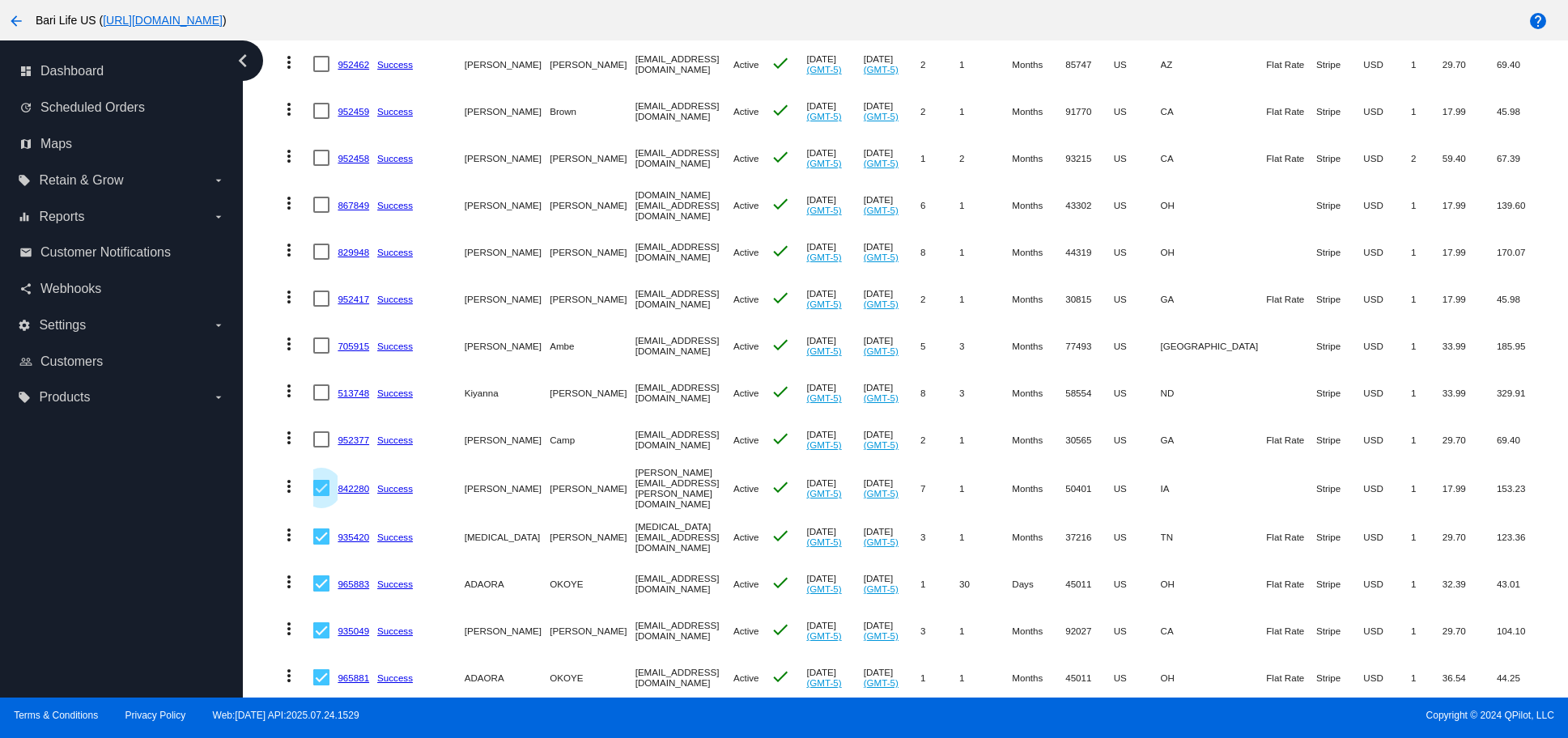 click at bounding box center [321, 488] 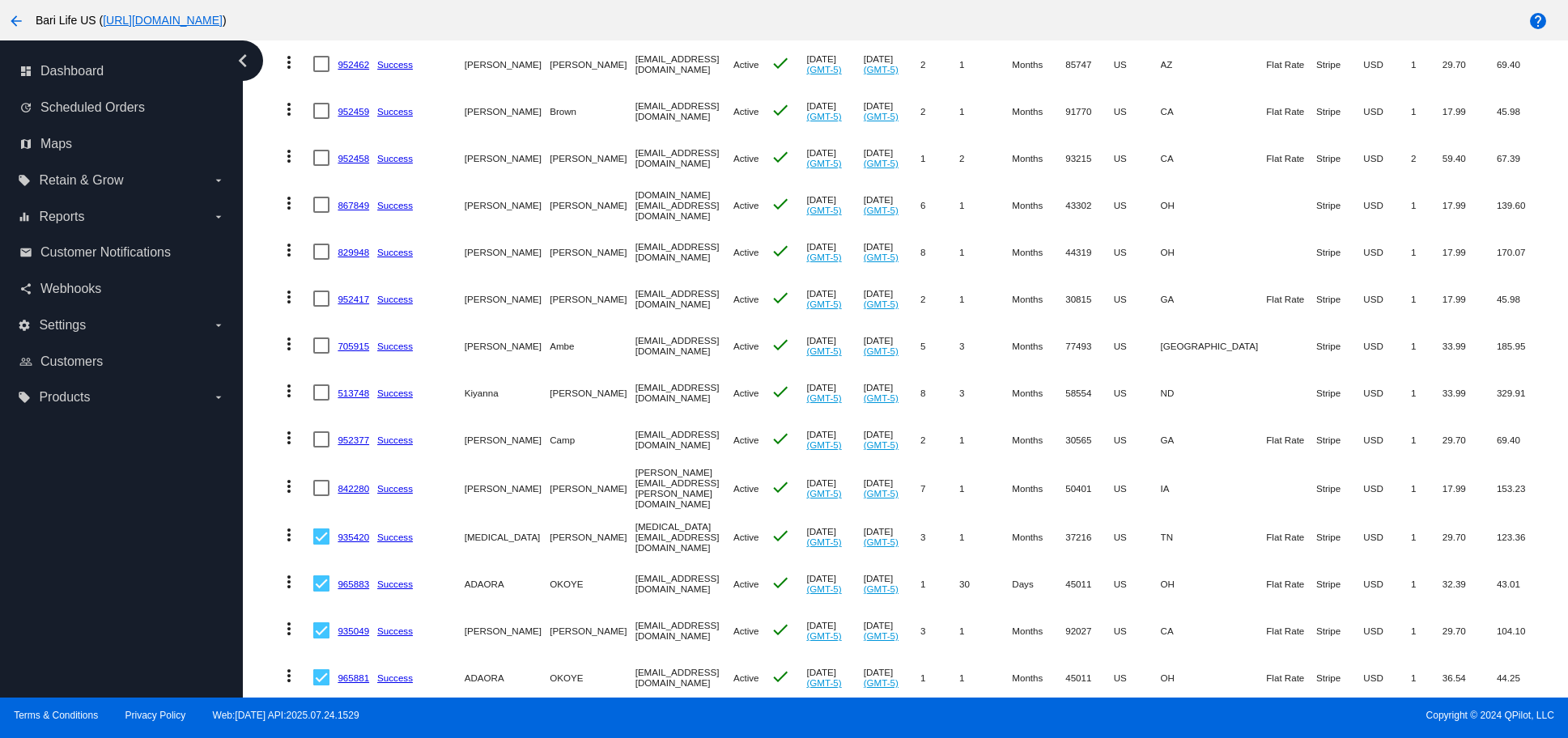 drag, startPoint x: 322, startPoint y: 524, endPoint x: 323, endPoint y: 541, distance: 17.029386 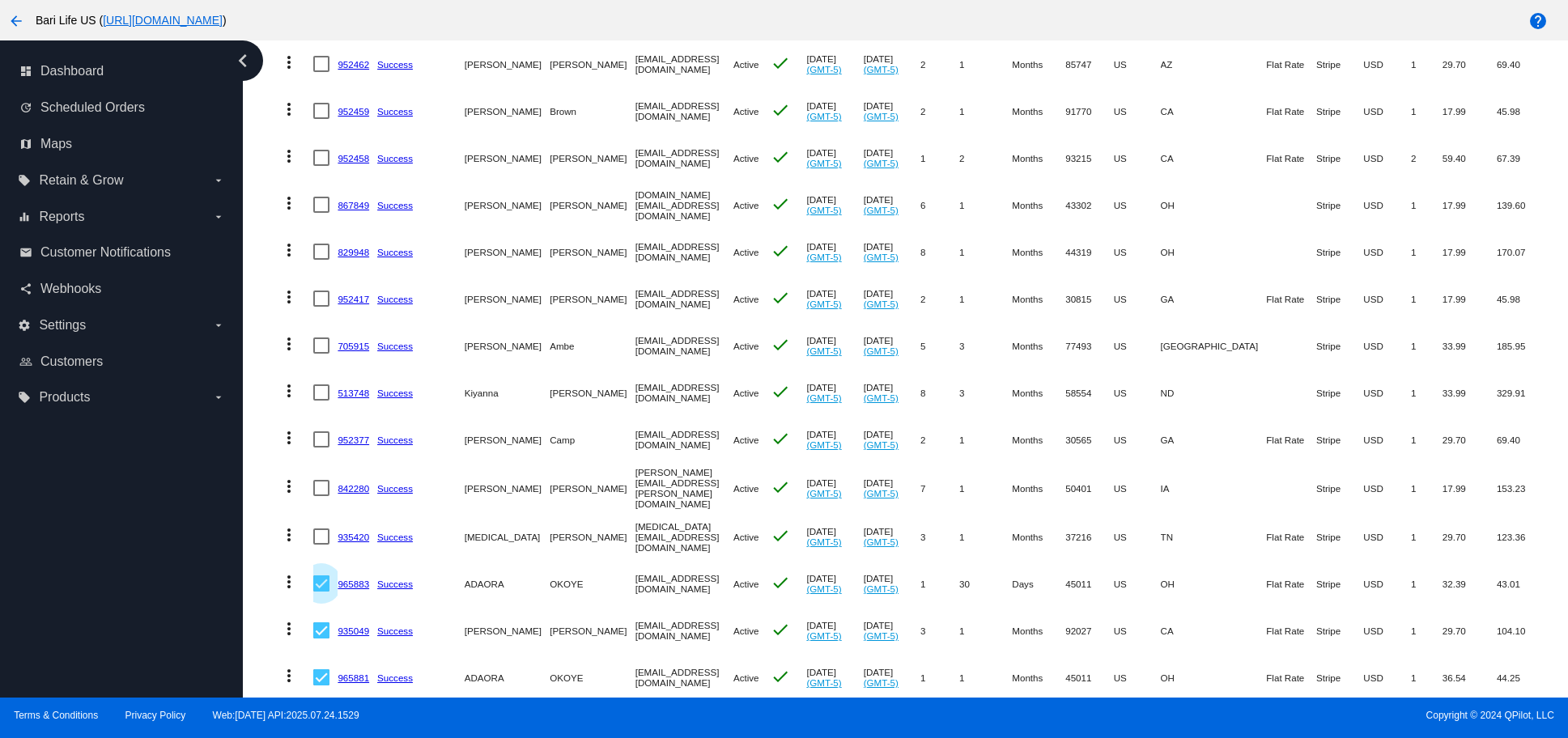 click at bounding box center (321, 583) 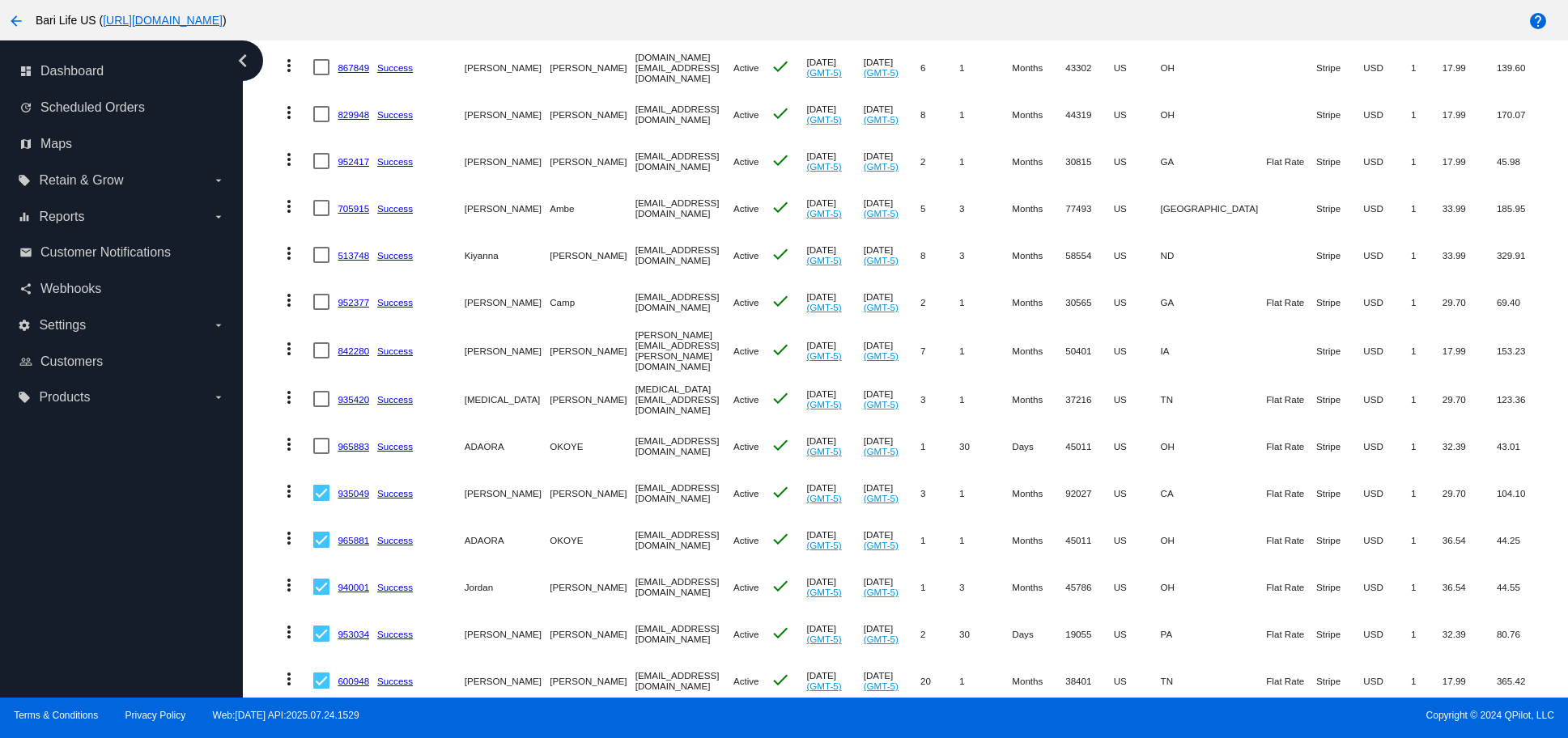 scroll, scrollTop: 4358, scrollLeft: 0, axis: vertical 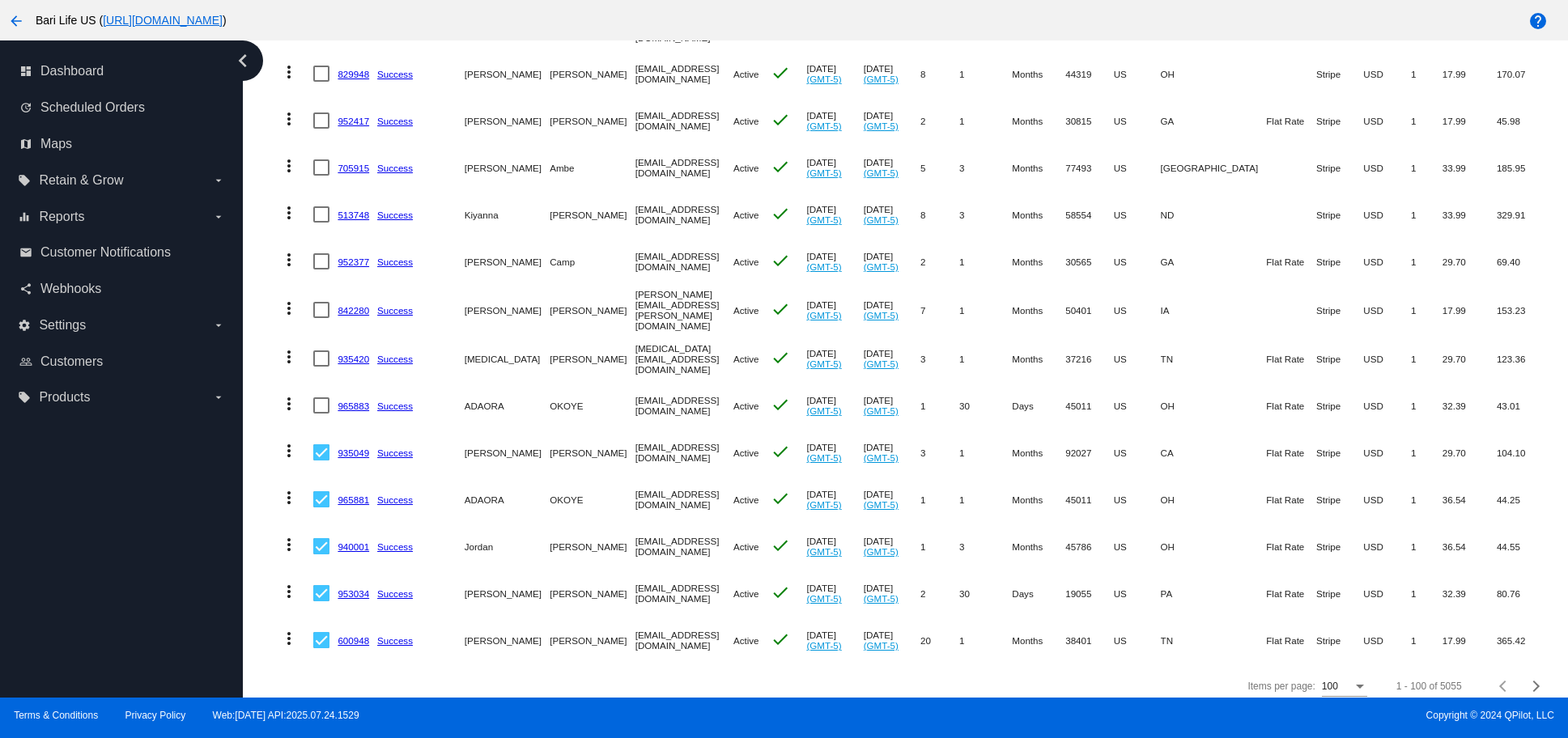 drag, startPoint x: 321, startPoint y: 436, endPoint x: 321, endPoint y: 460, distance: 24 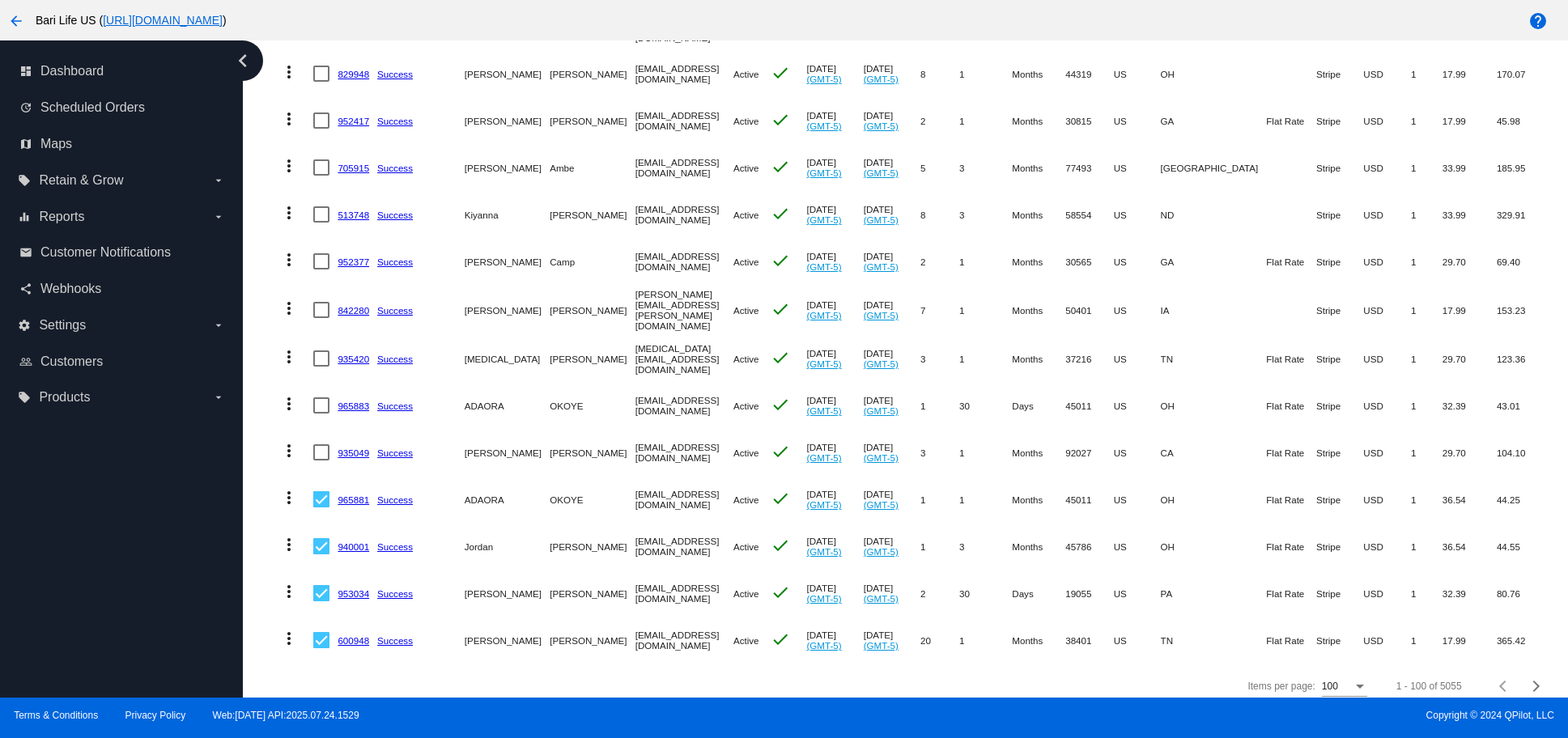 click at bounding box center [321, 499] 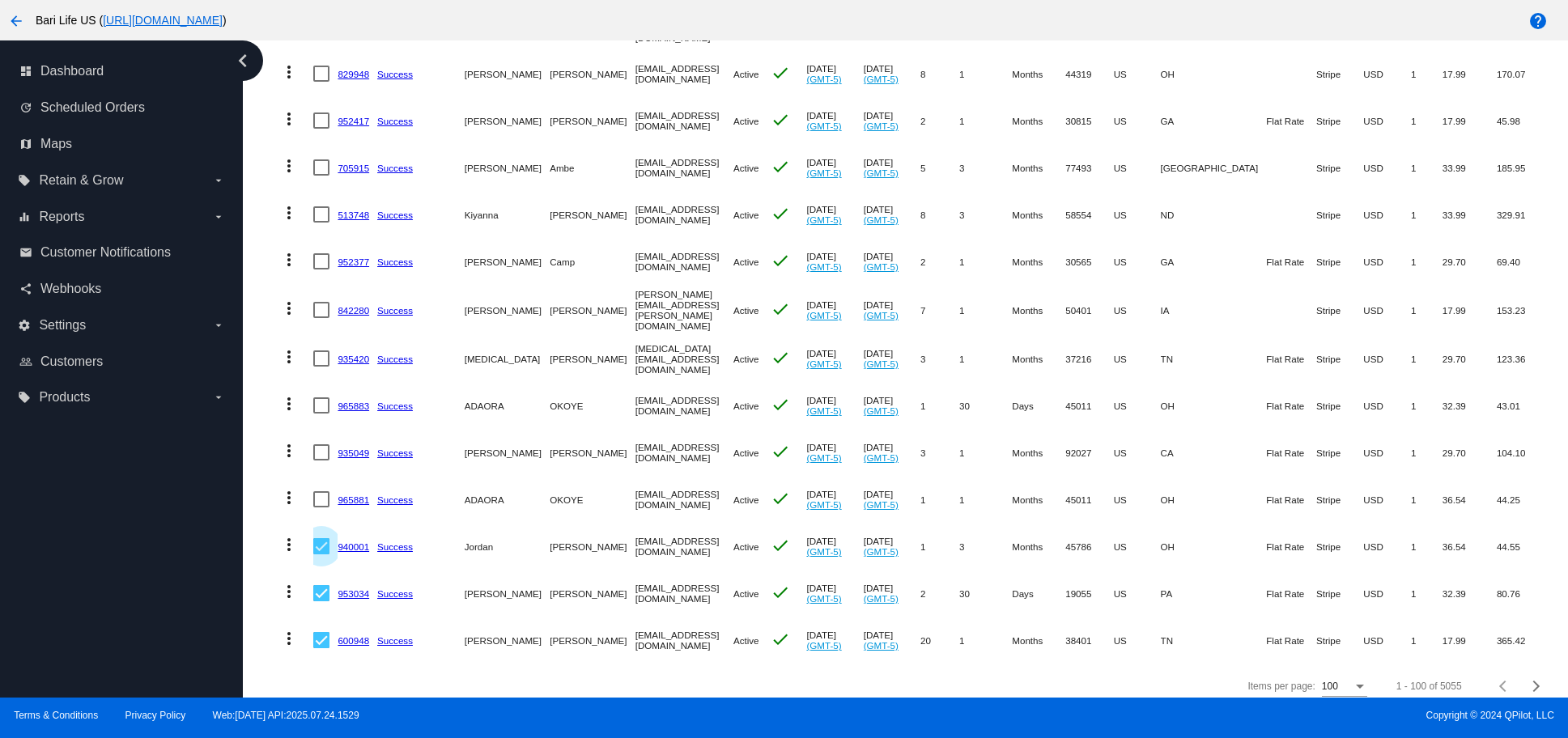 click at bounding box center [321, 546] 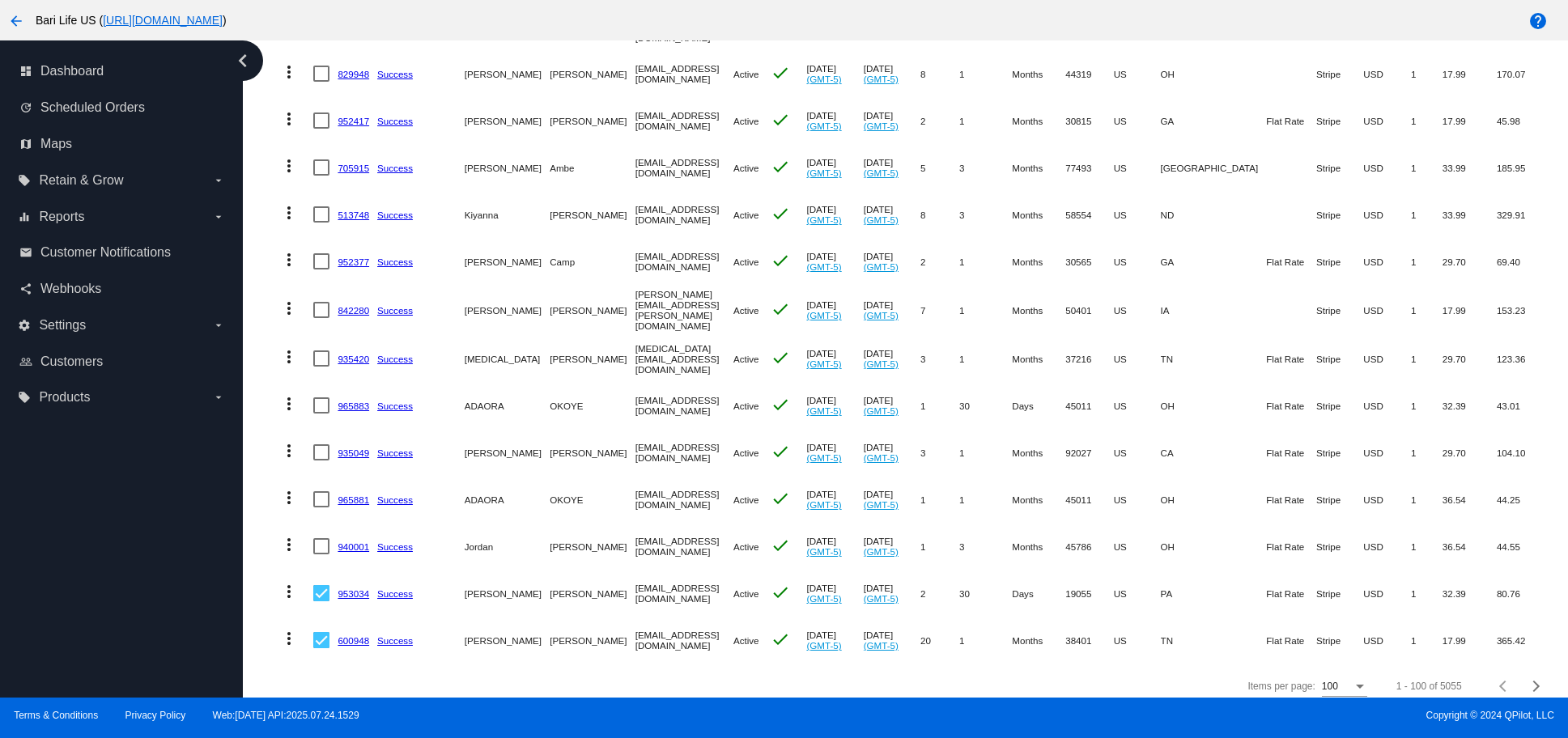 click at bounding box center (321, 593) 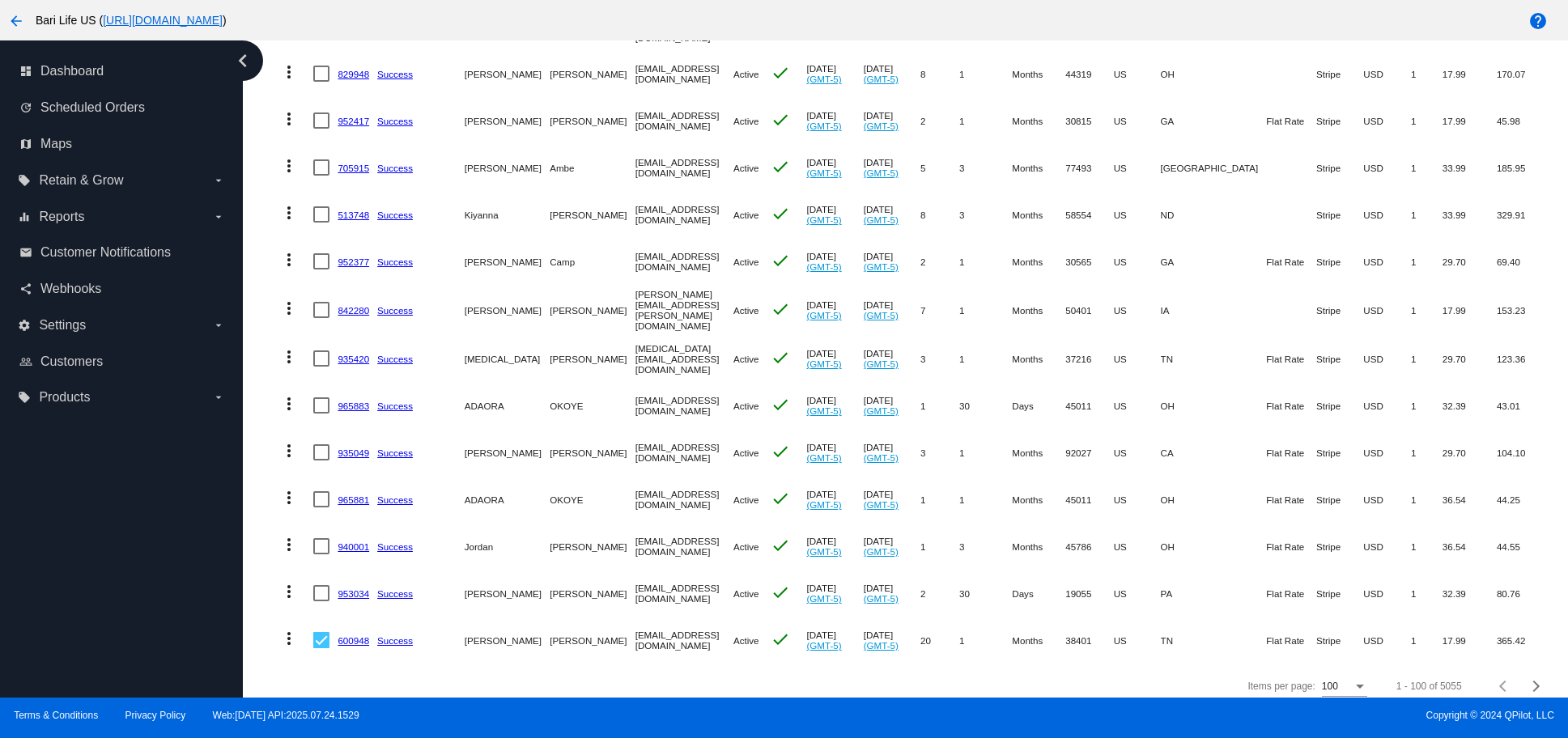 click at bounding box center (321, 640) 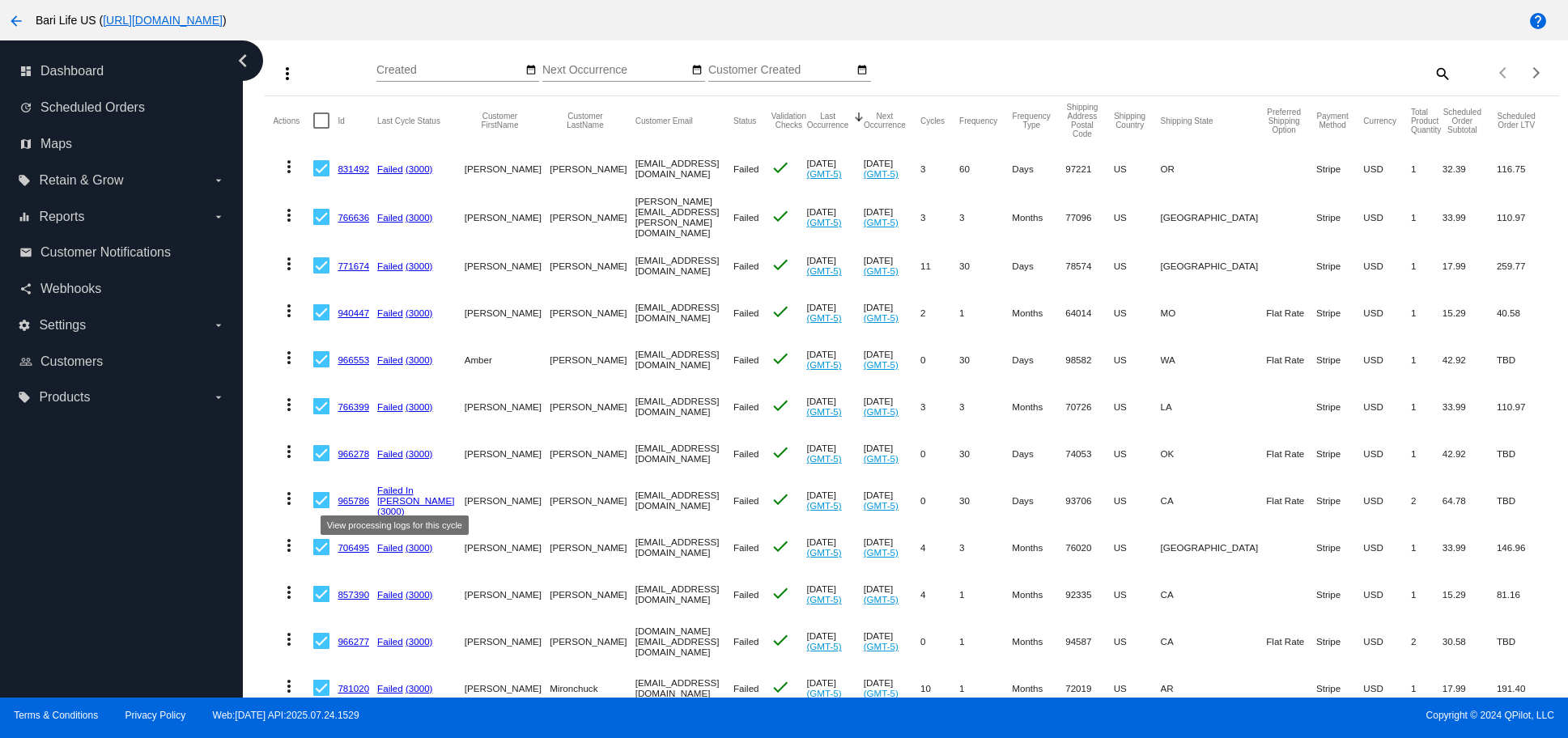 scroll, scrollTop: 0, scrollLeft: 0, axis: both 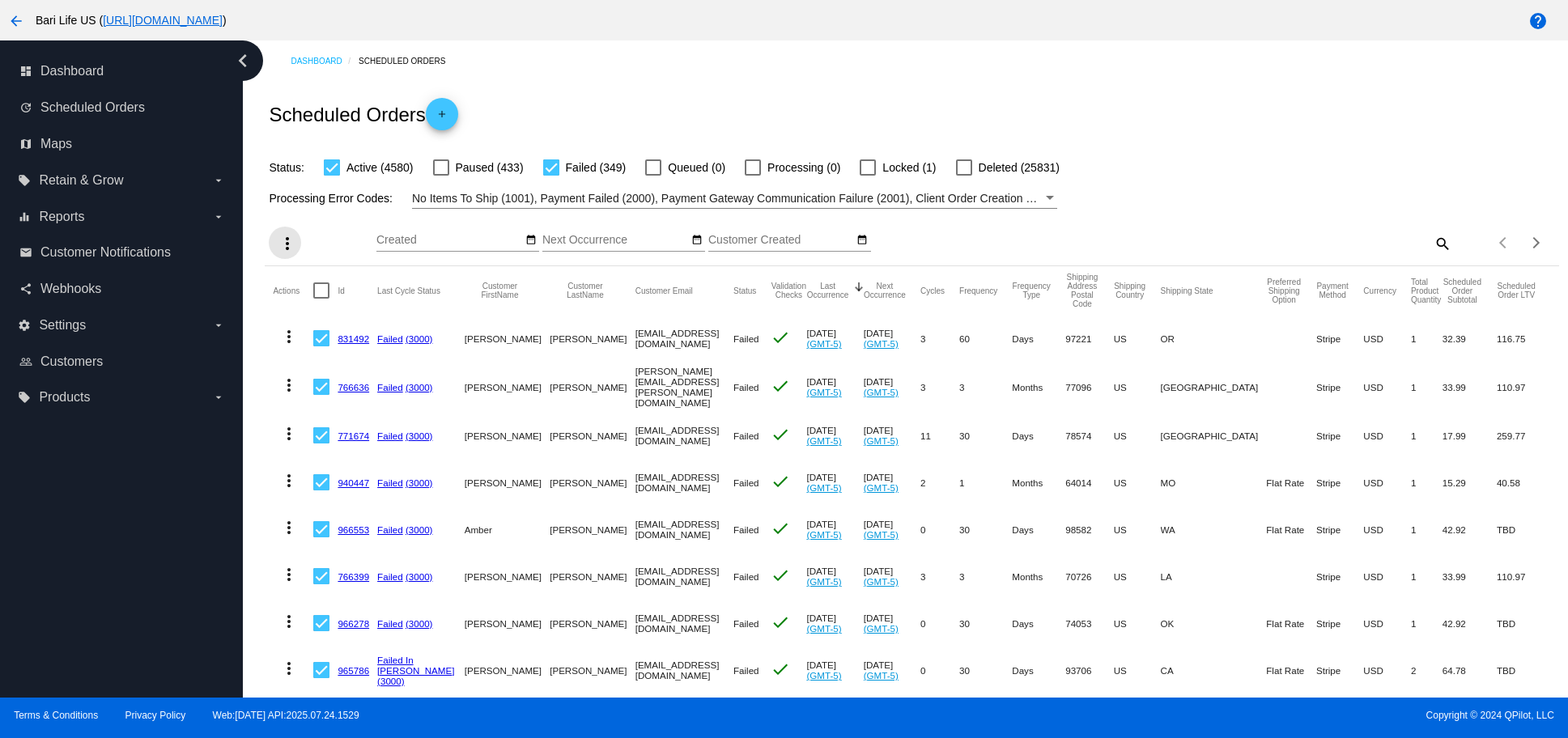 click on "more_vert" at bounding box center [287, 244] 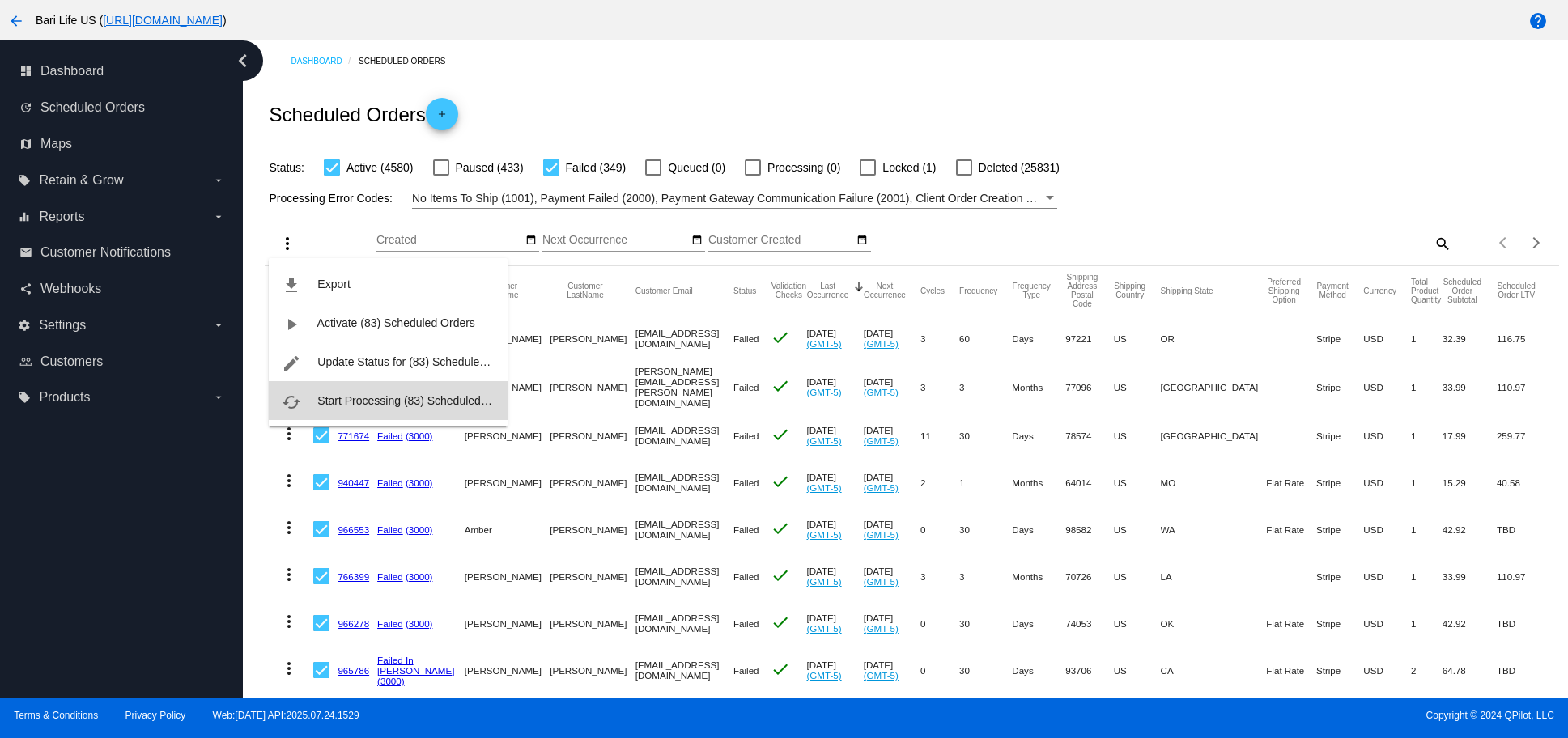 click on "Start Processing (83) Scheduled Orders" at bounding box center (418, 401) 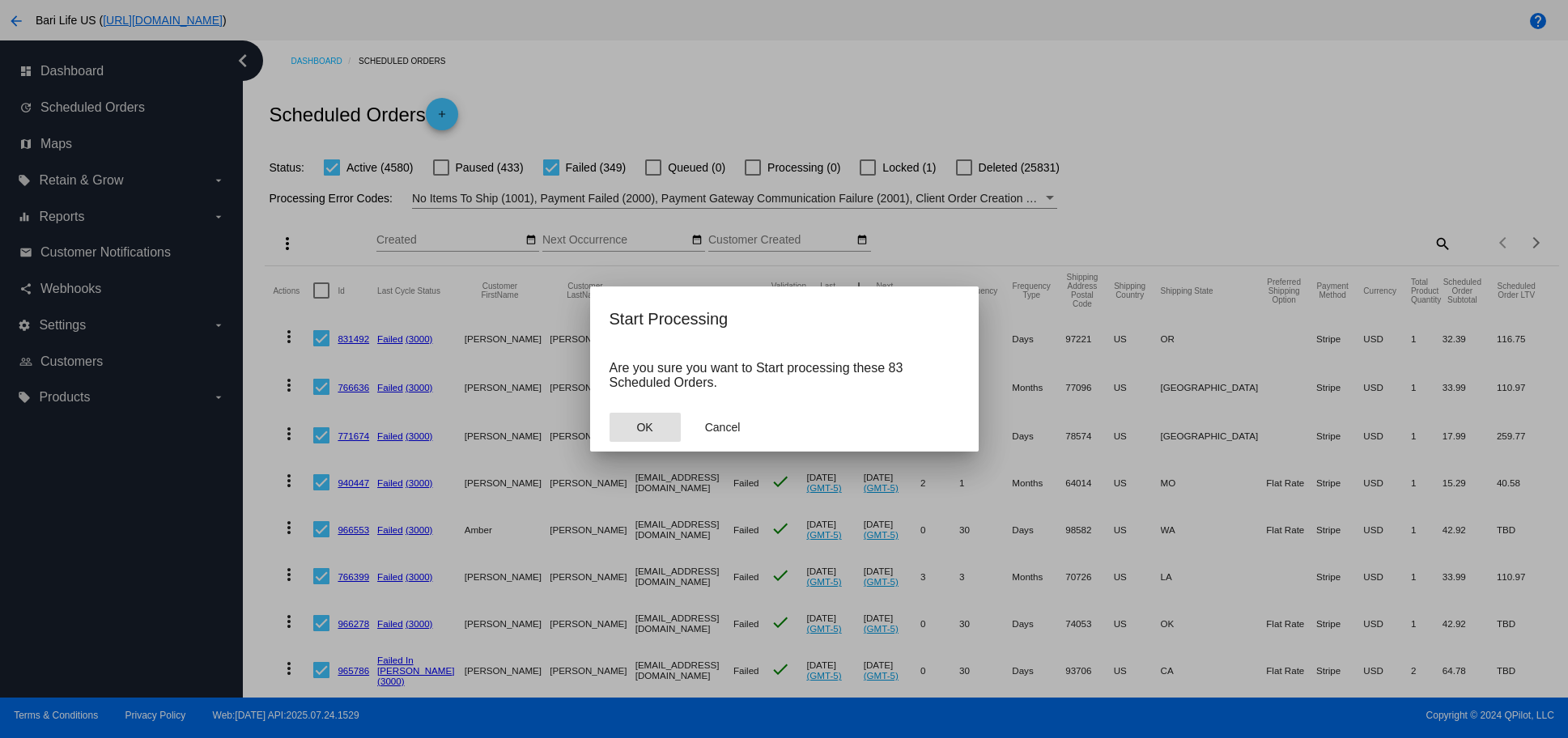 click on "OK" 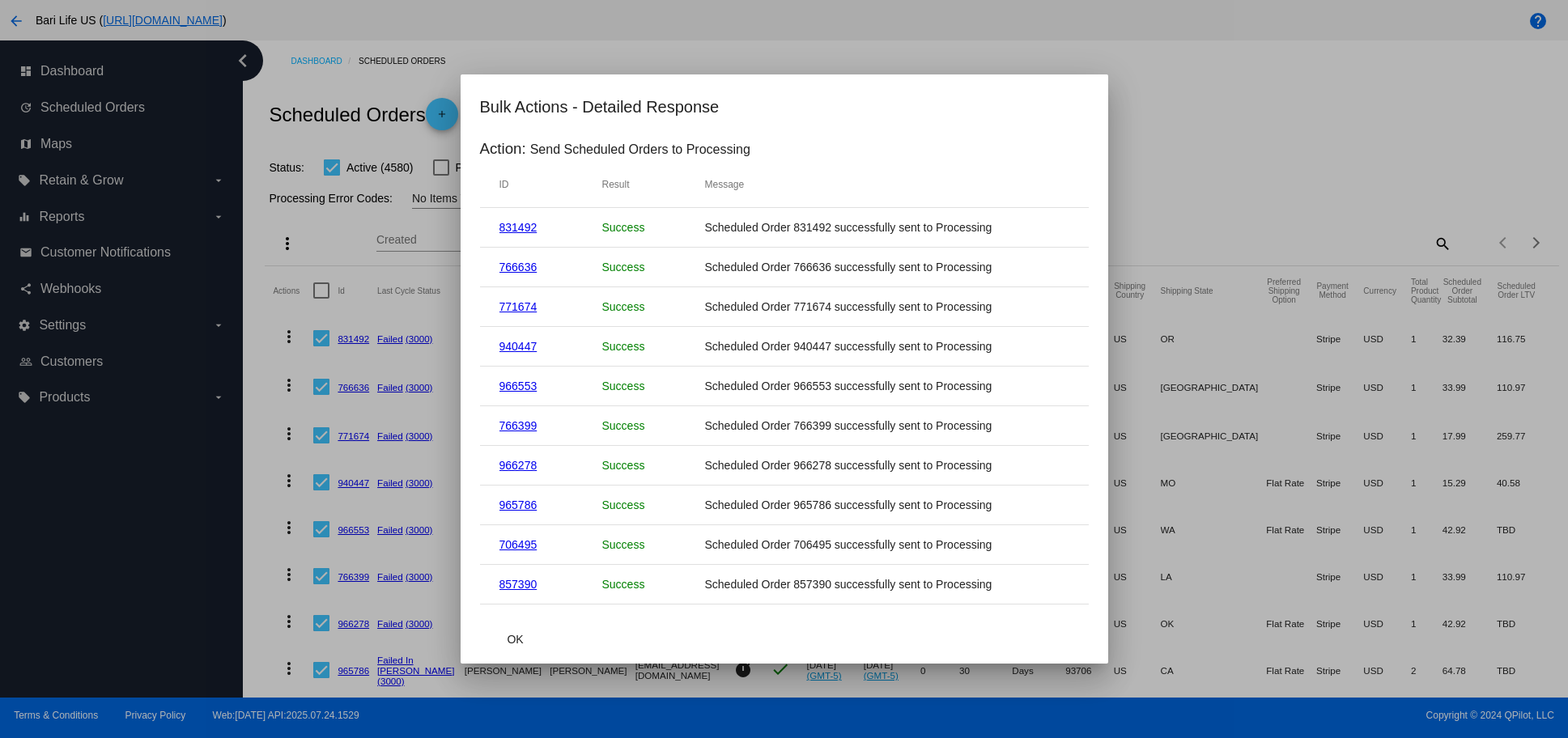 click at bounding box center [784, 369] 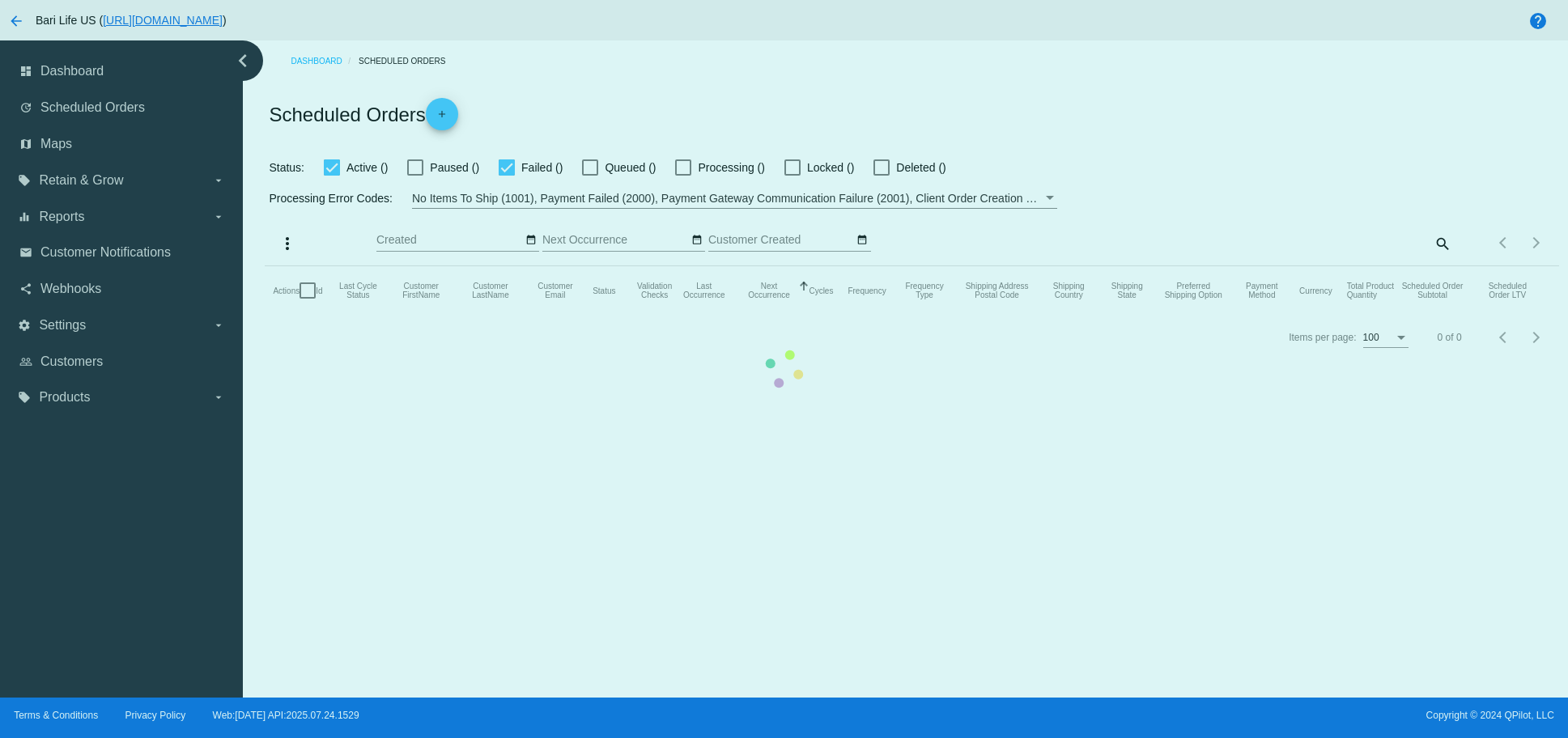 scroll, scrollTop: 0, scrollLeft: 0, axis: both 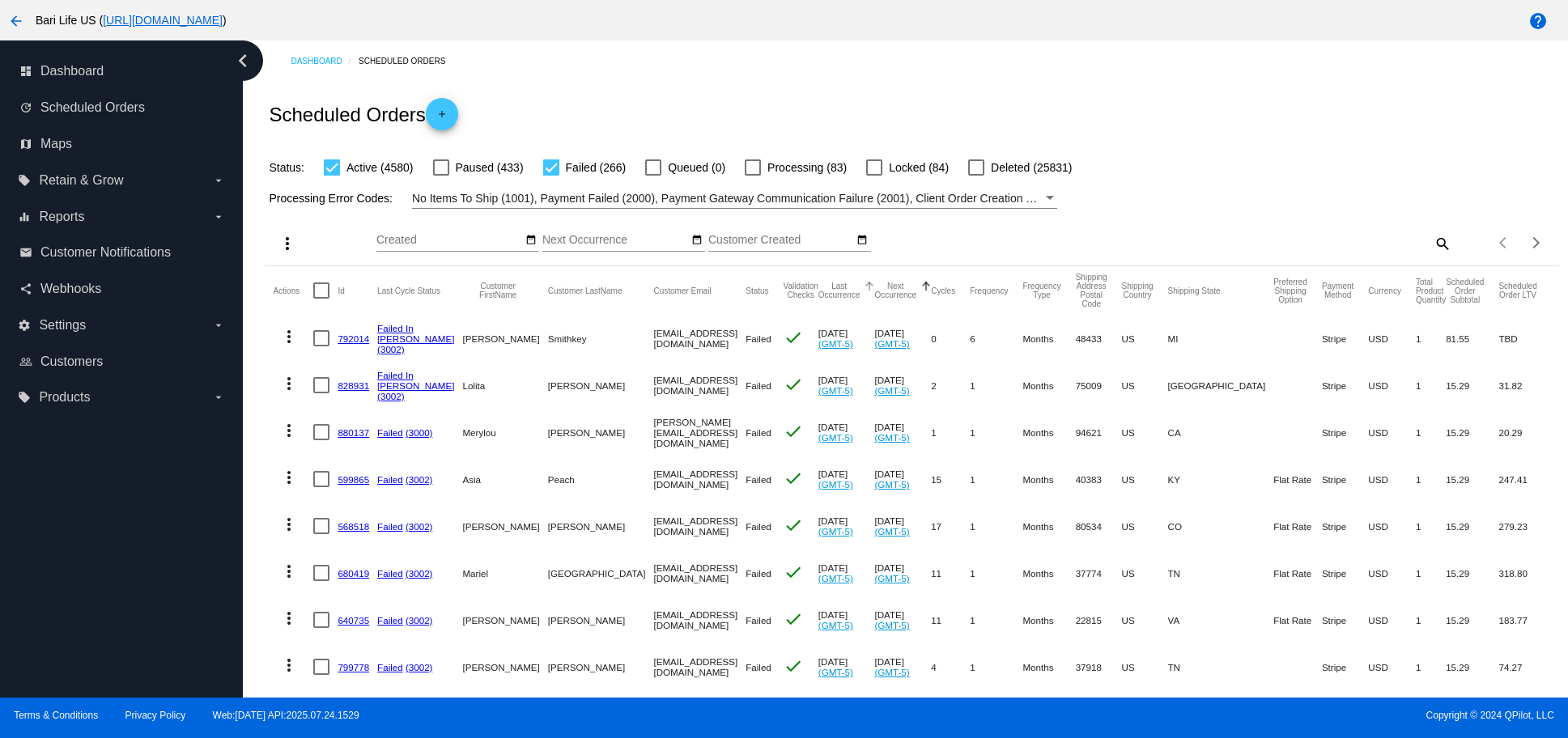 click on "Last Occurrence" 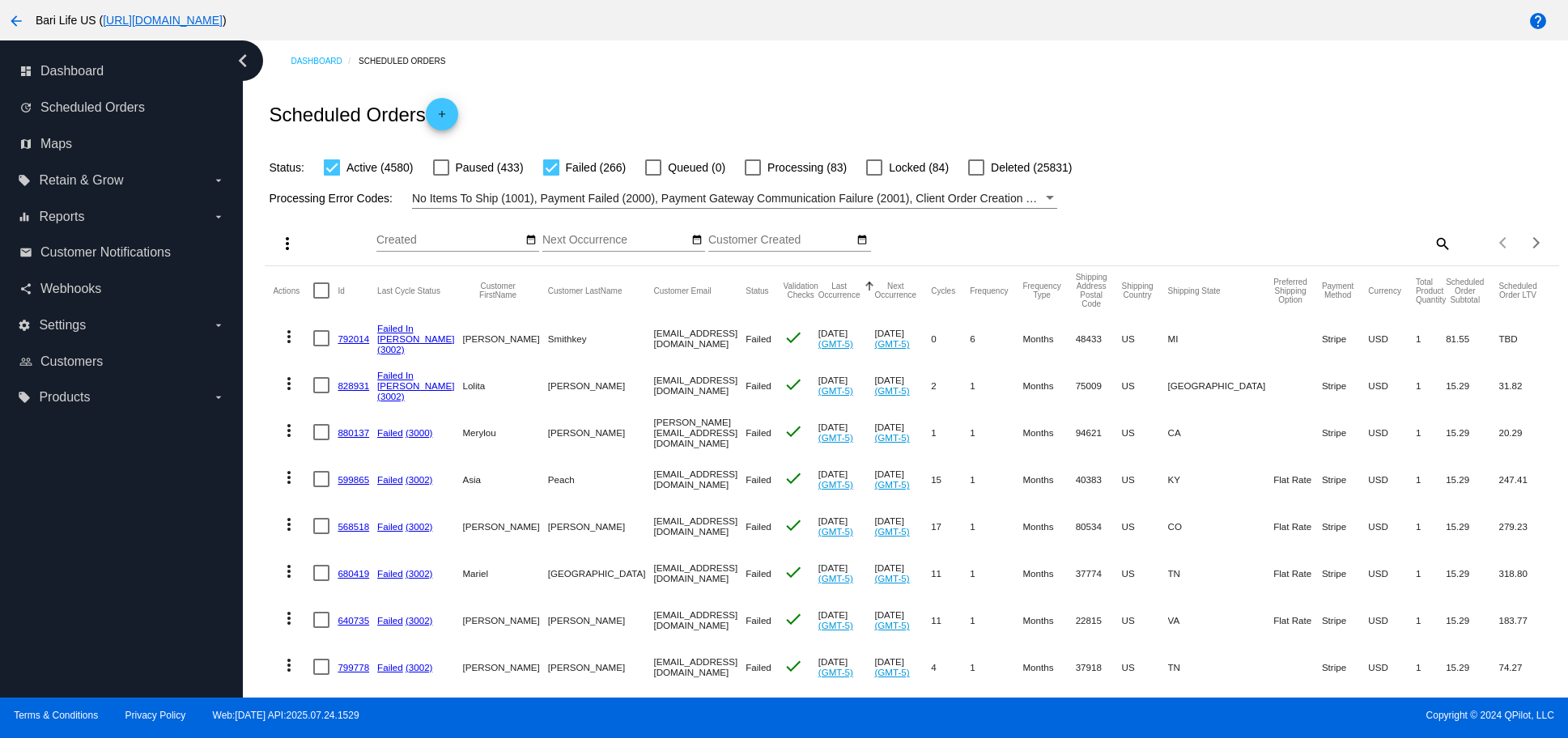click on "Actions
Id   Last Cycle Status   Customer FirstName   Customer LastName   Customer Email   Status   Validation Checks   Last Occurrence   Sorted by LastOccurrenceUtc ascending  Next Occurrence   Cycles   Frequency   Frequency Type   Shipping Address Postal Code
Shipping Country
Shipping State
Preferred Shipping Option
Payment Method   Currency   Total Product Quantity   Scheduled Order Subtotal
Scheduled Order LTV
more_vert
792014
Failed In Dunning
(3002)
Lawrence
Smithkey
redhorses@hotmail.com
Failed
check
Apr 29 2025
(GMT-5)
Mar 14 2025
(GMT-5)
0  6  Months  48433  US  MI    Stripe  USD  1  81.55  TBD
more_vert" 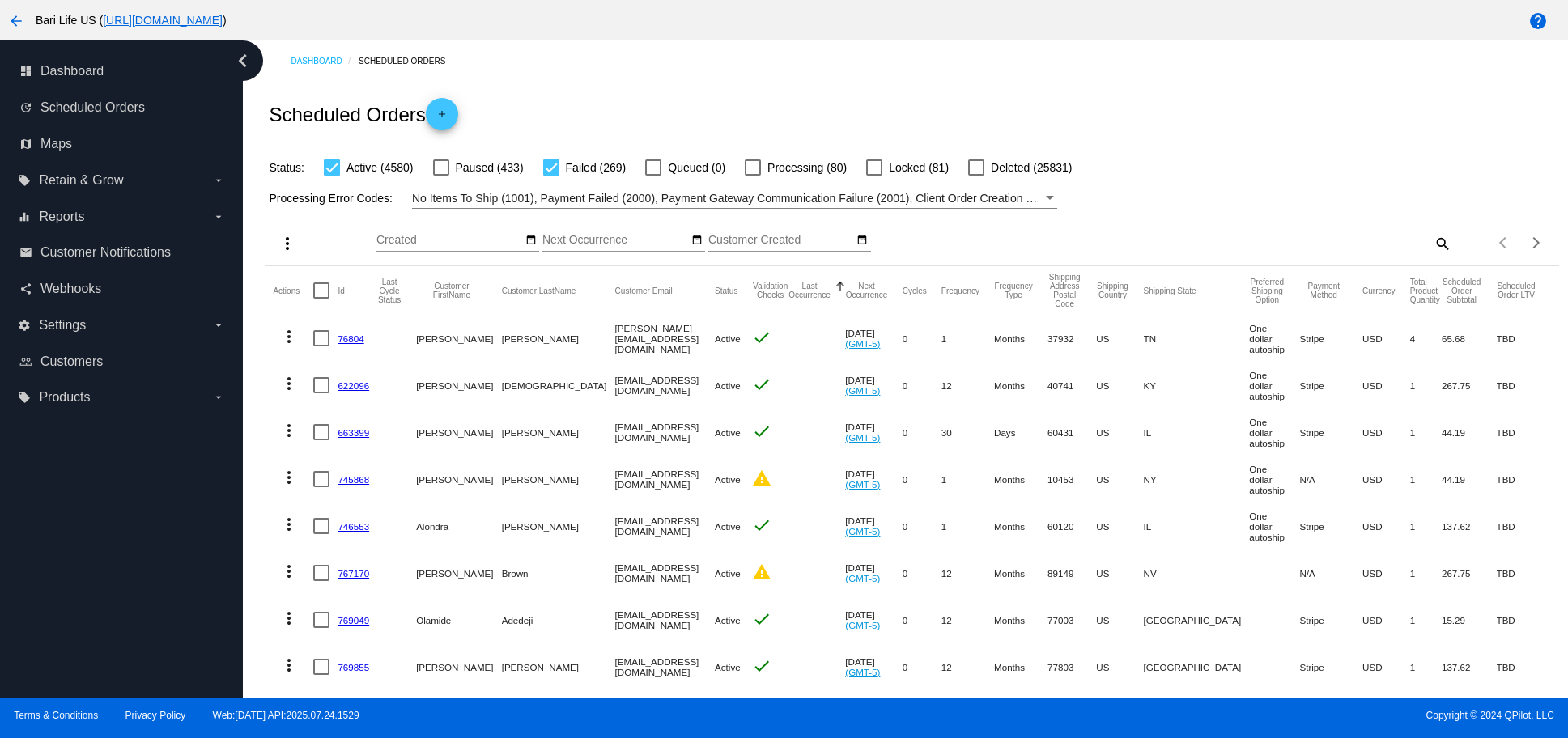 click on "Last Occurrence" 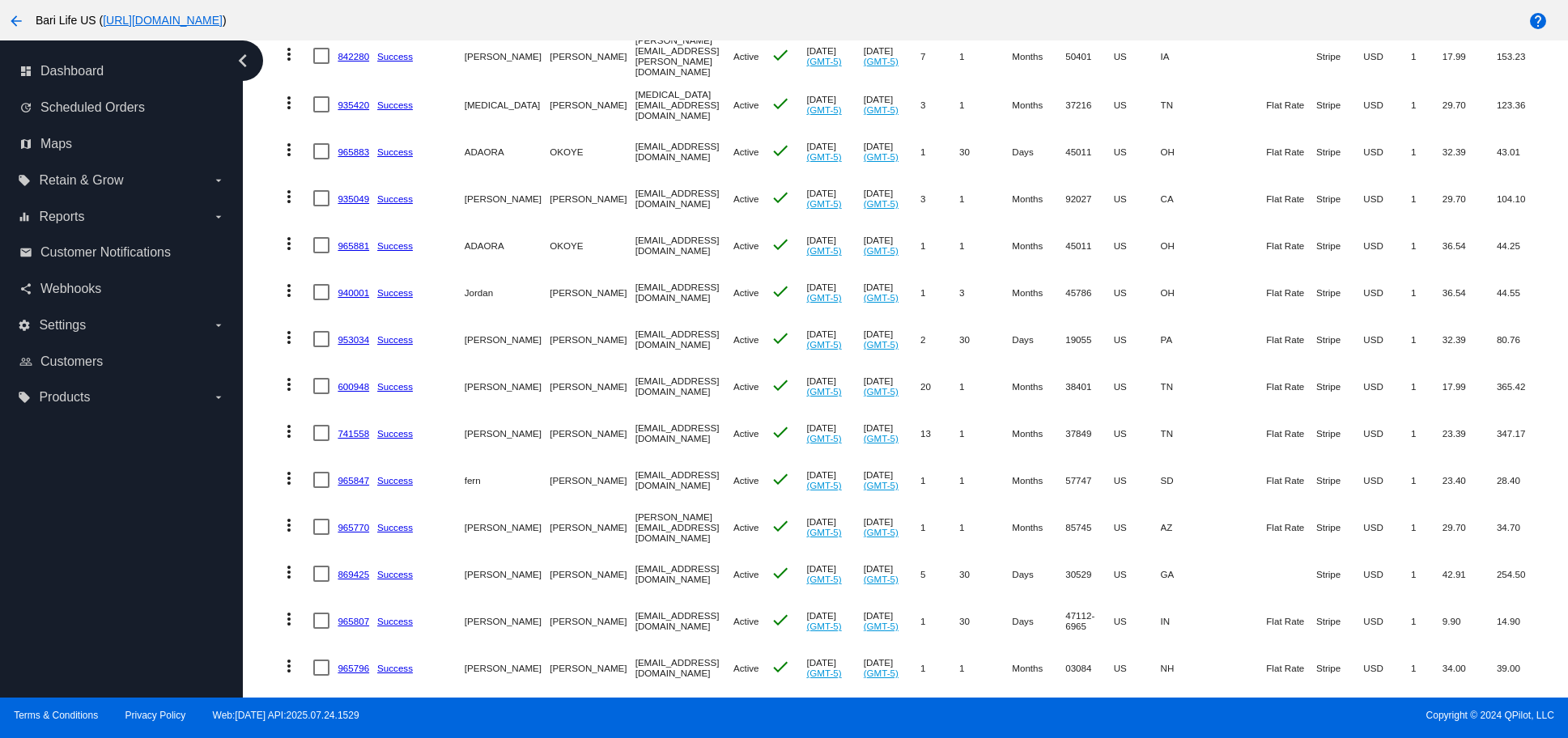 scroll, scrollTop: 0, scrollLeft: 0, axis: both 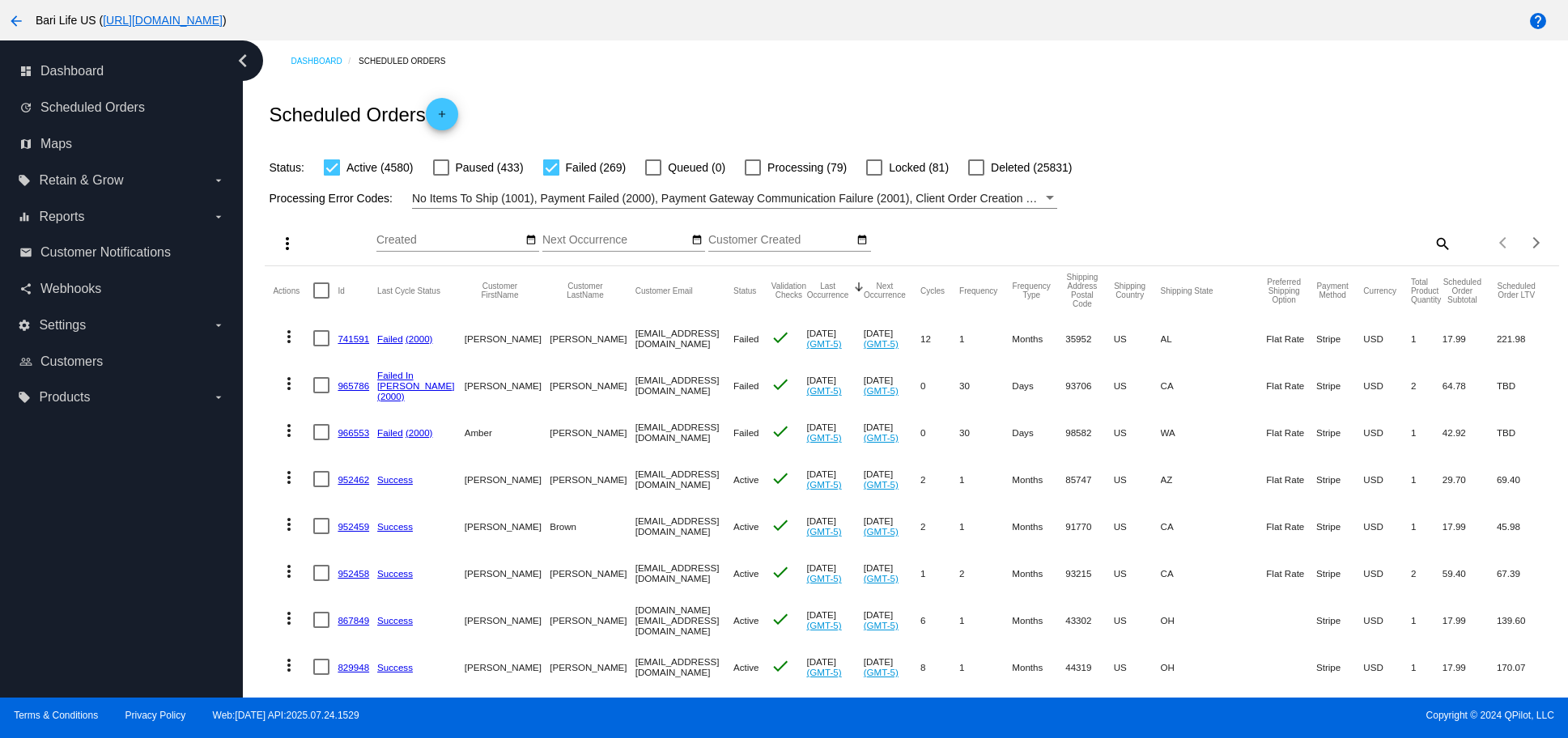 click on "(2000)" 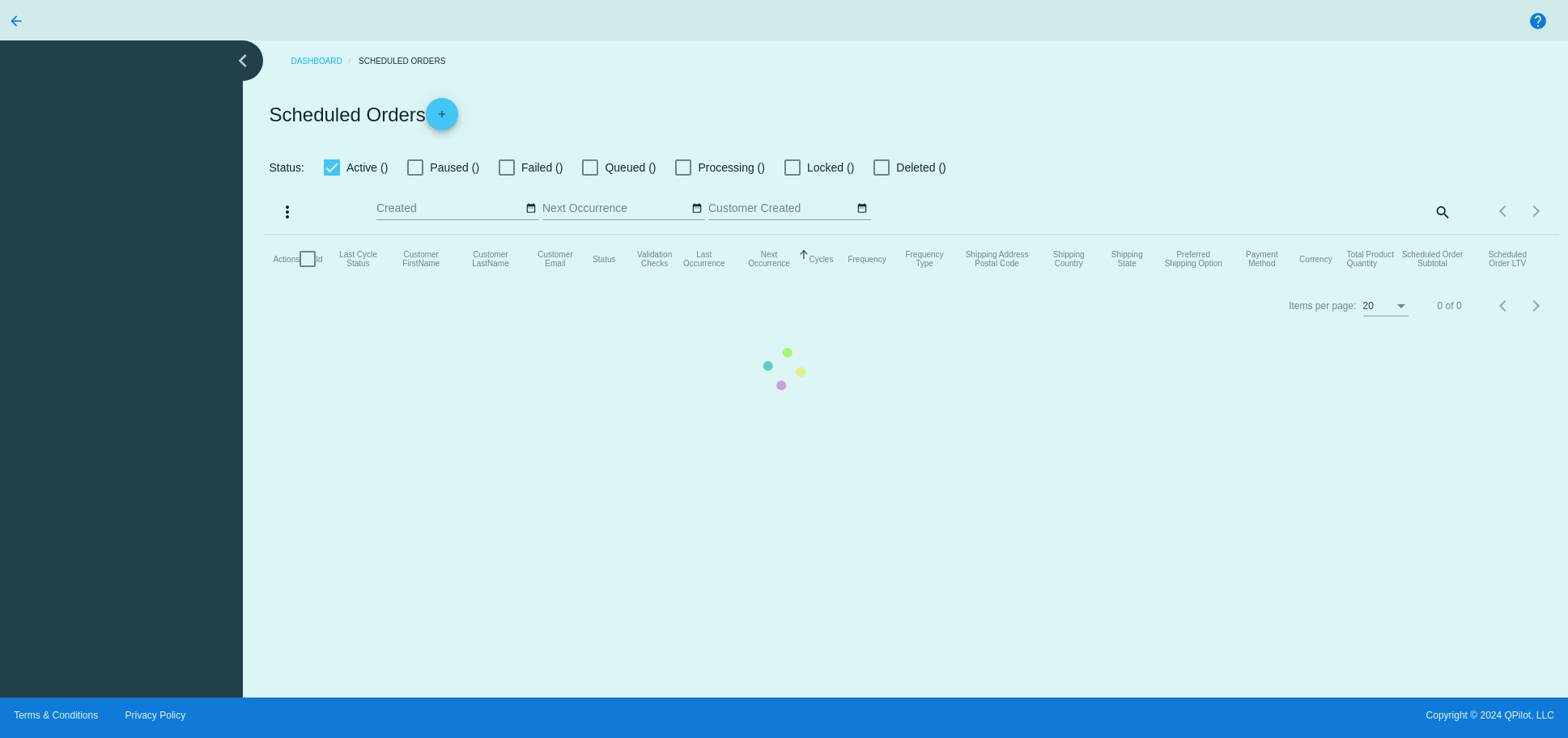scroll, scrollTop: 0, scrollLeft: 0, axis: both 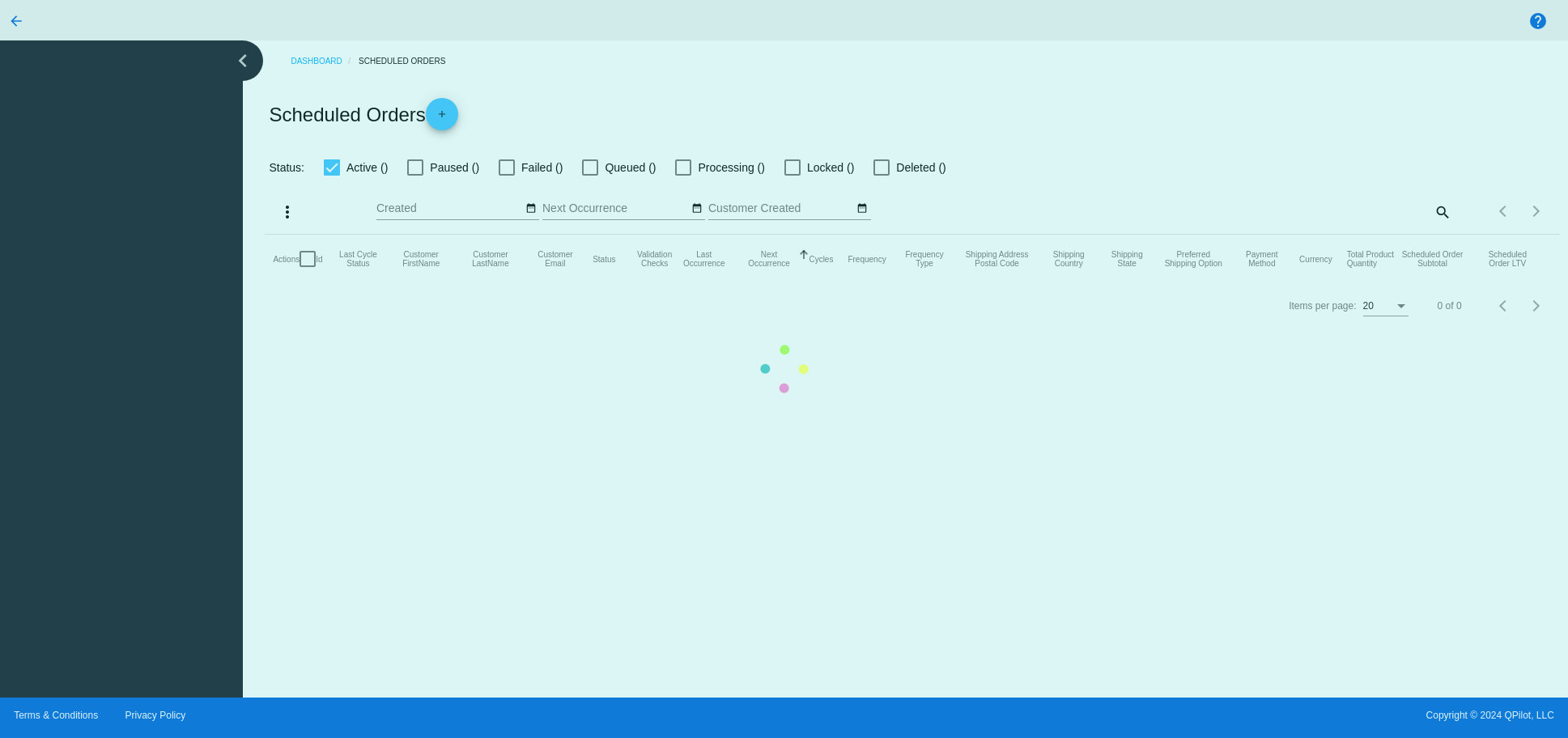 checkbox on "true" 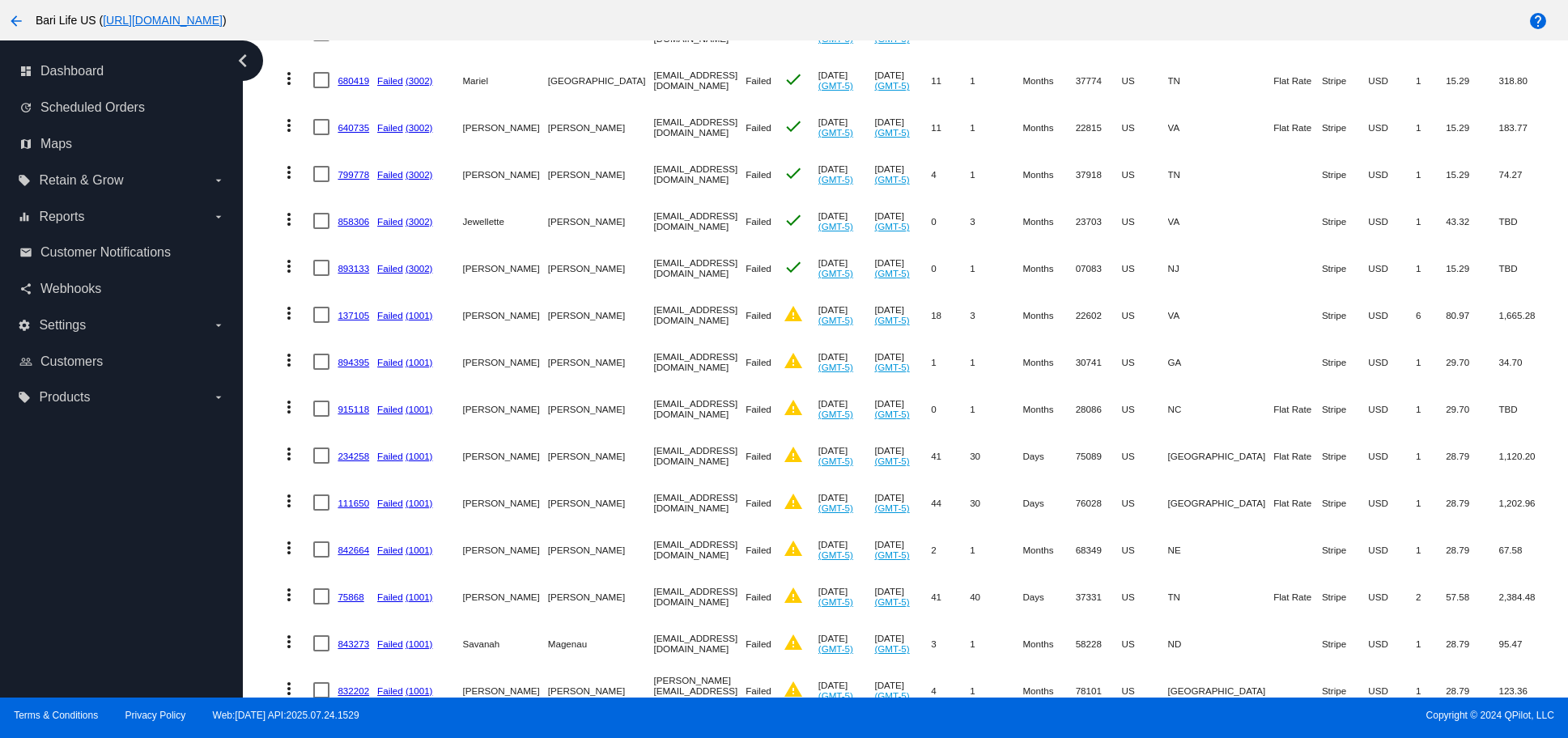 scroll, scrollTop: 0, scrollLeft: 0, axis: both 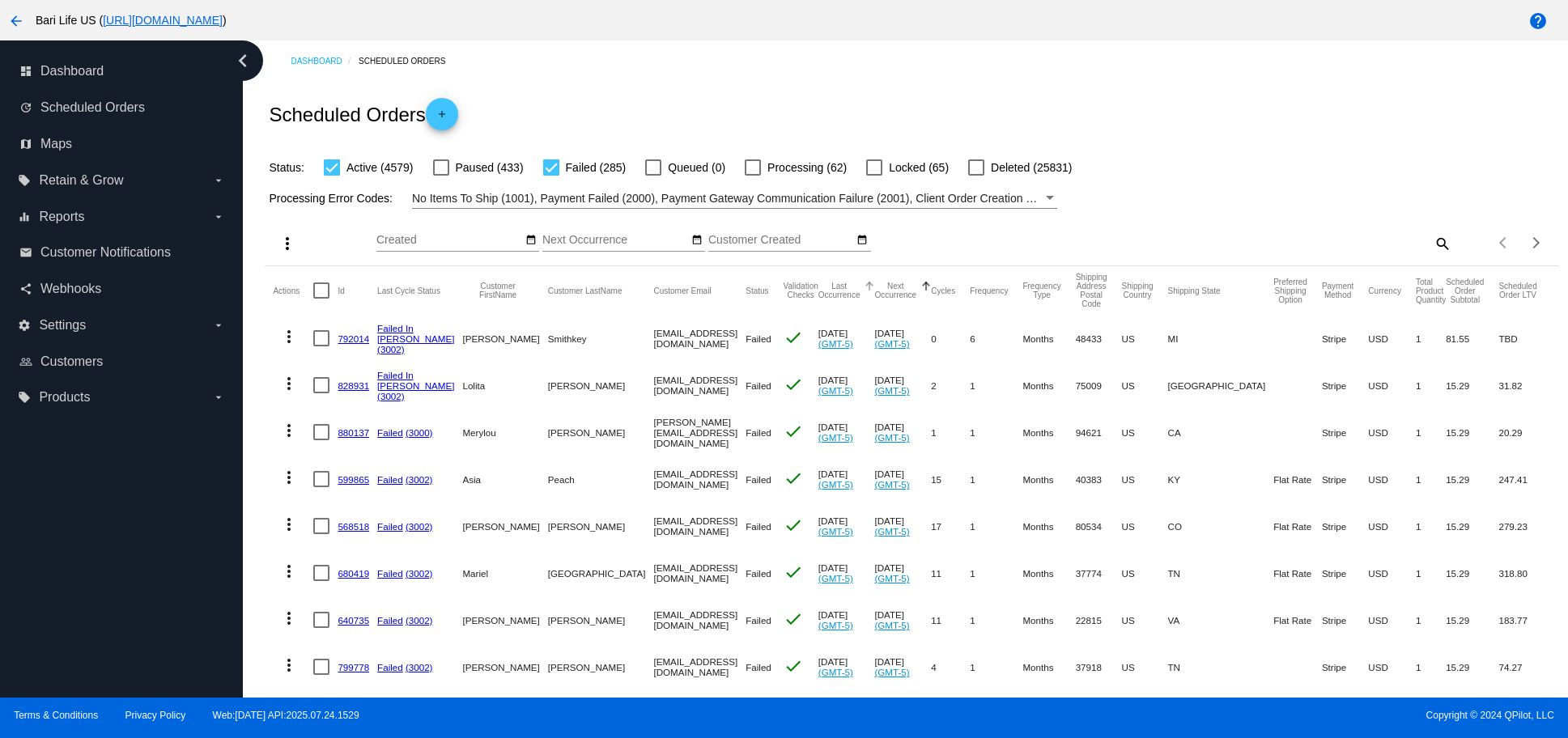 click on "Last Occurrence" 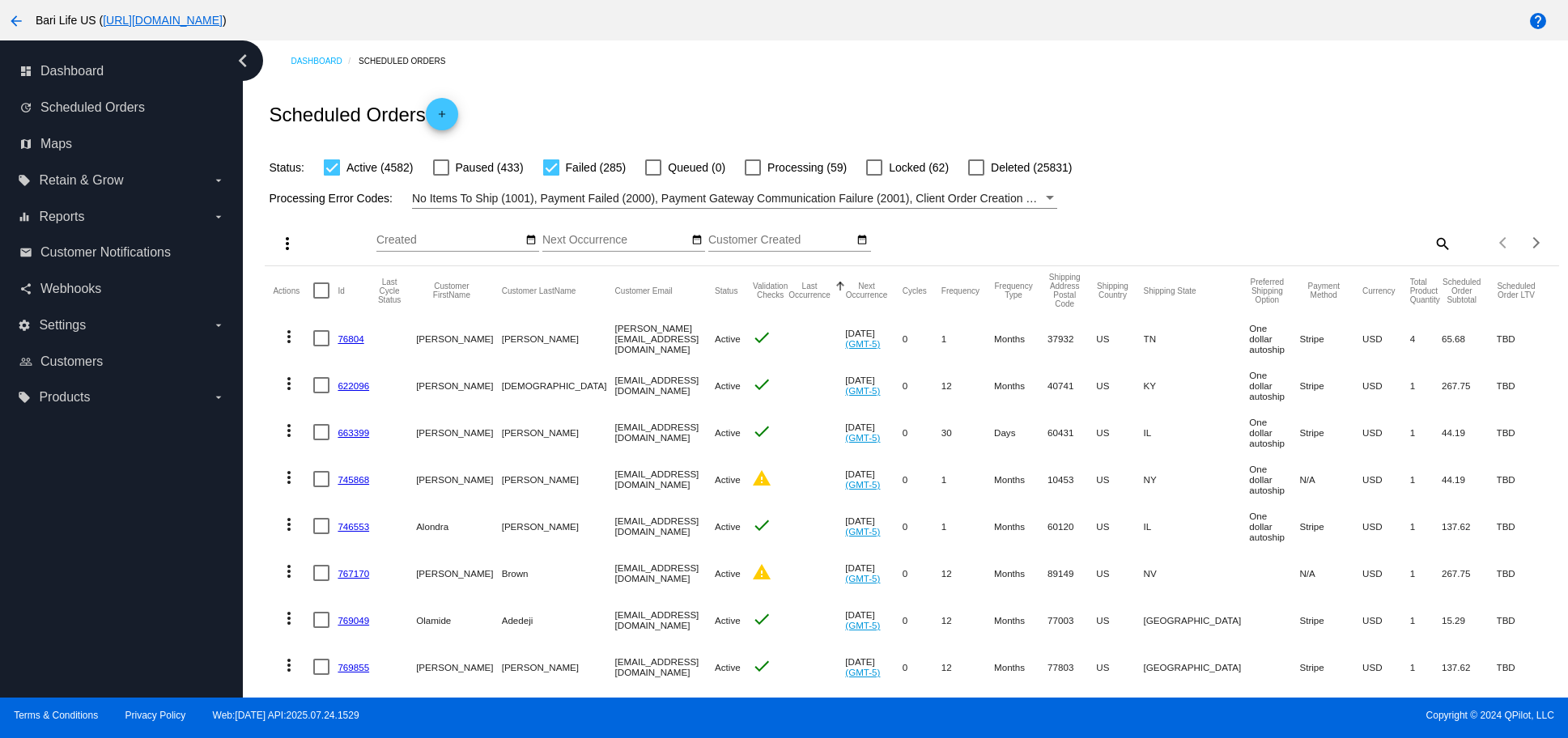 click on "Last Occurrence" 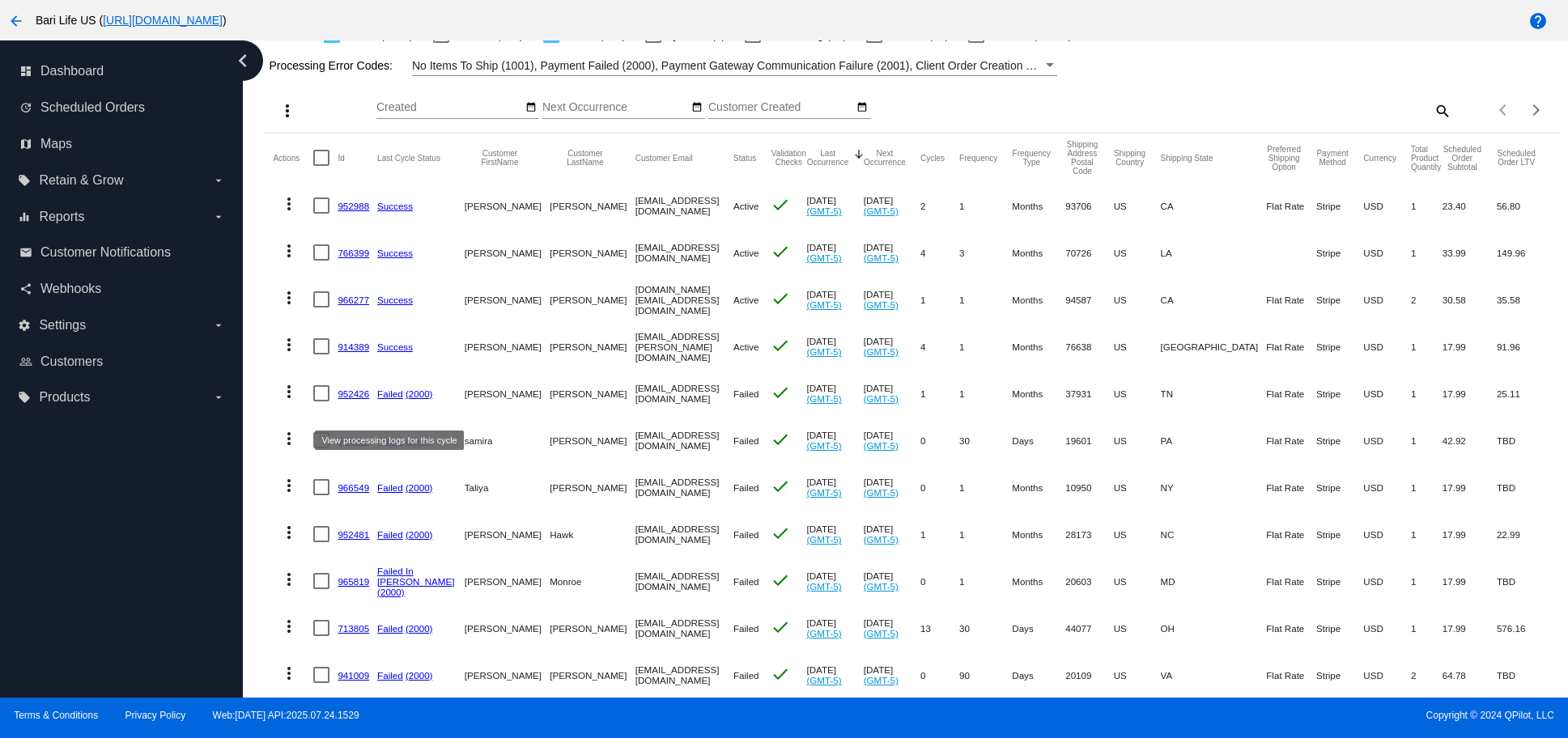 scroll, scrollTop: 0, scrollLeft: 0, axis: both 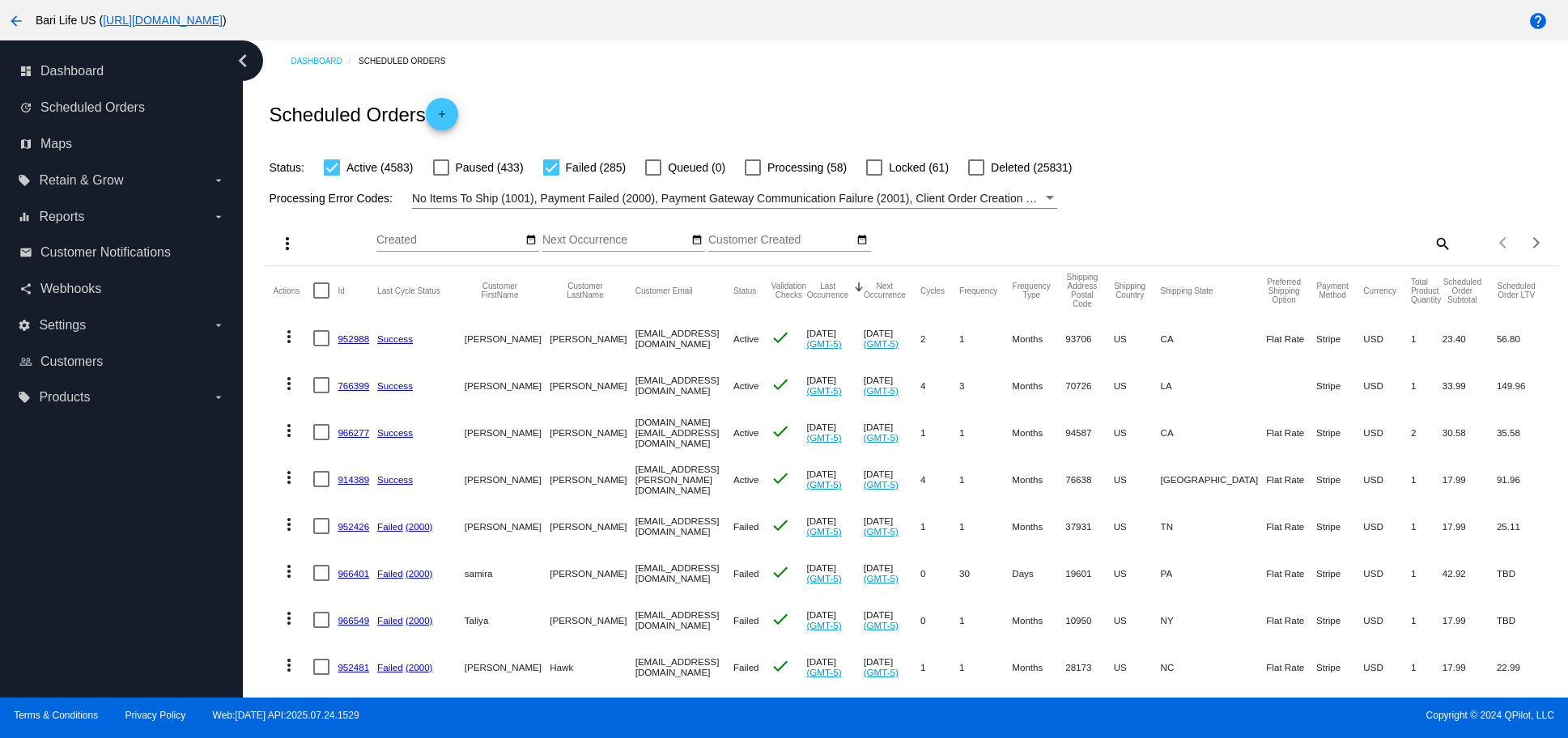 click on "search" 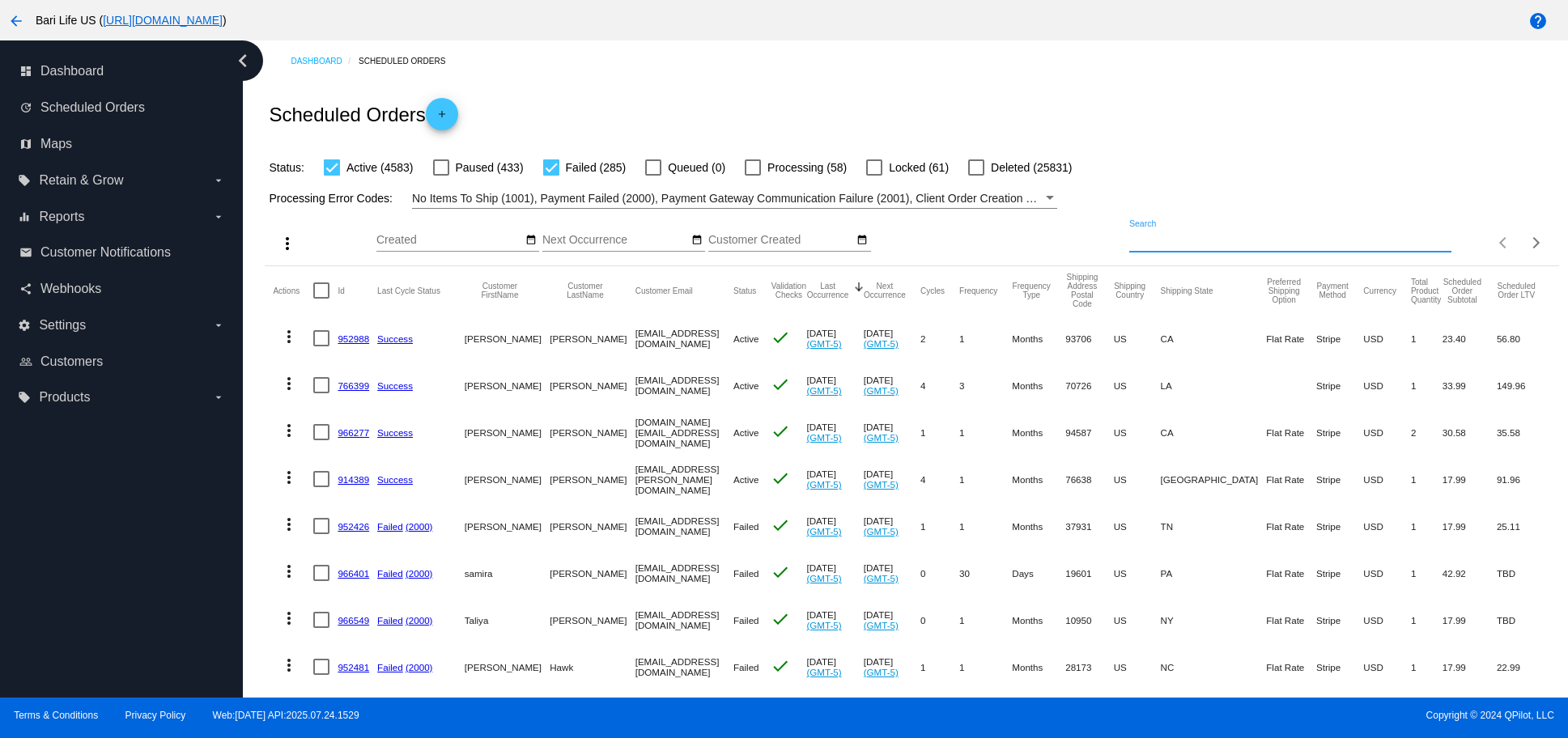 click on "Search" at bounding box center (1290, 240) 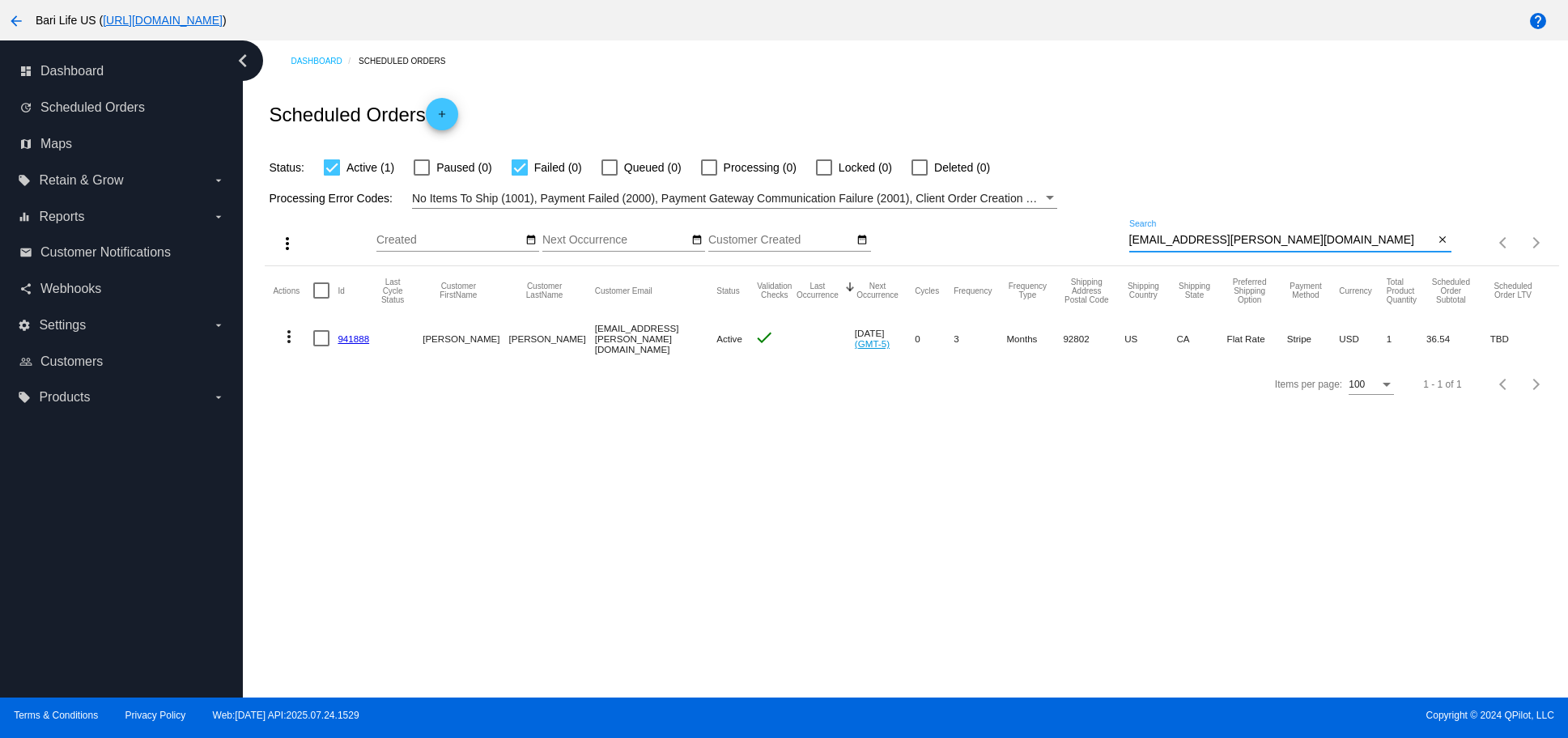 type on "[EMAIL_ADDRESS][PERSON_NAME][DOMAIN_NAME]" 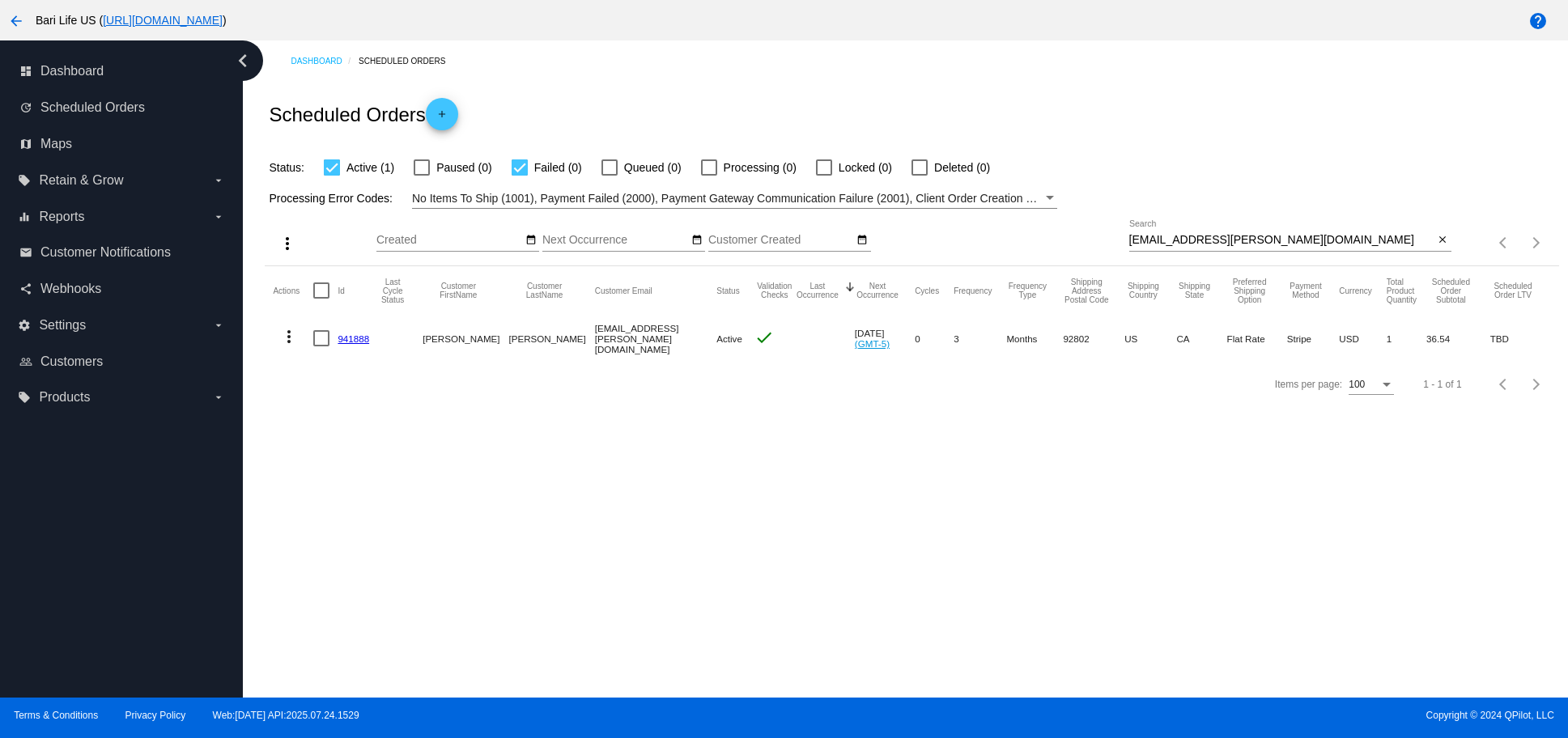 click on "941888" 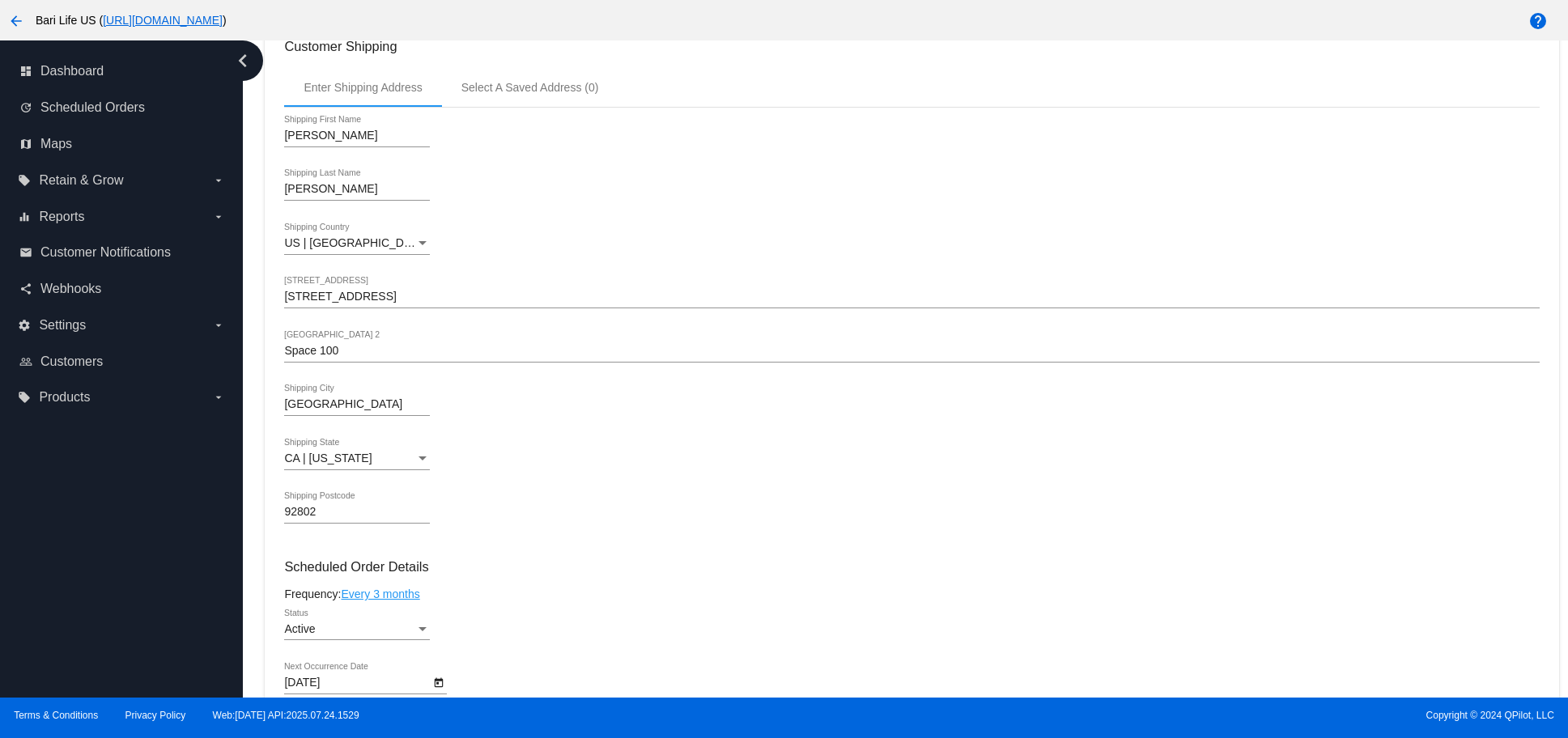 scroll, scrollTop: 0, scrollLeft: 0, axis: both 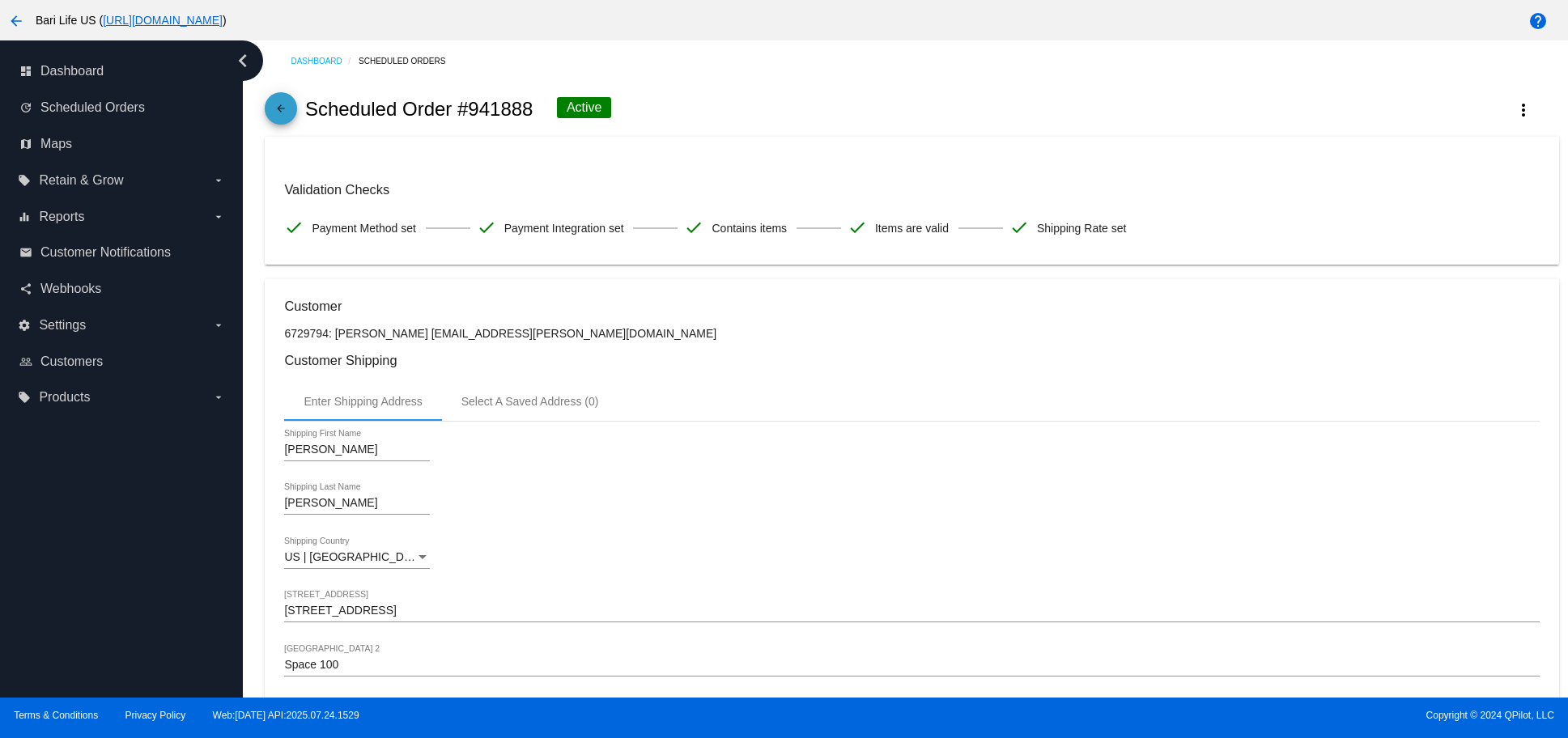 click on "arrow_back" 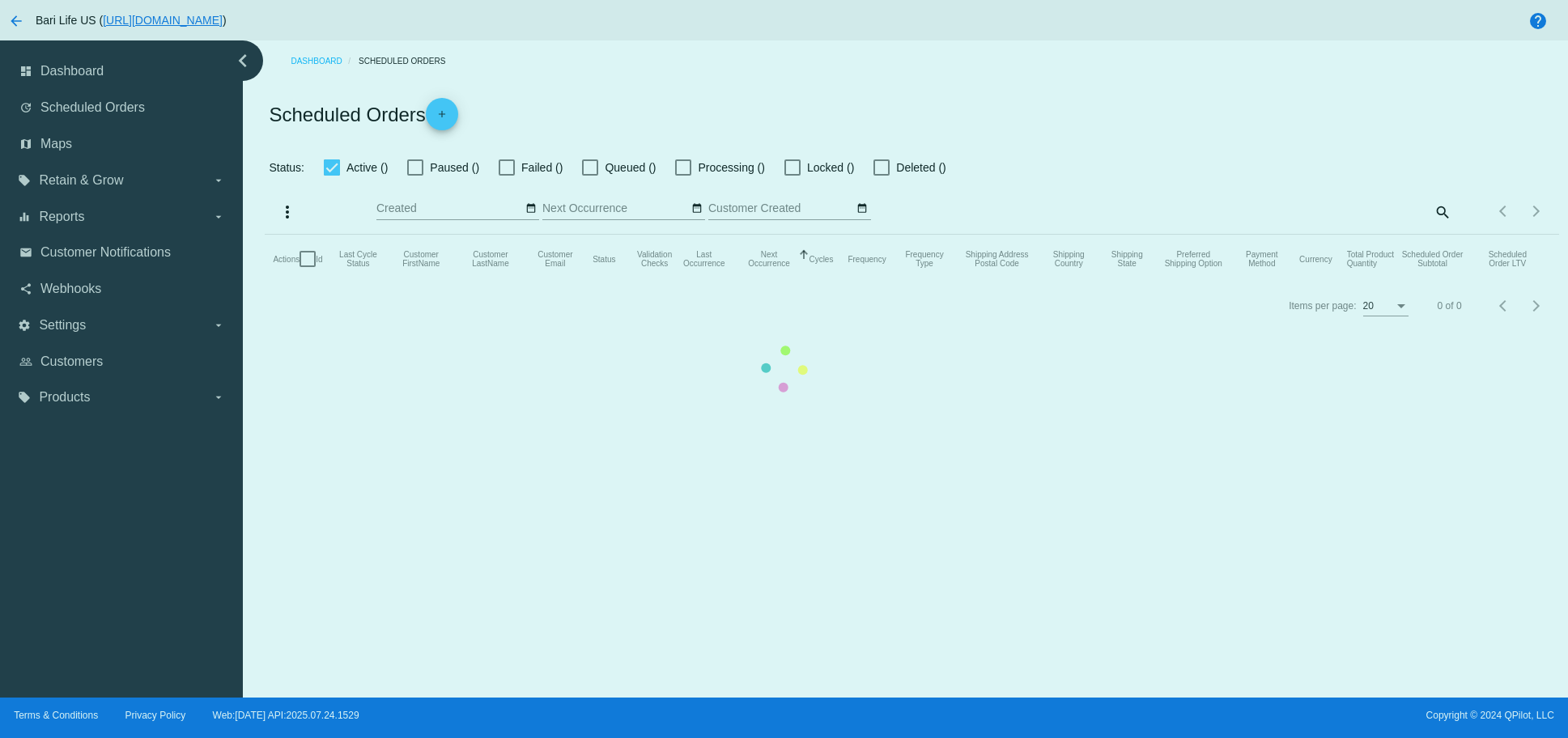 checkbox on "true" 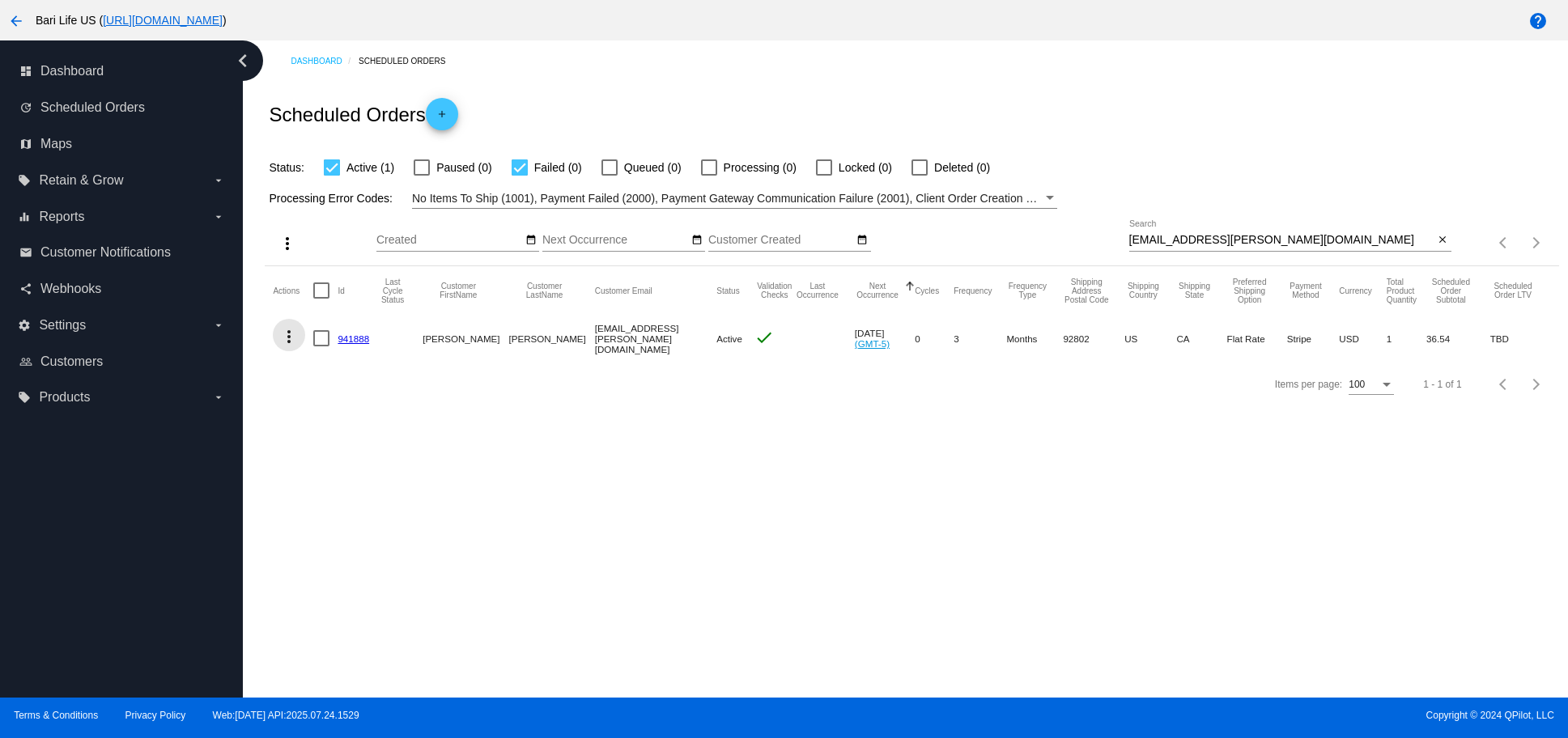 click on "more_vert" 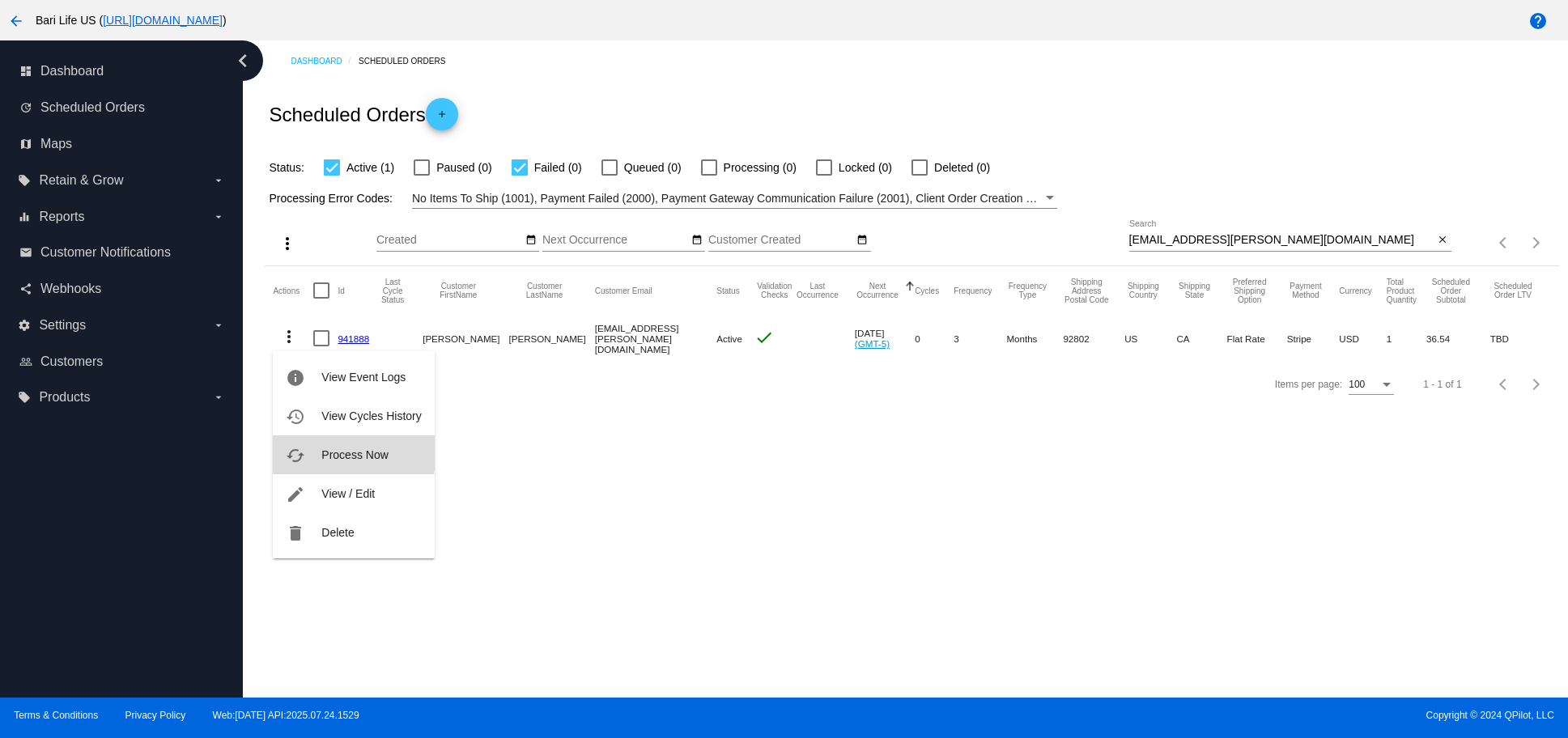 click on "cached
Process Now" at bounding box center [353, 455] 